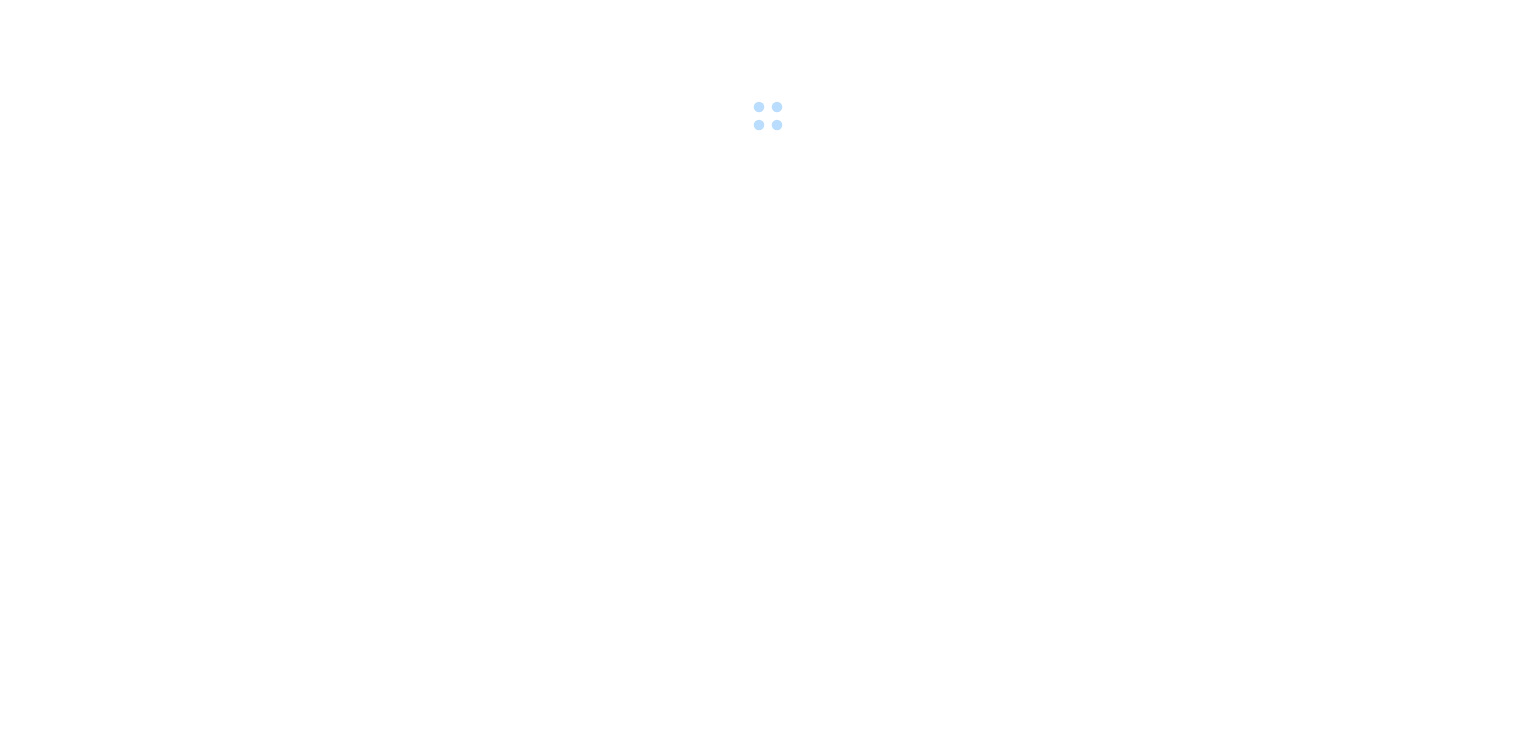 scroll, scrollTop: 0, scrollLeft: 0, axis: both 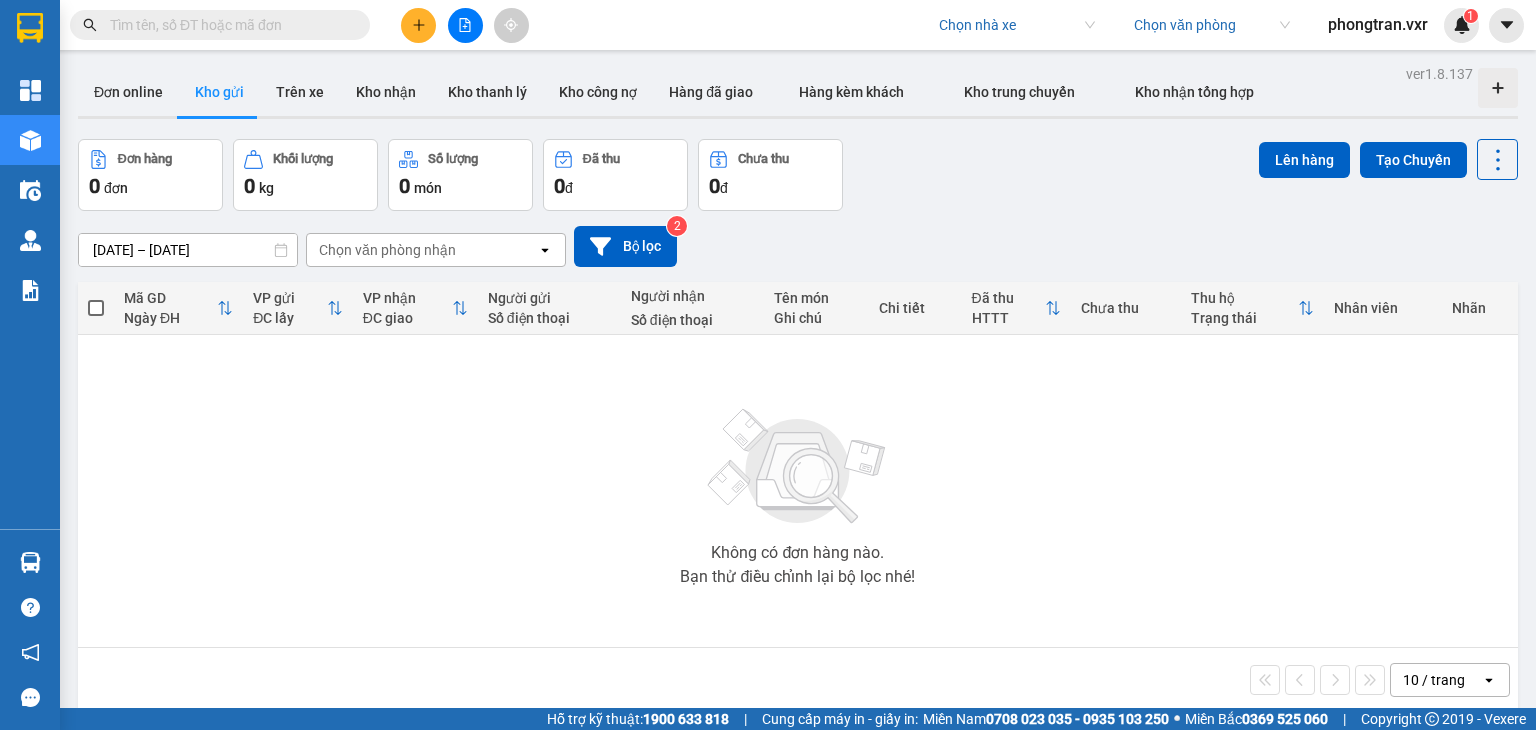click at bounding box center [1010, 25] 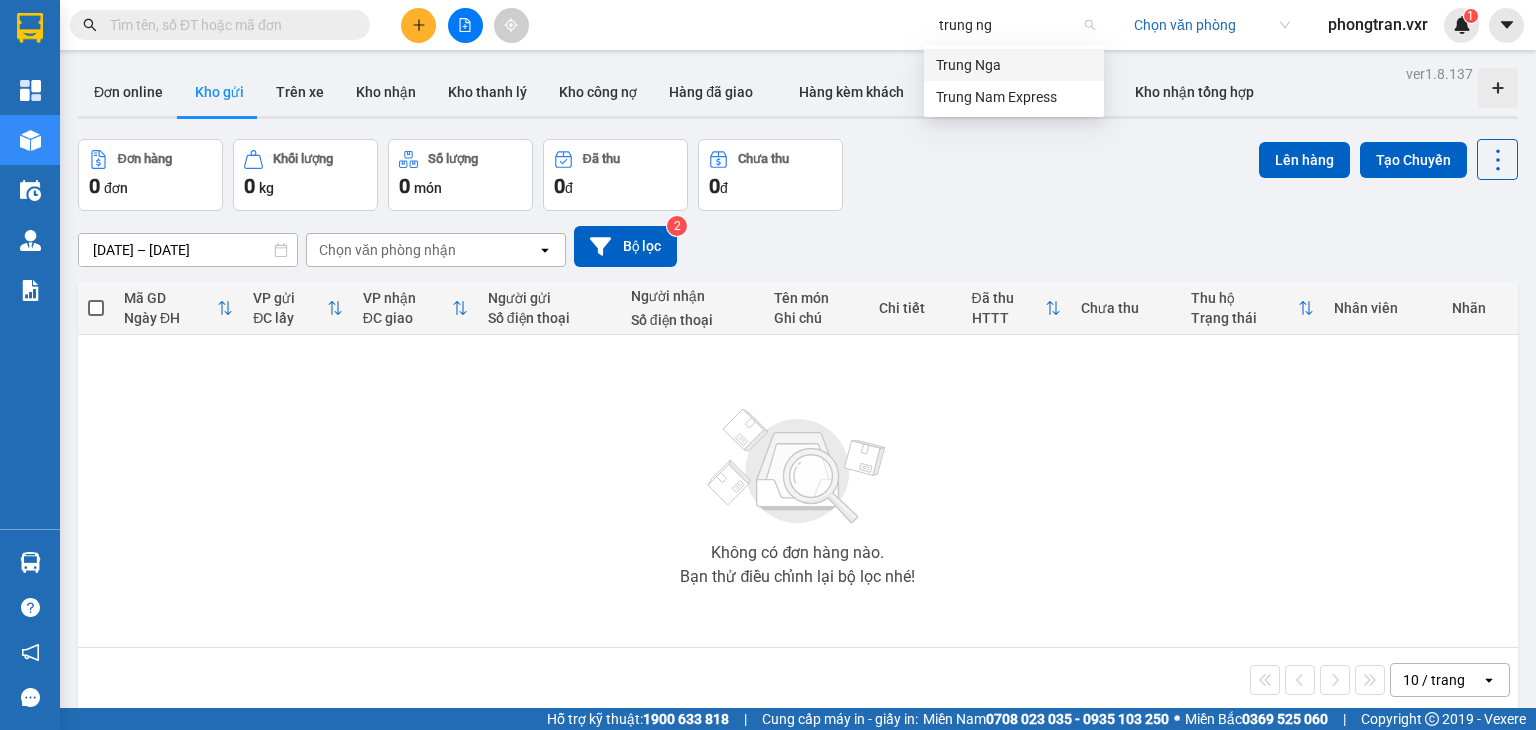 type on "trung nga" 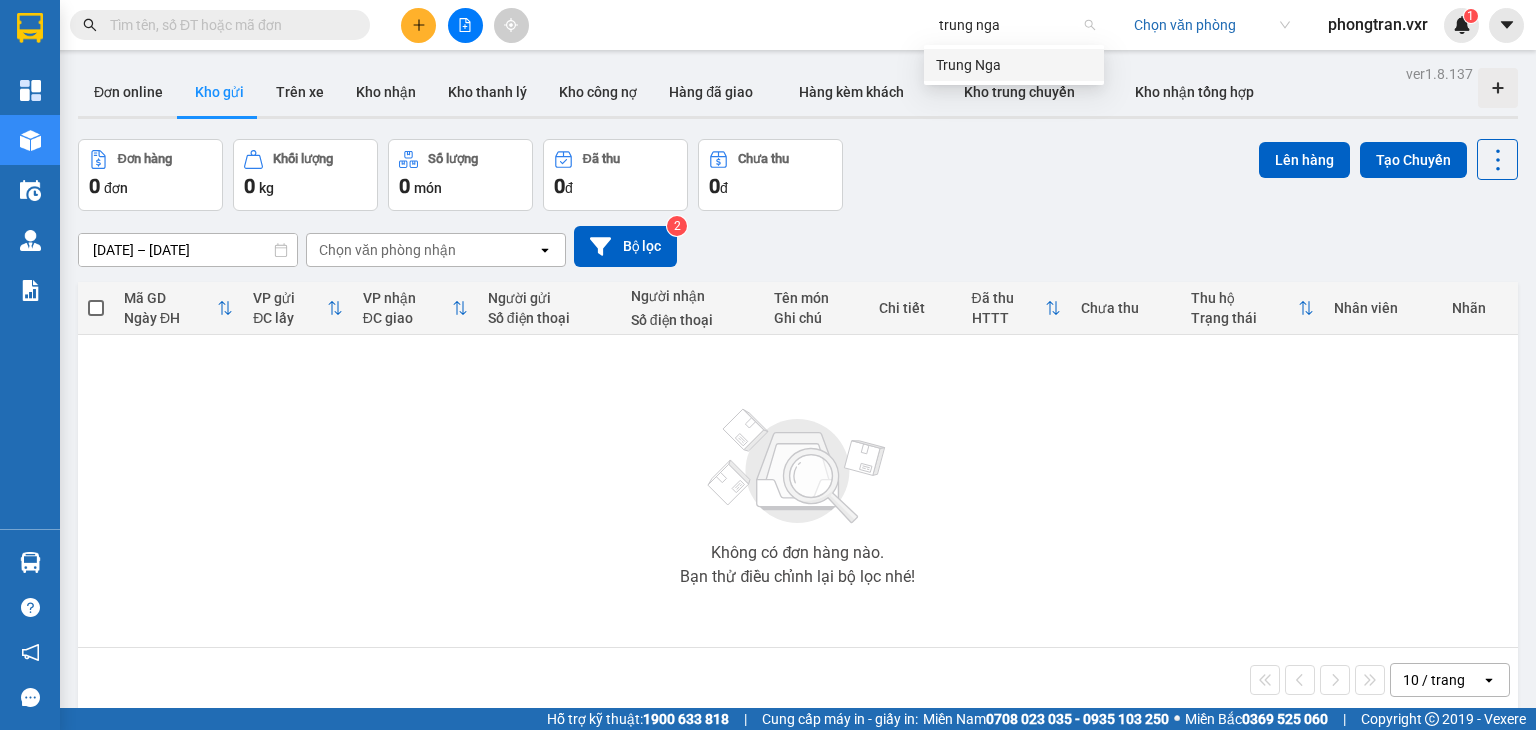 type 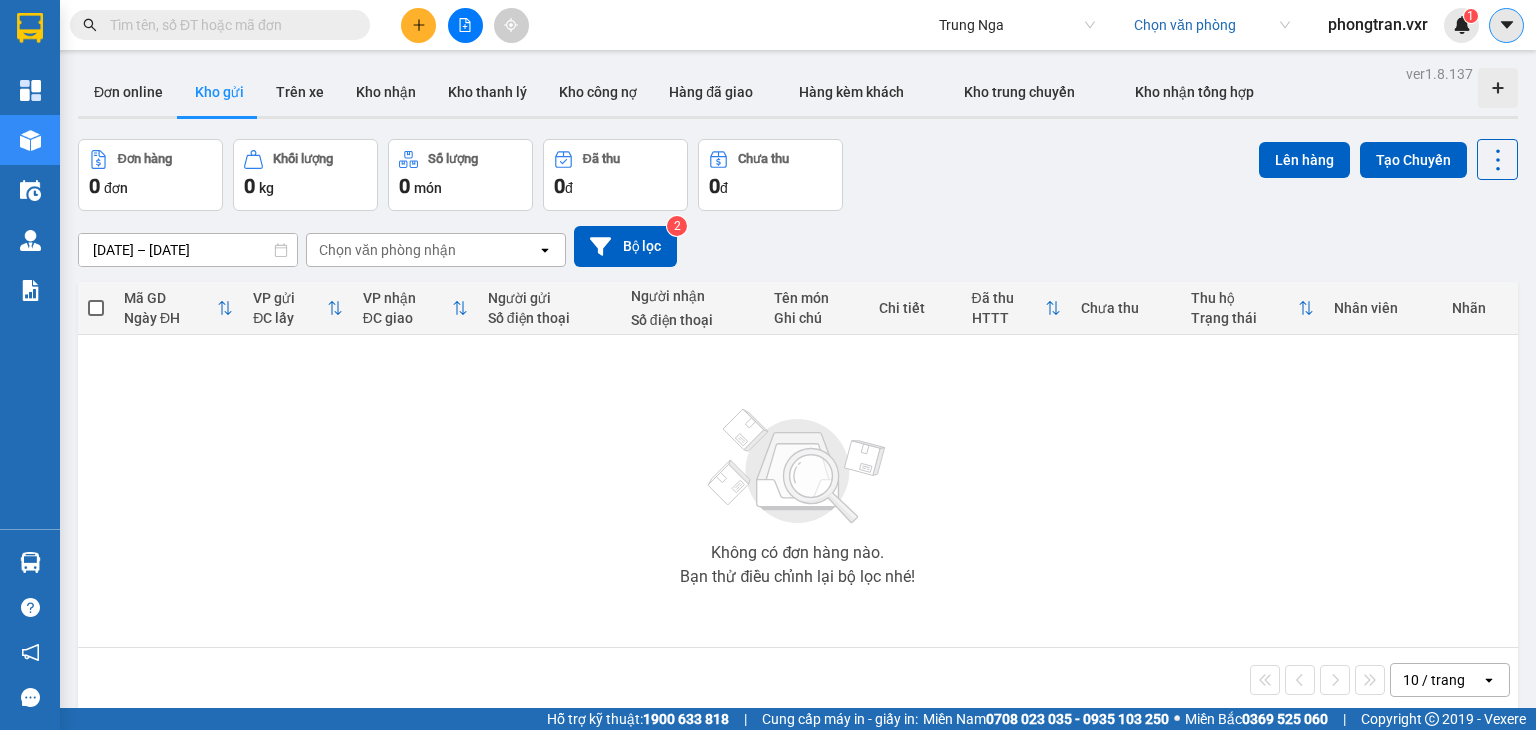 click 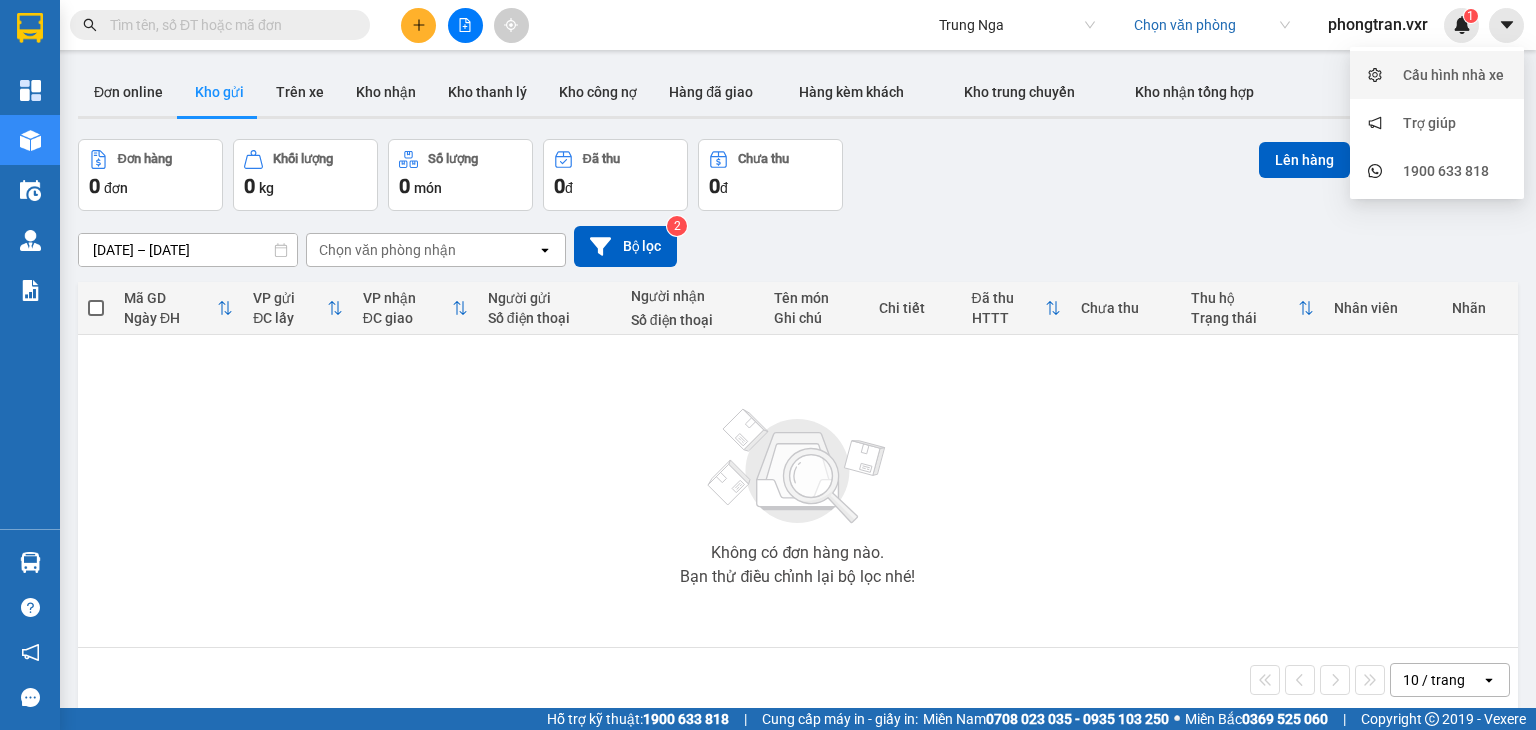 click on "Cấu hình nhà xe" at bounding box center [1453, 75] 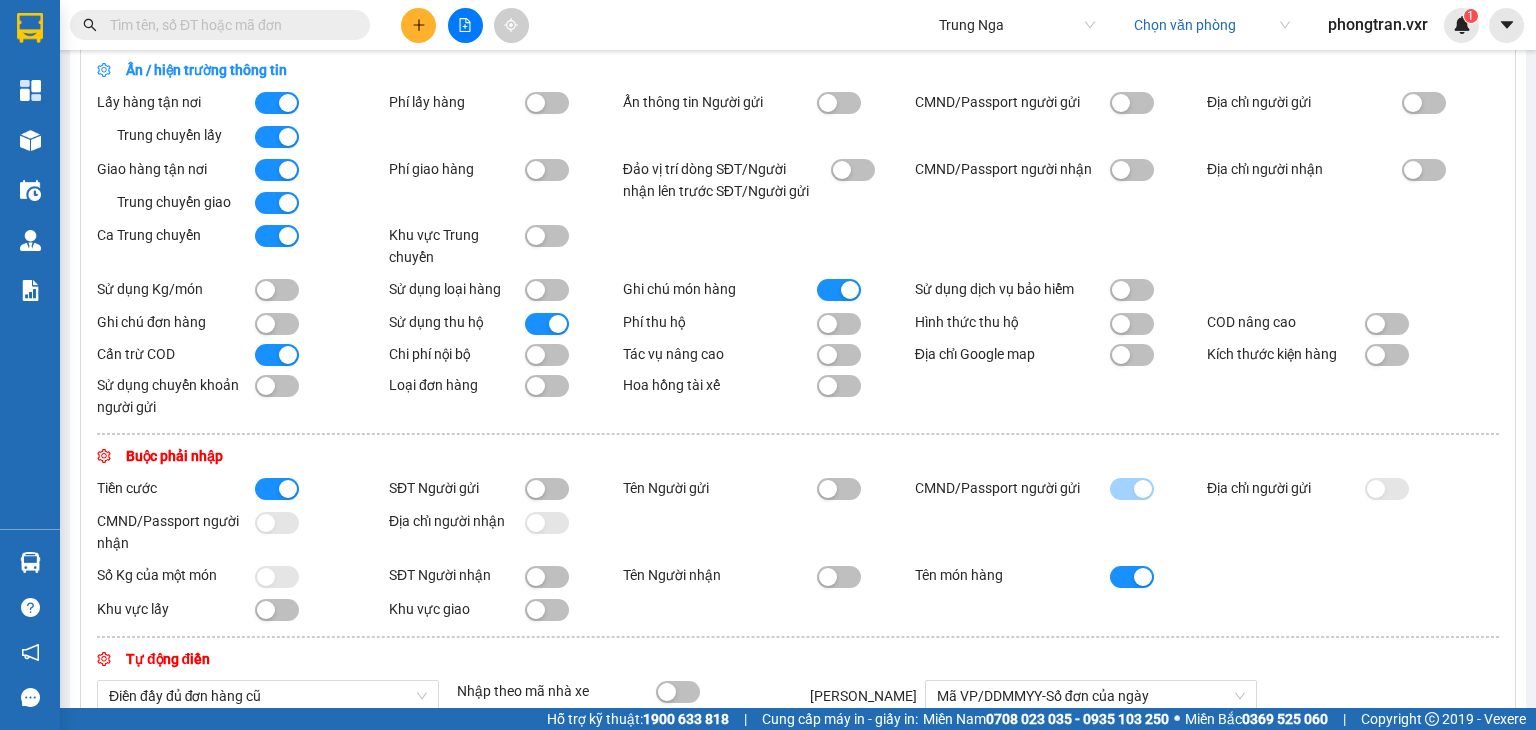 scroll, scrollTop: 100, scrollLeft: 0, axis: vertical 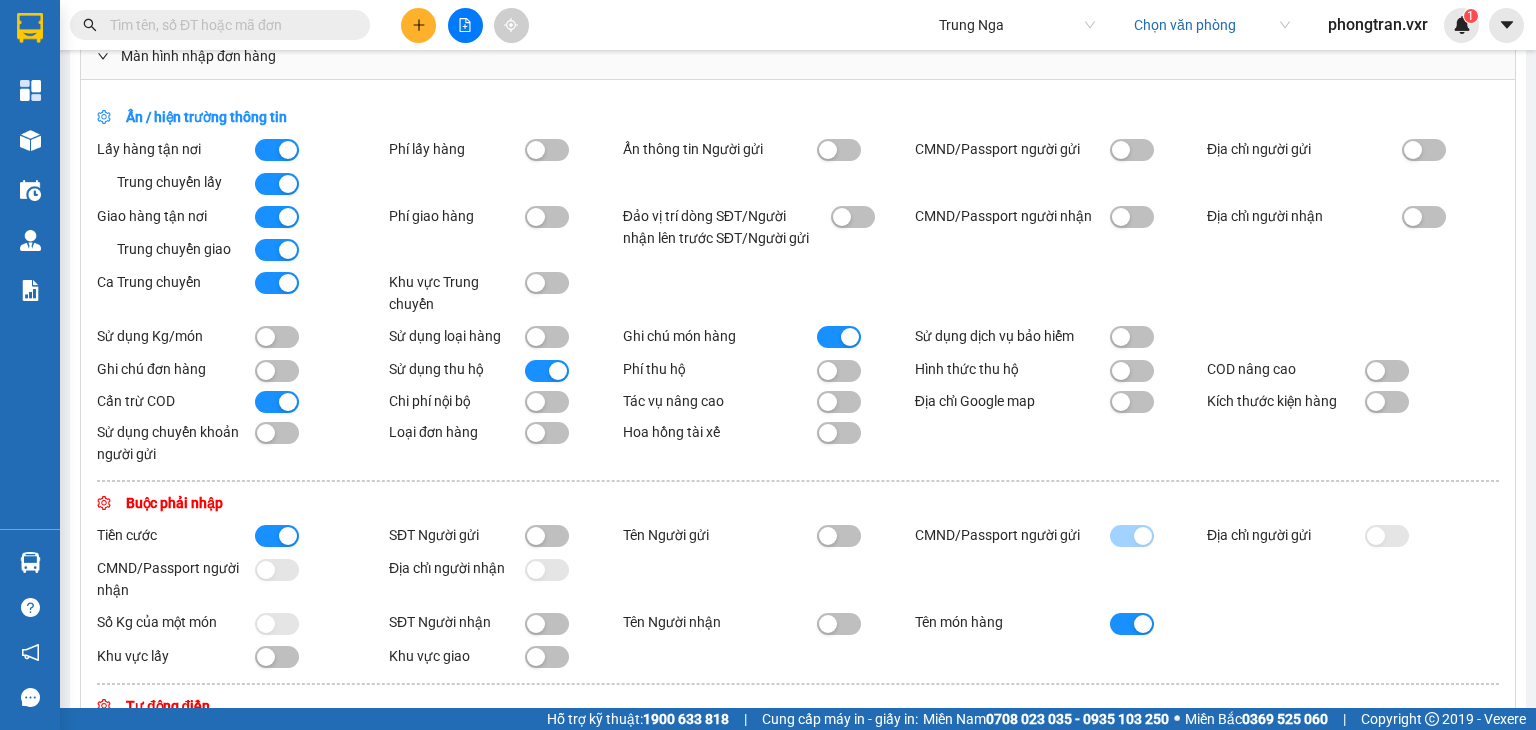 click on "Phí lấy hàng" at bounding box center (457, 149) 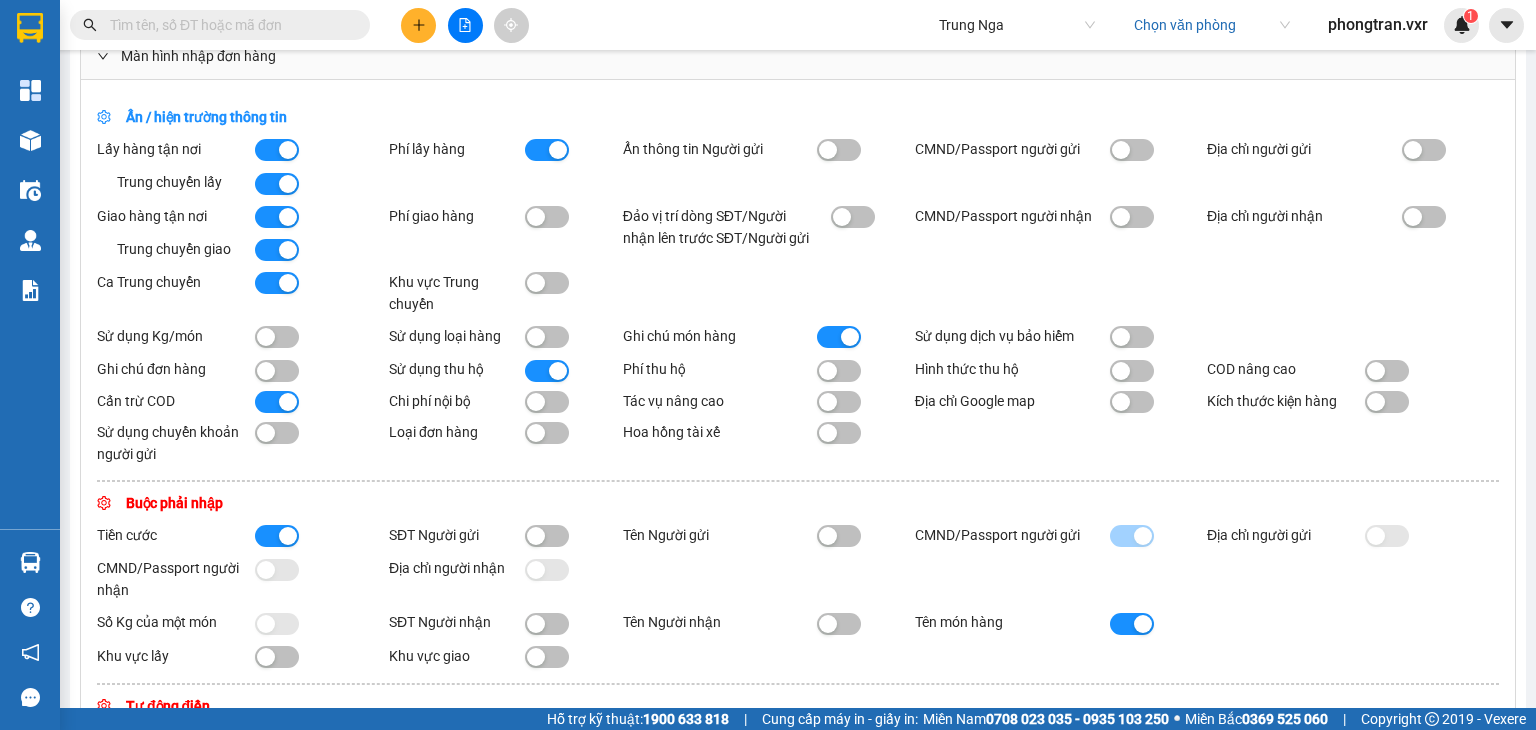 click at bounding box center [547, 217] 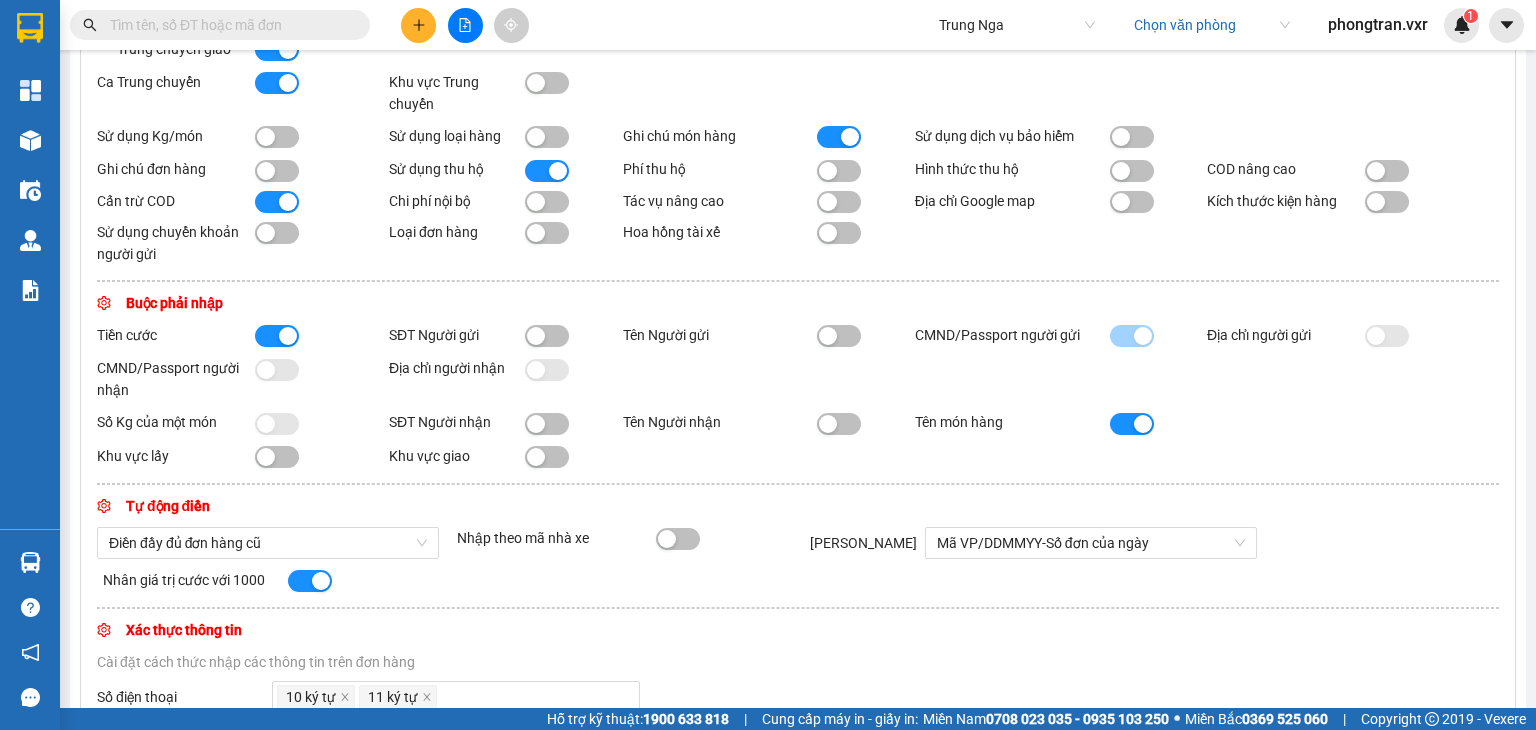 scroll, scrollTop: 100, scrollLeft: 0, axis: vertical 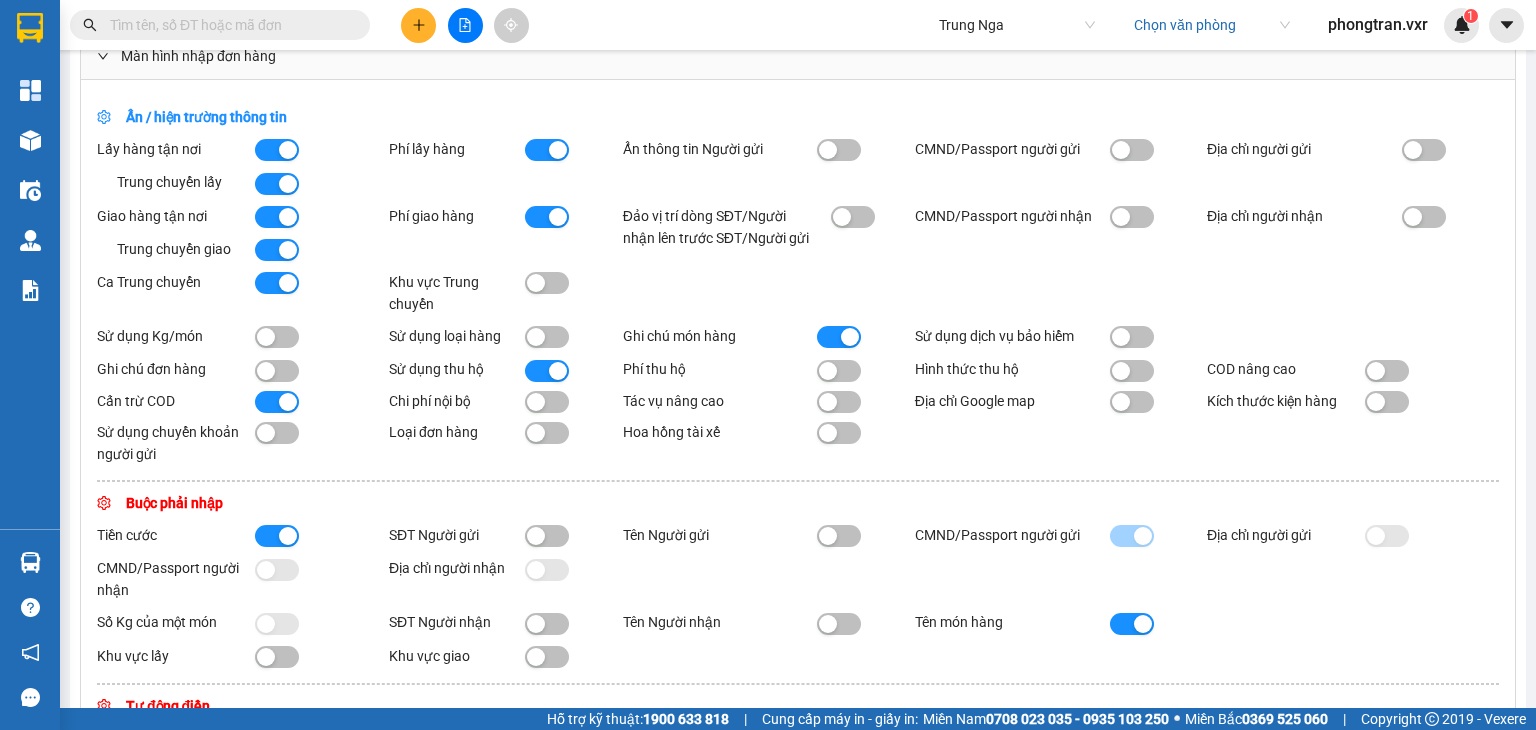 click at bounding box center (277, 283) 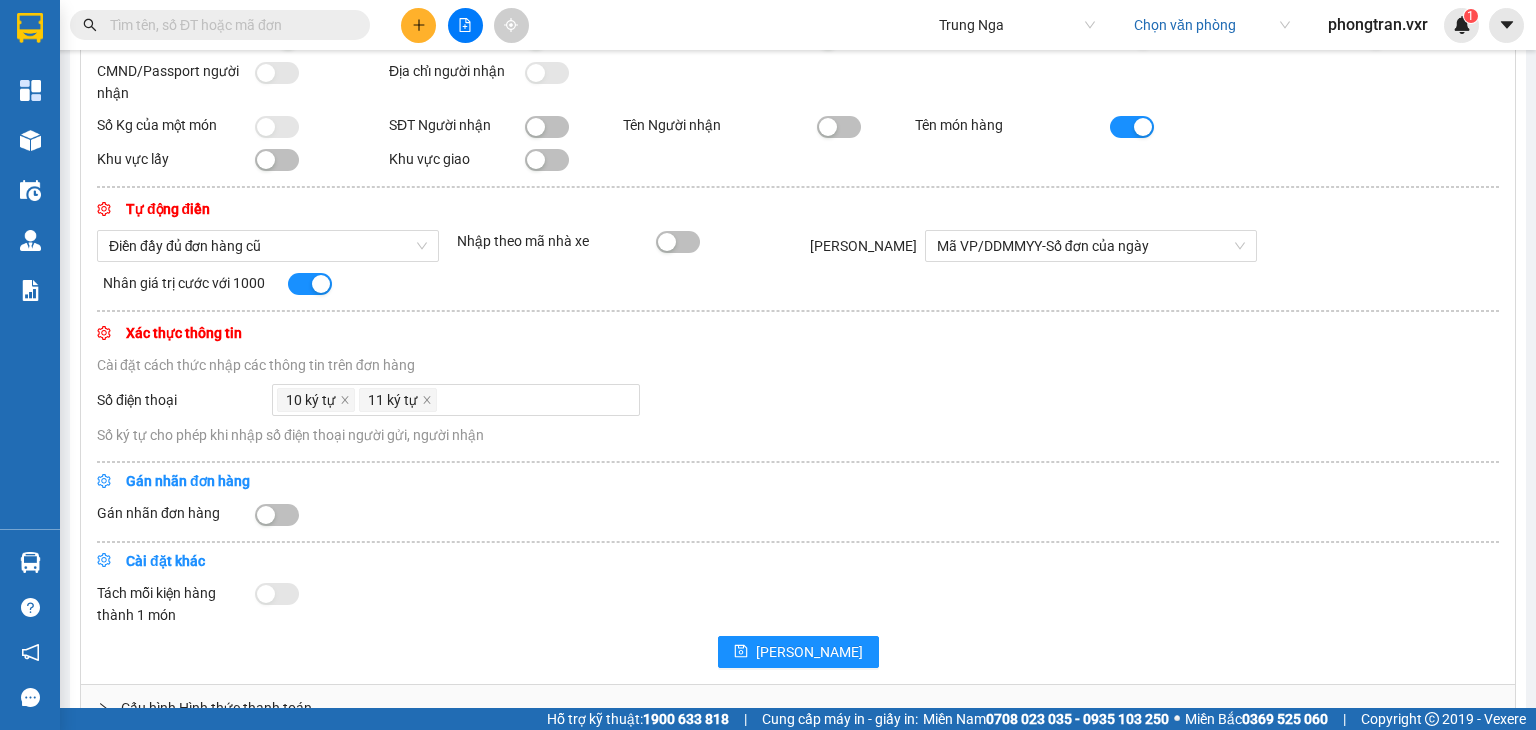 scroll, scrollTop: 696, scrollLeft: 0, axis: vertical 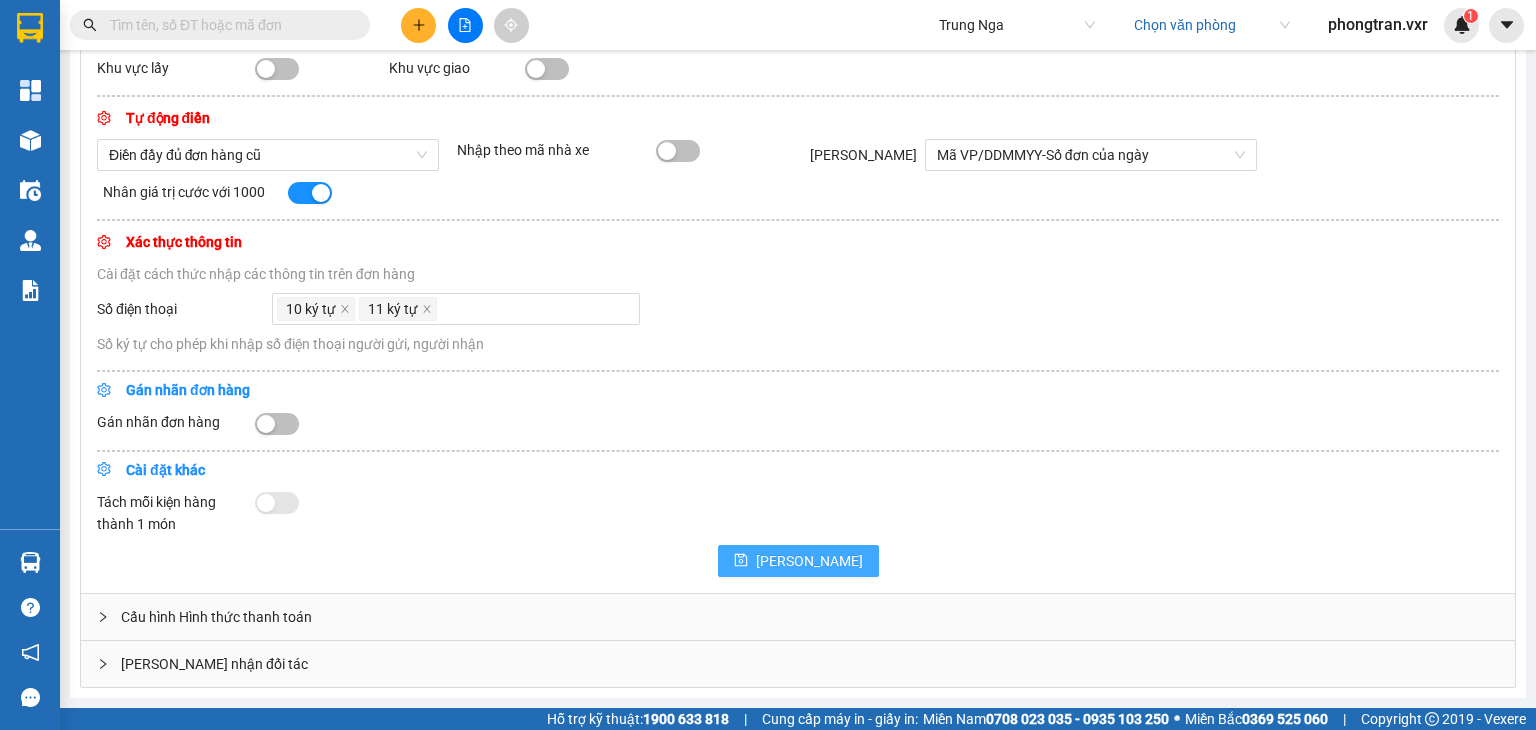 click 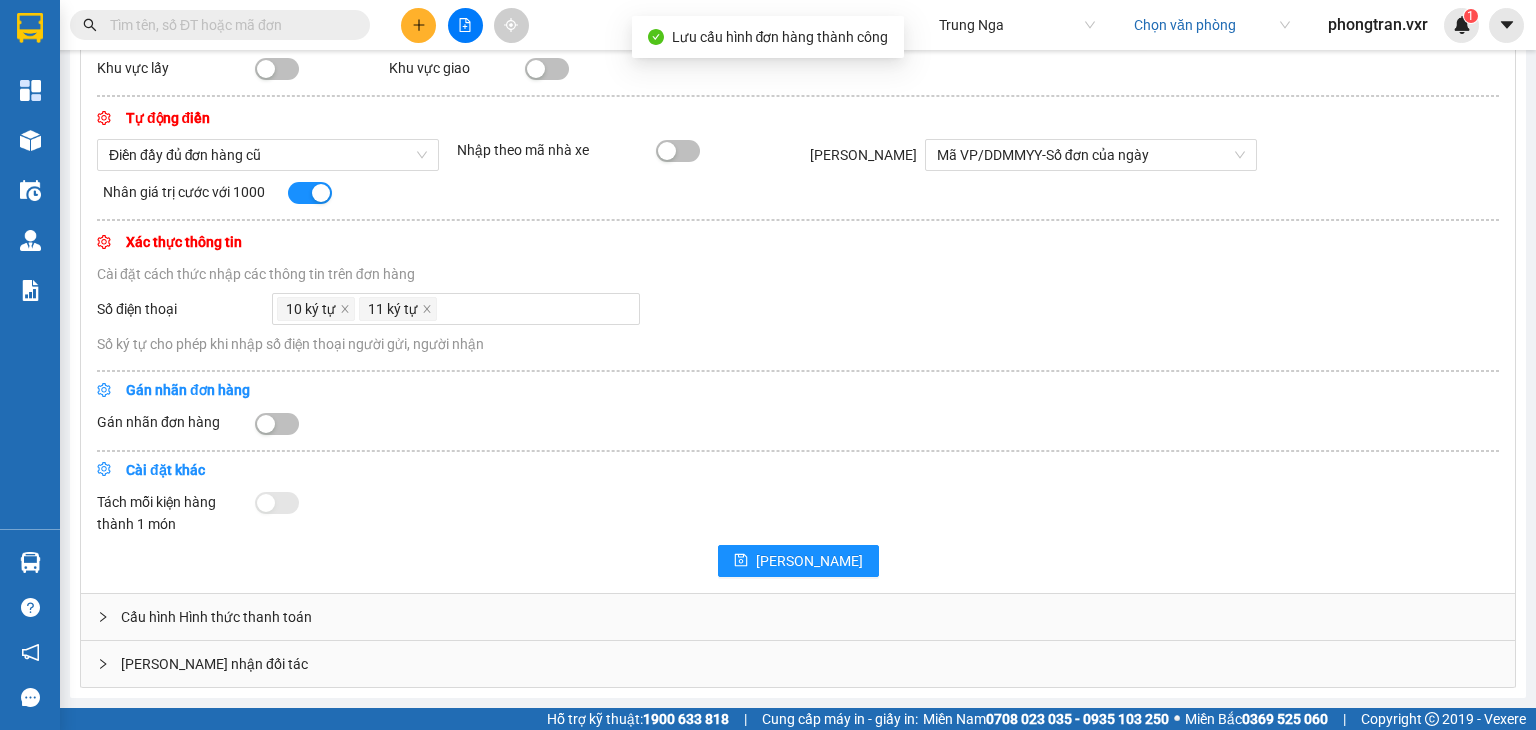click on "Cấu hình Hình thức thanh toán" at bounding box center [798, 617] 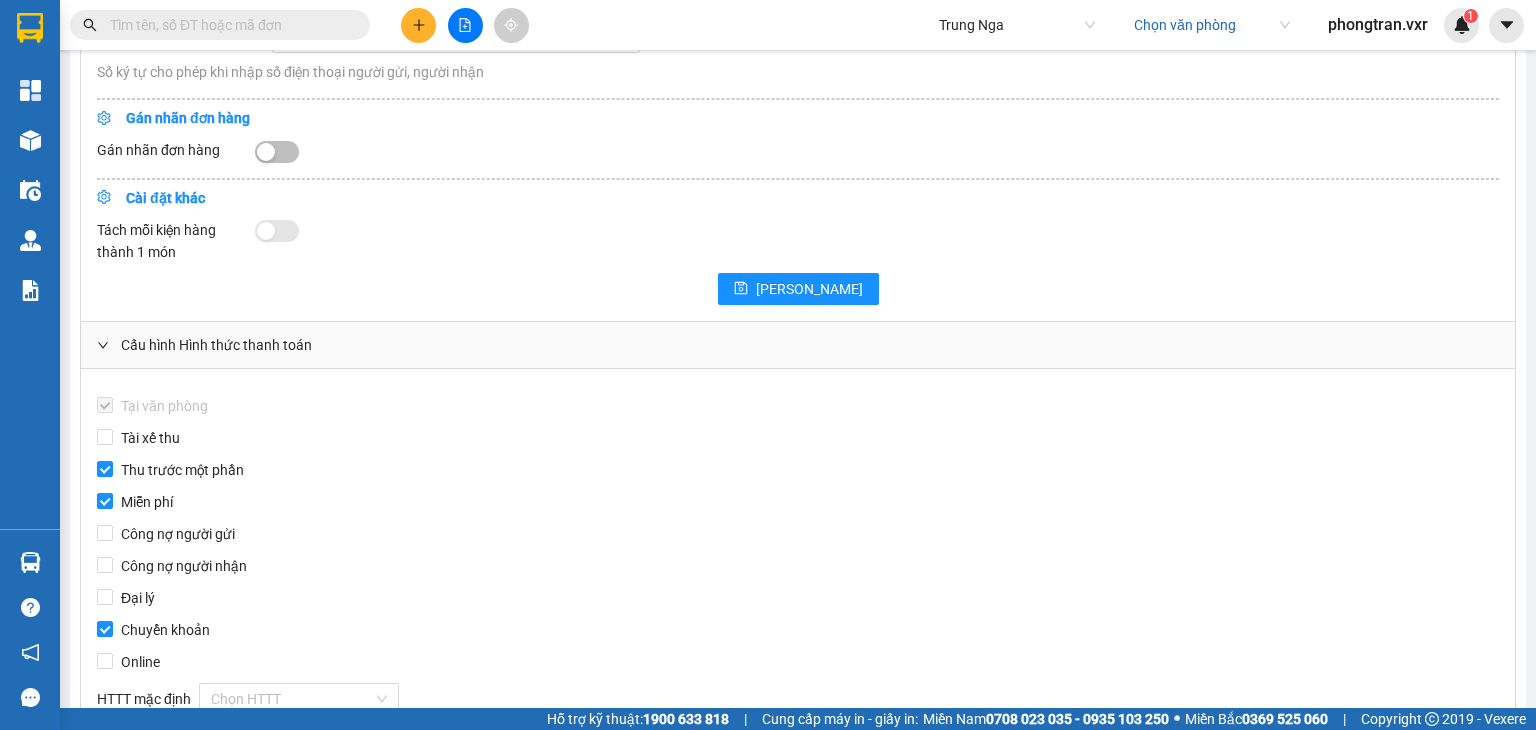 scroll, scrollTop: 996, scrollLeft: 0, axis: vertical 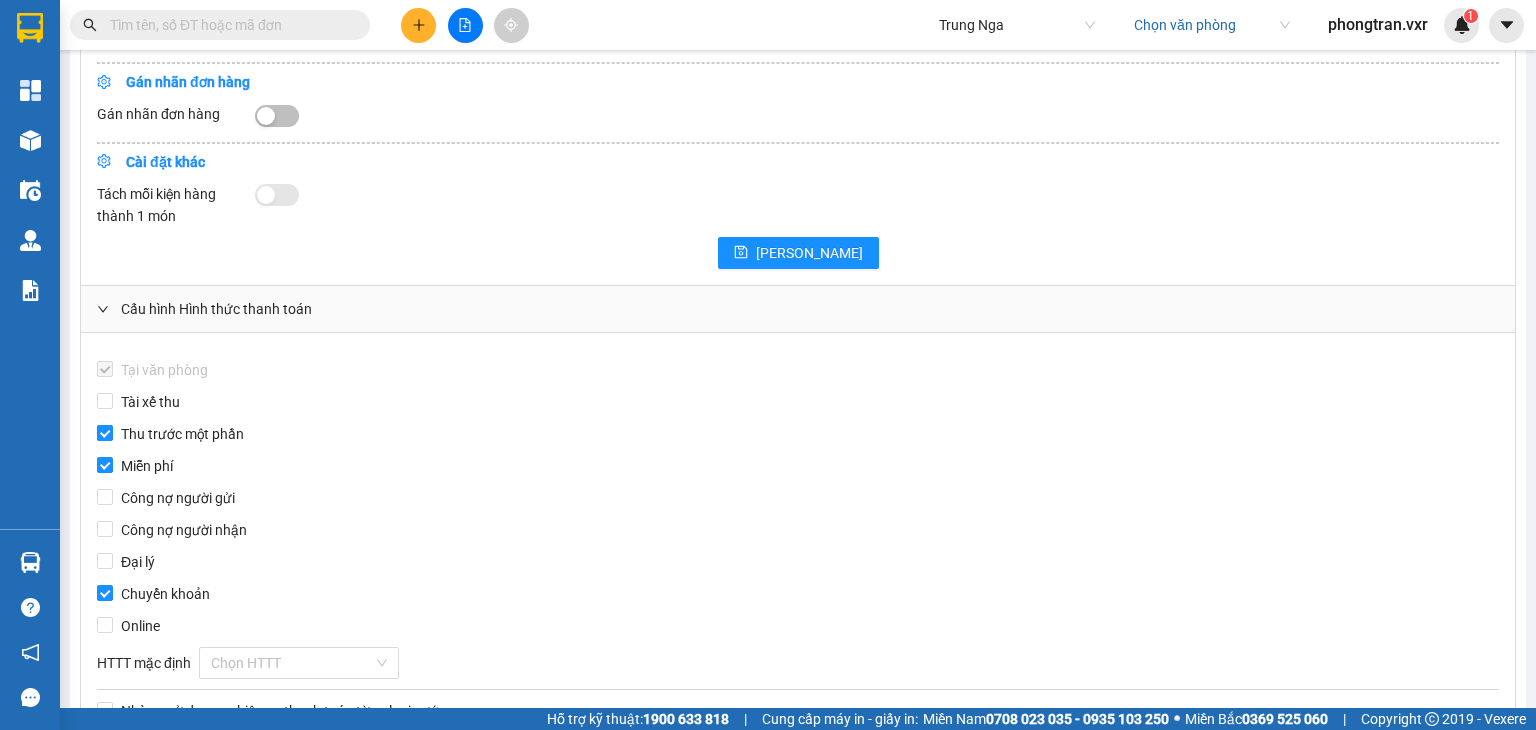 click on "Thu trước một phần" at bounding box center (105, 433) 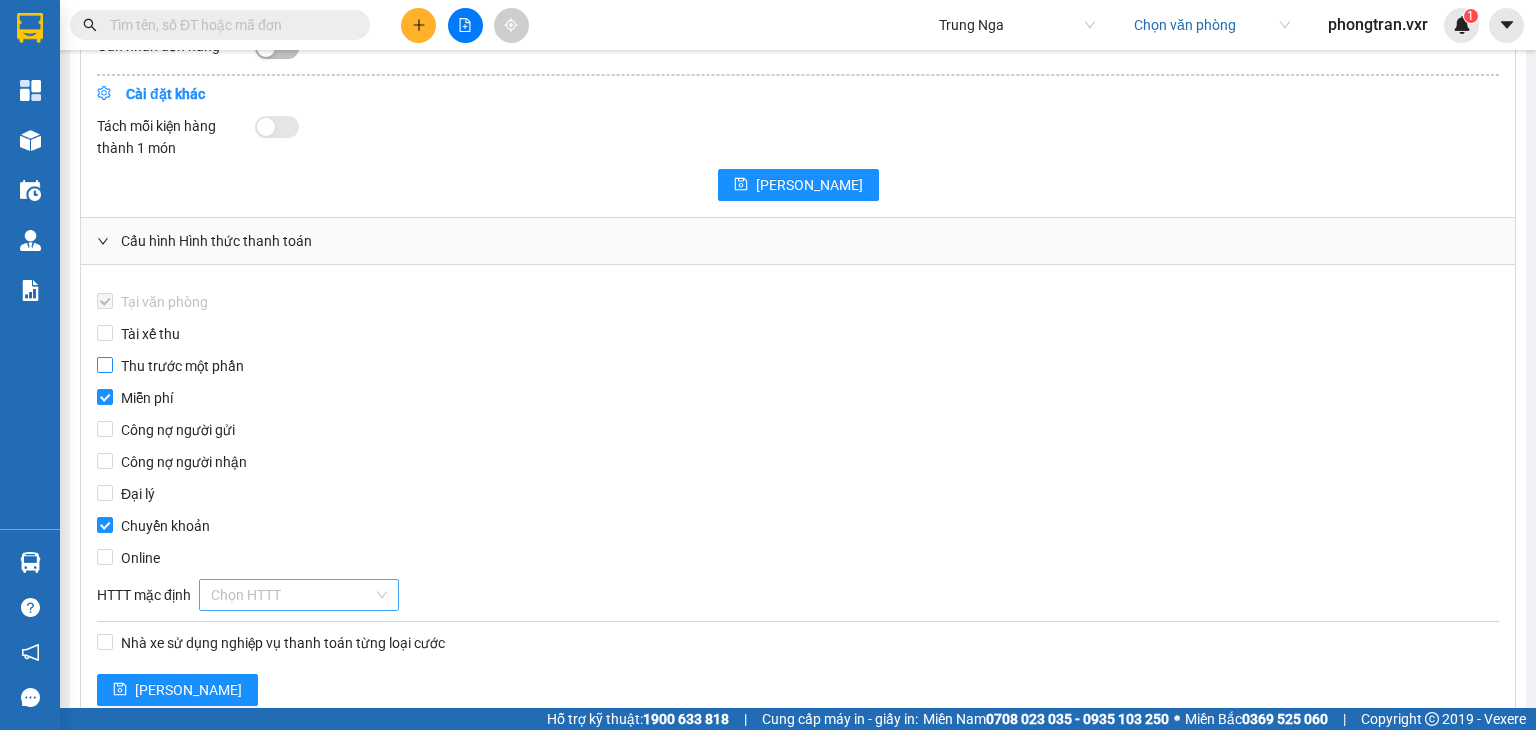 scroll, scrollTop: 1153, scrollLeft: 0, axis: vertical 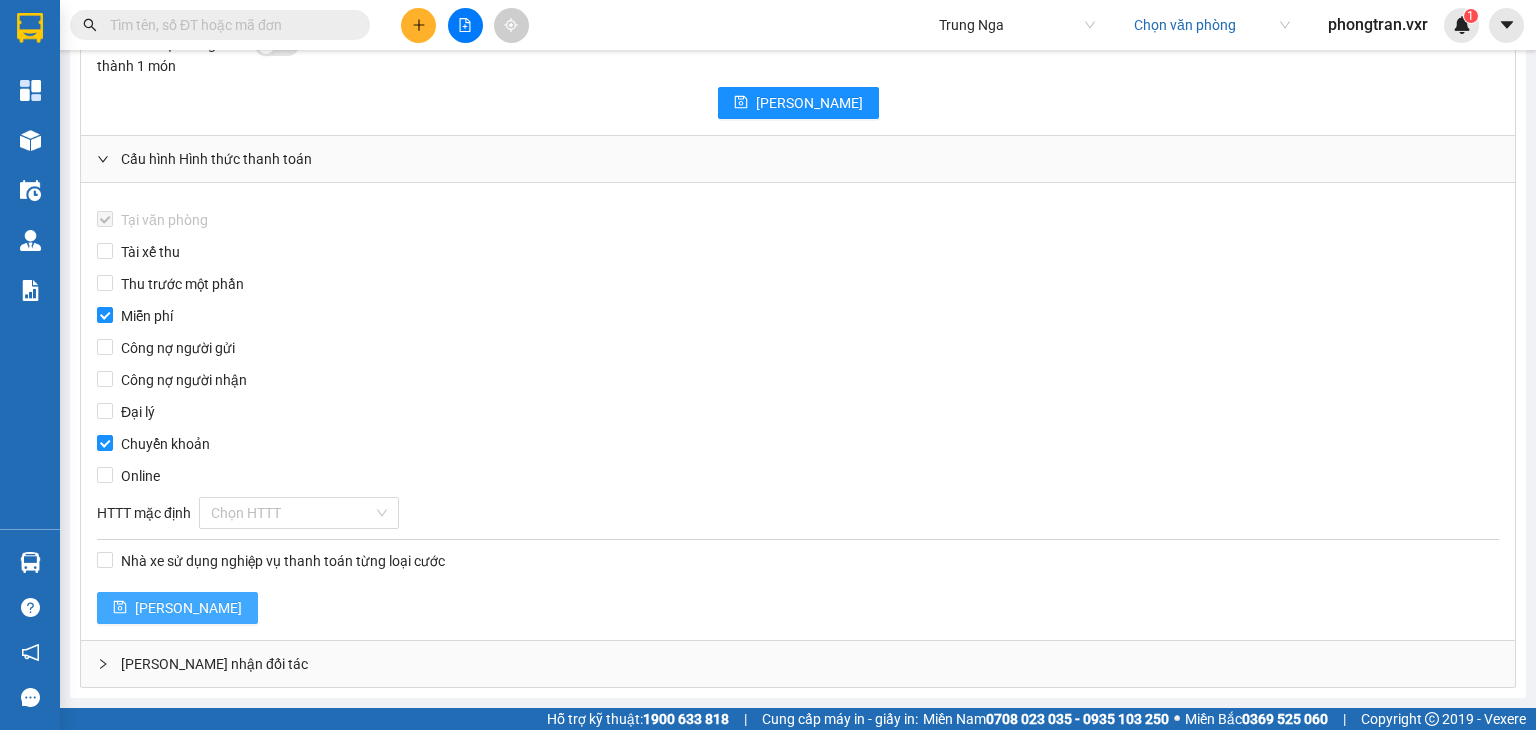 click on "[PERSON_NAME]" at bounding box center (177, 608) 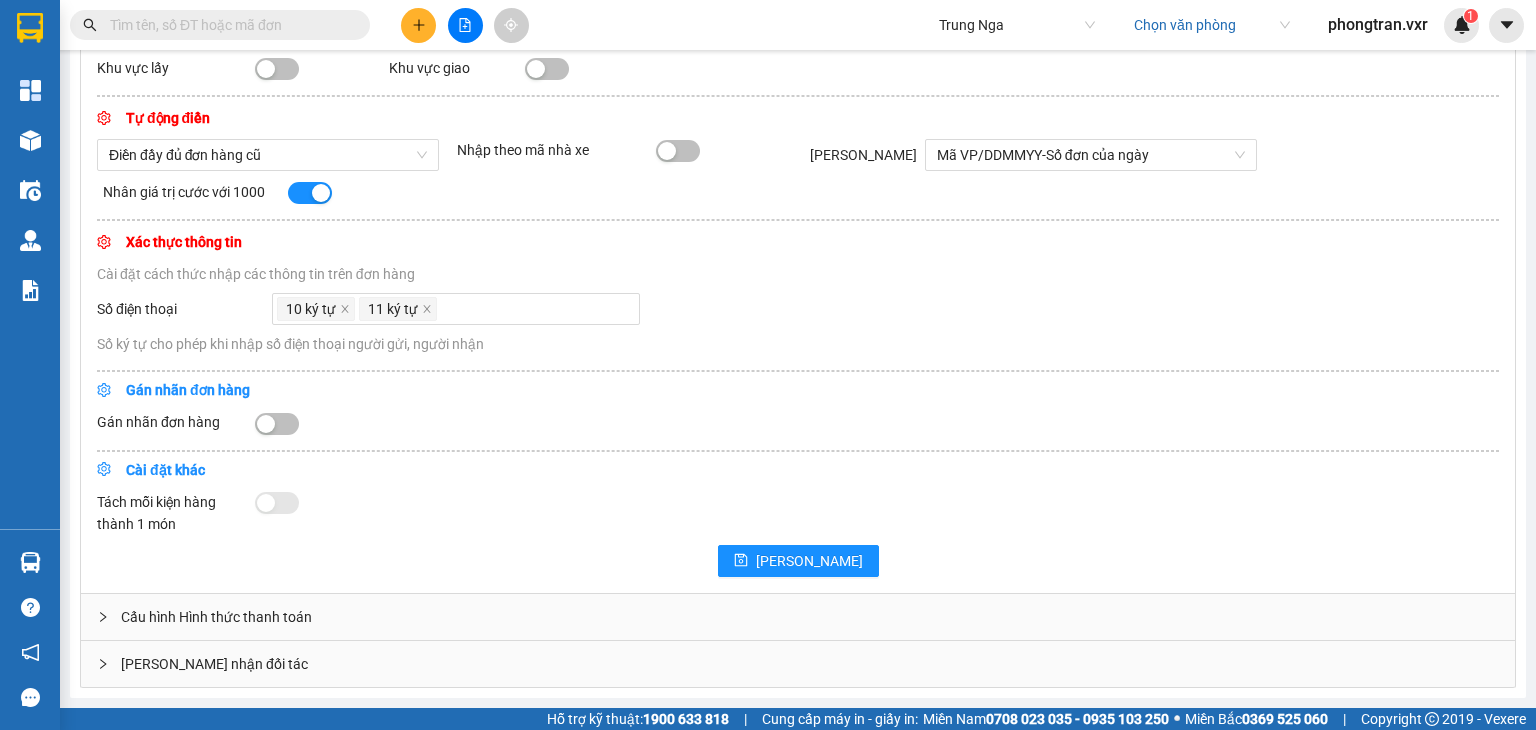 scroll, scrollTop: 696, scrollLeft: 0, axis: vertical 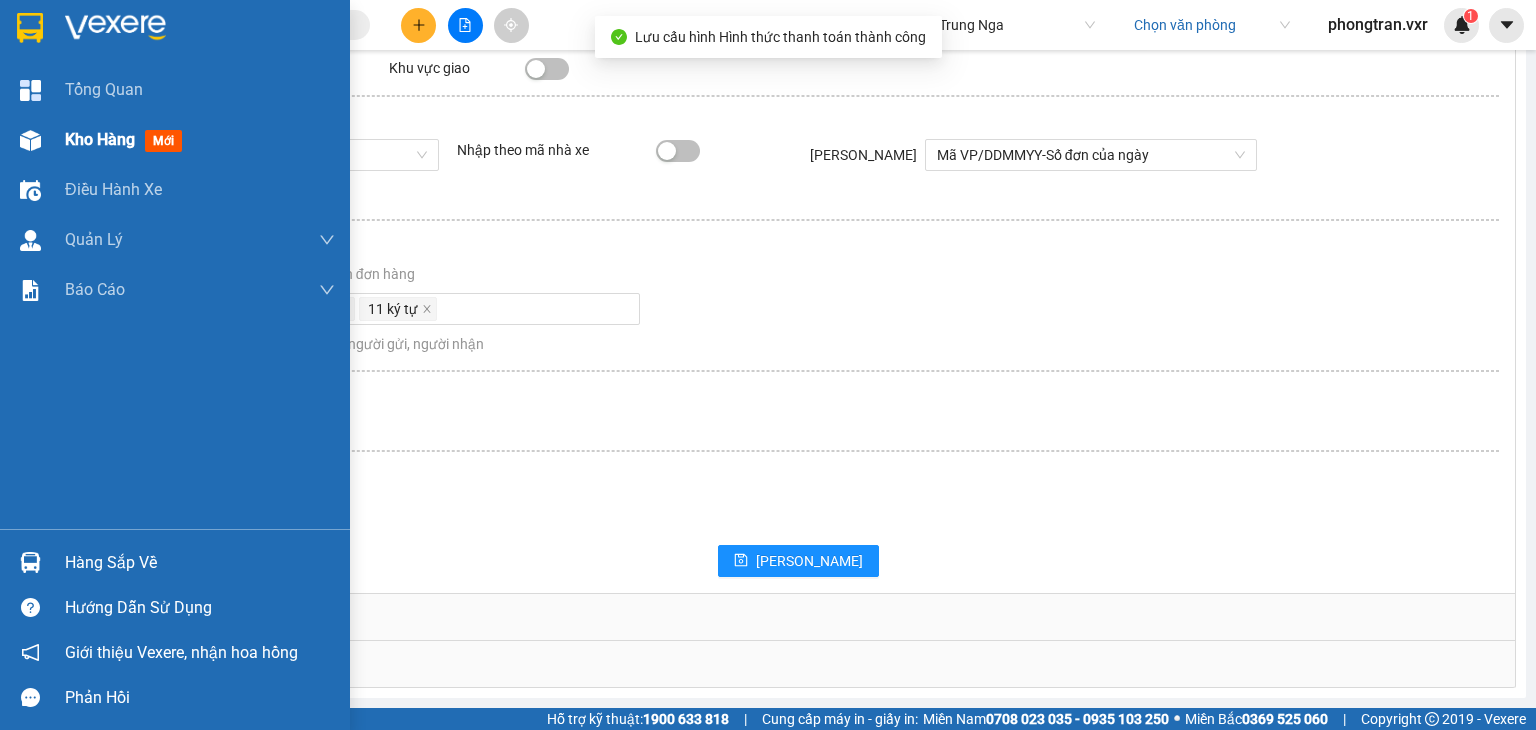 click on "Kho hàng" at bounding box center [100, 139] 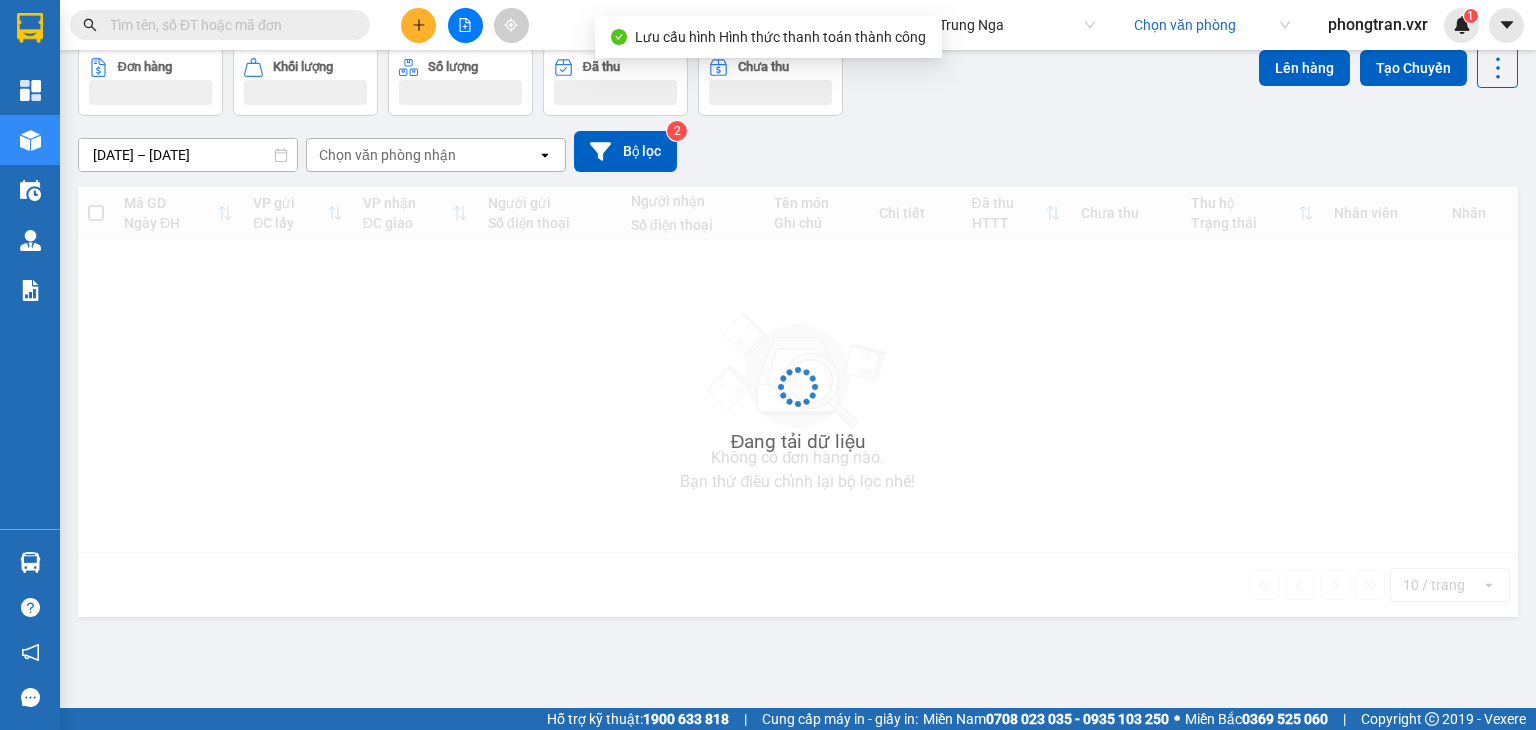 scroll, scrollTop: 92, scrollLeft: 0, axis: vertical 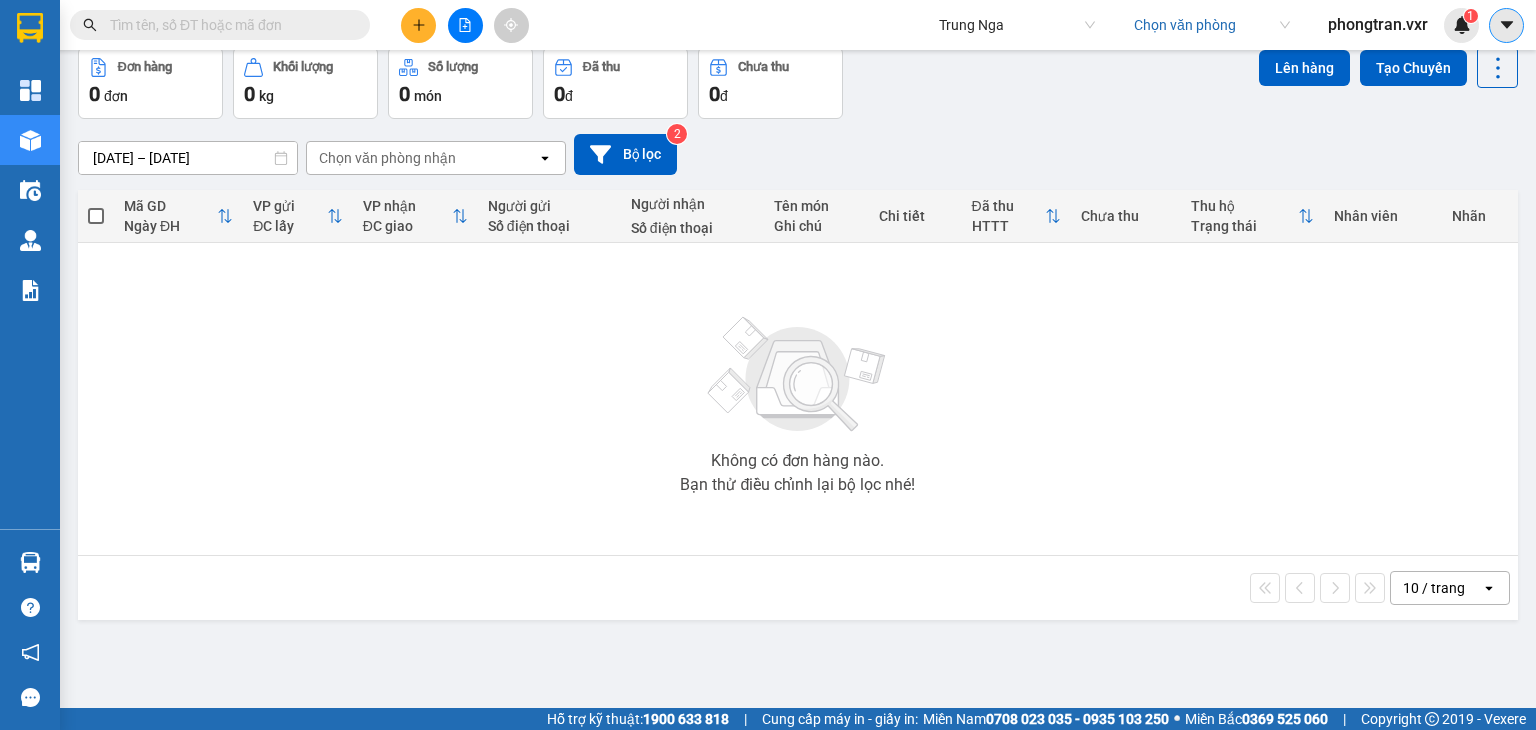 click 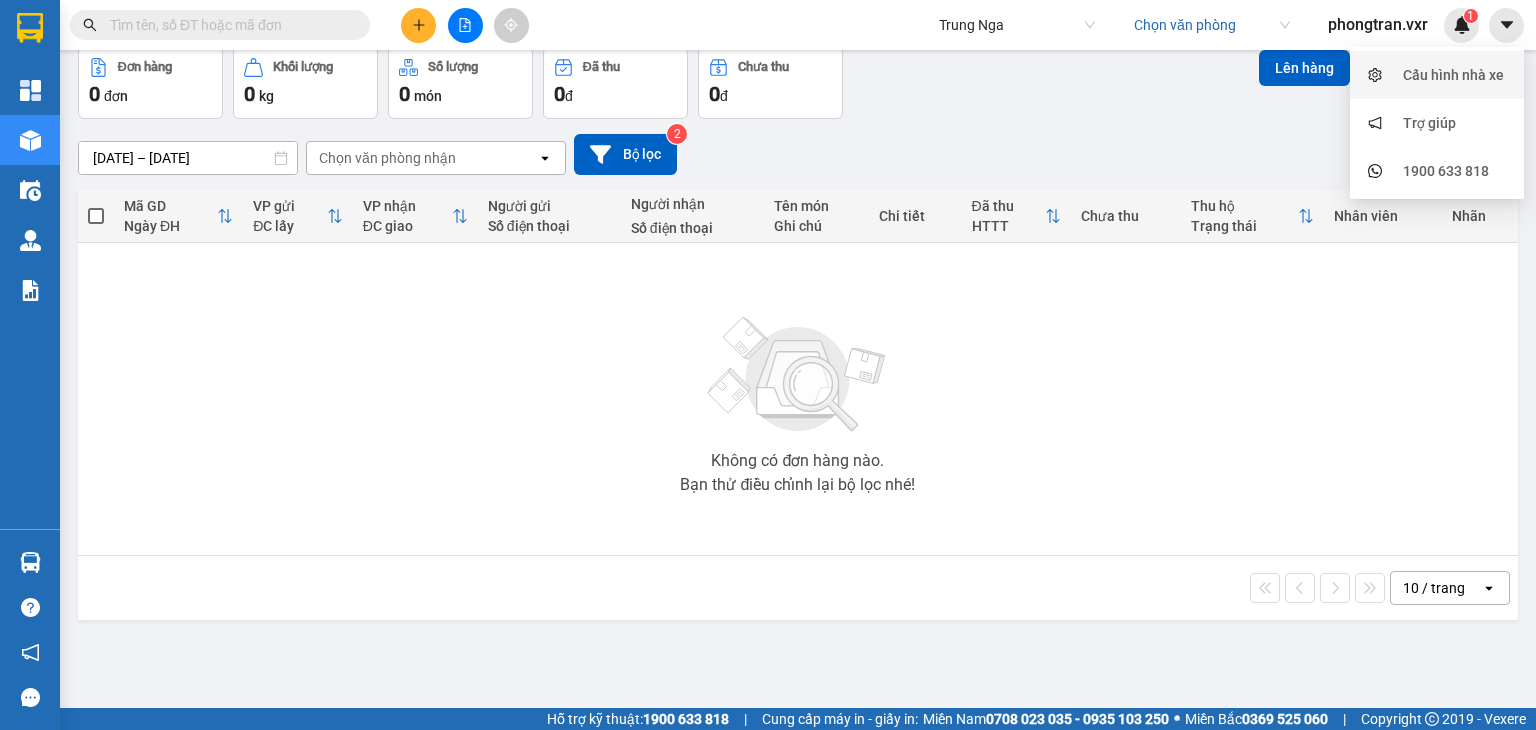 click on "Cấu hình nhà xe" at bounding box center [1453, 75] 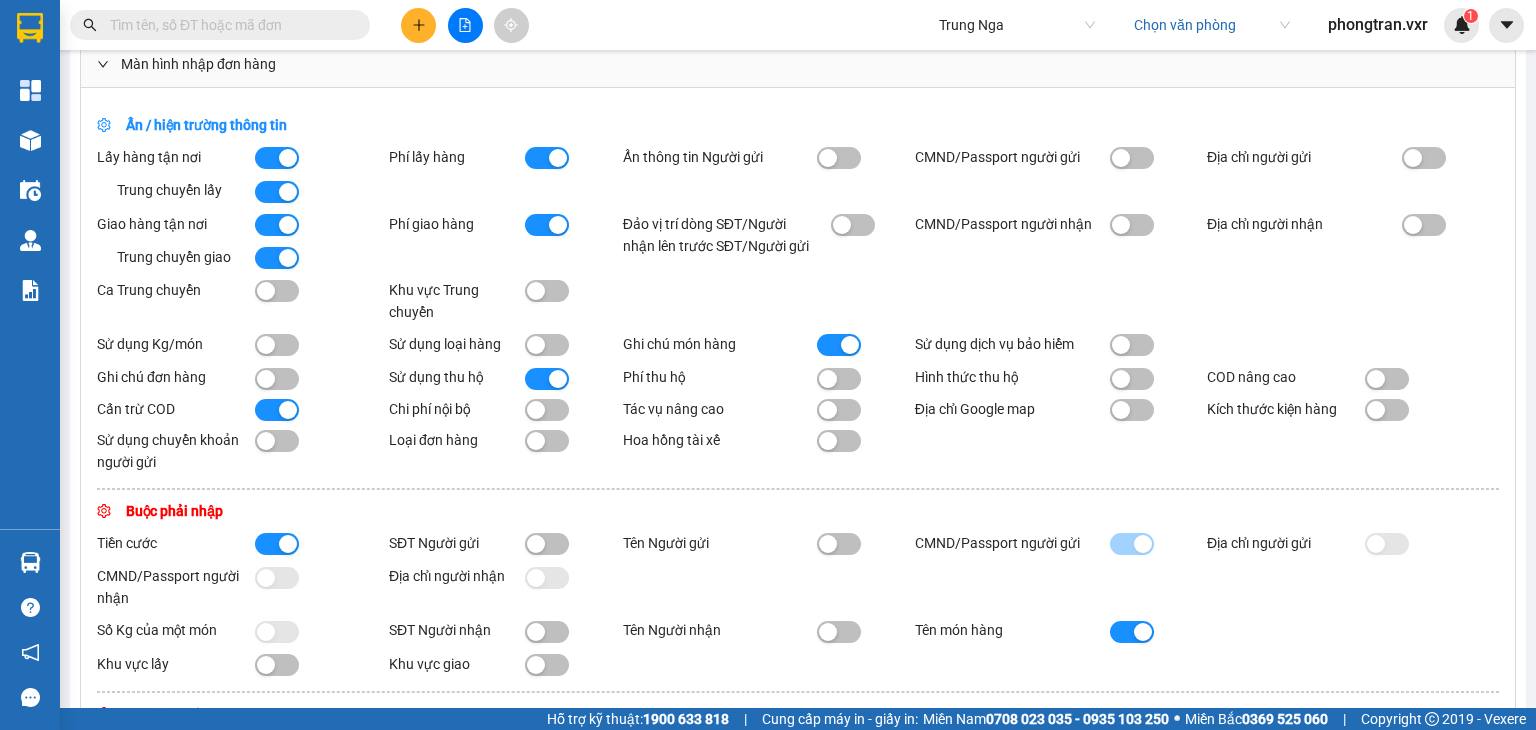 scroll, scrollTop: 0, scrollLeft: 0, axis: both 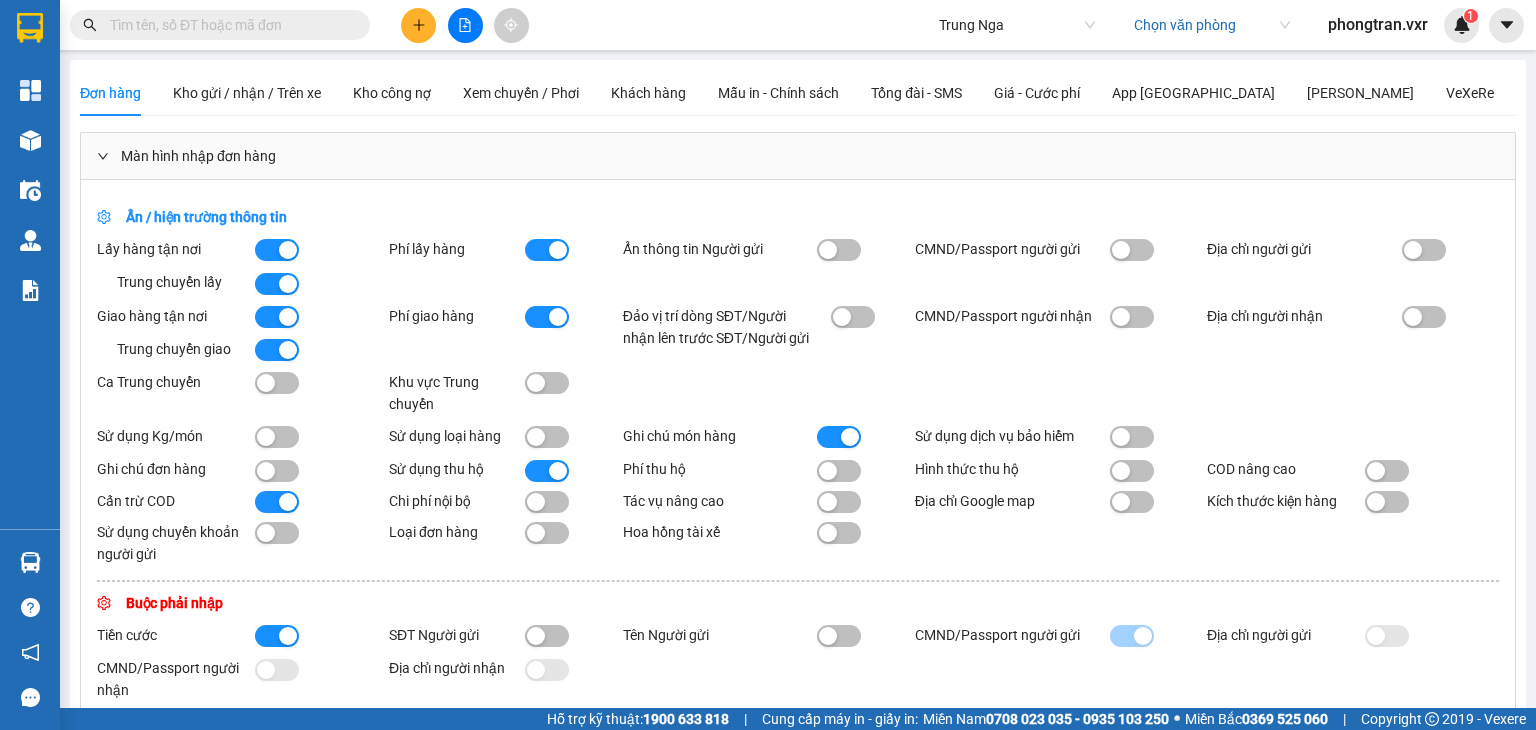 click at bounding box center [828, 502] 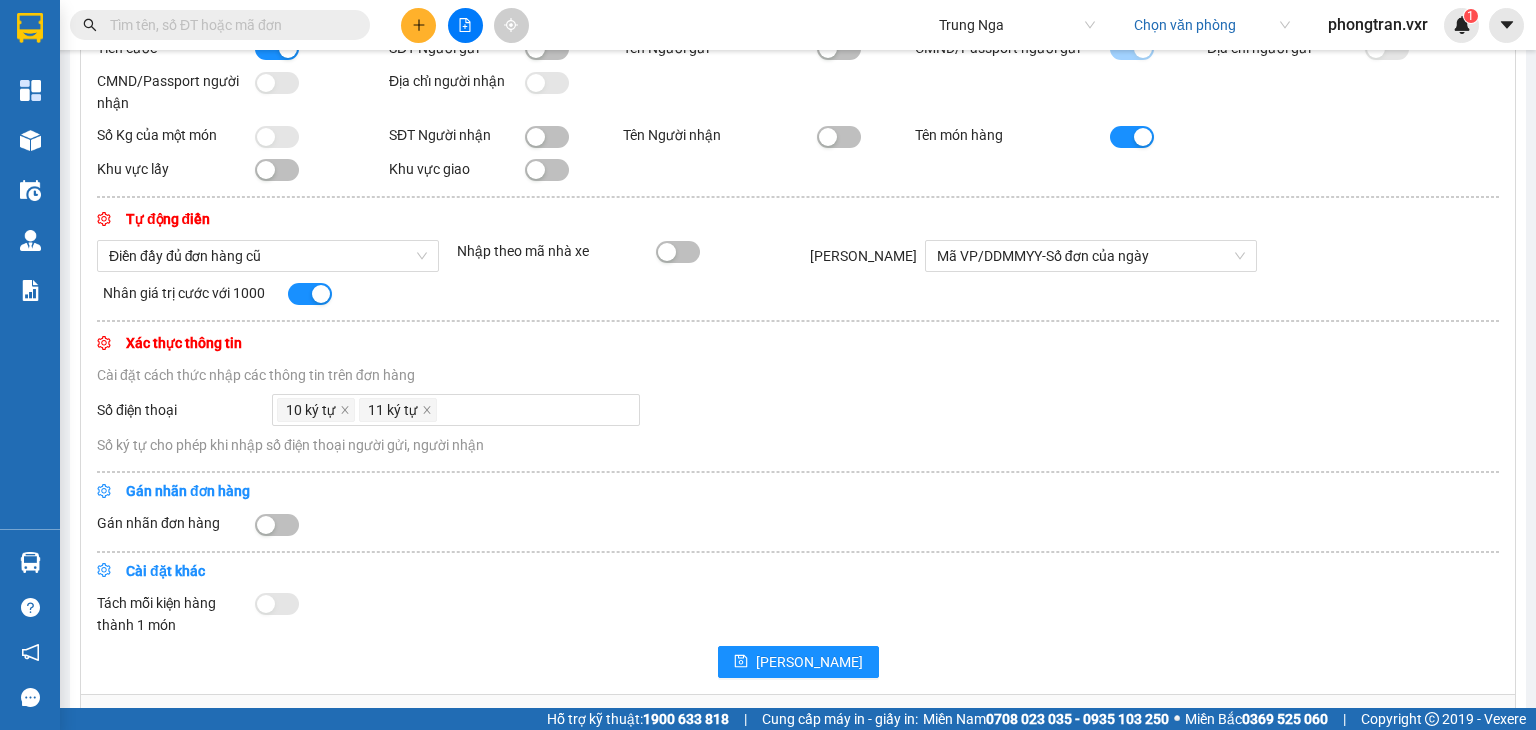 scroll, scrollTop: 696, scrollLeft: 0, axis: vertical 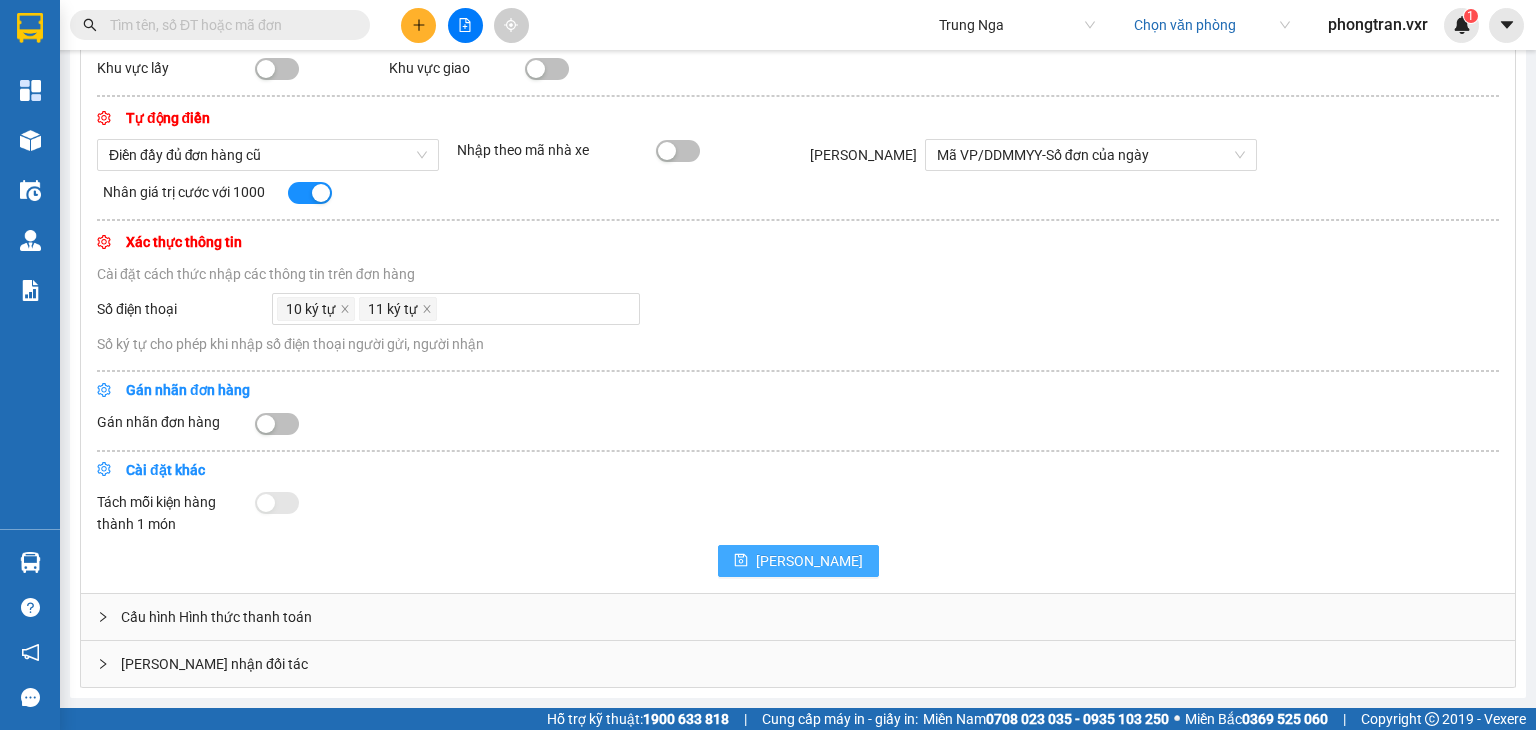 click 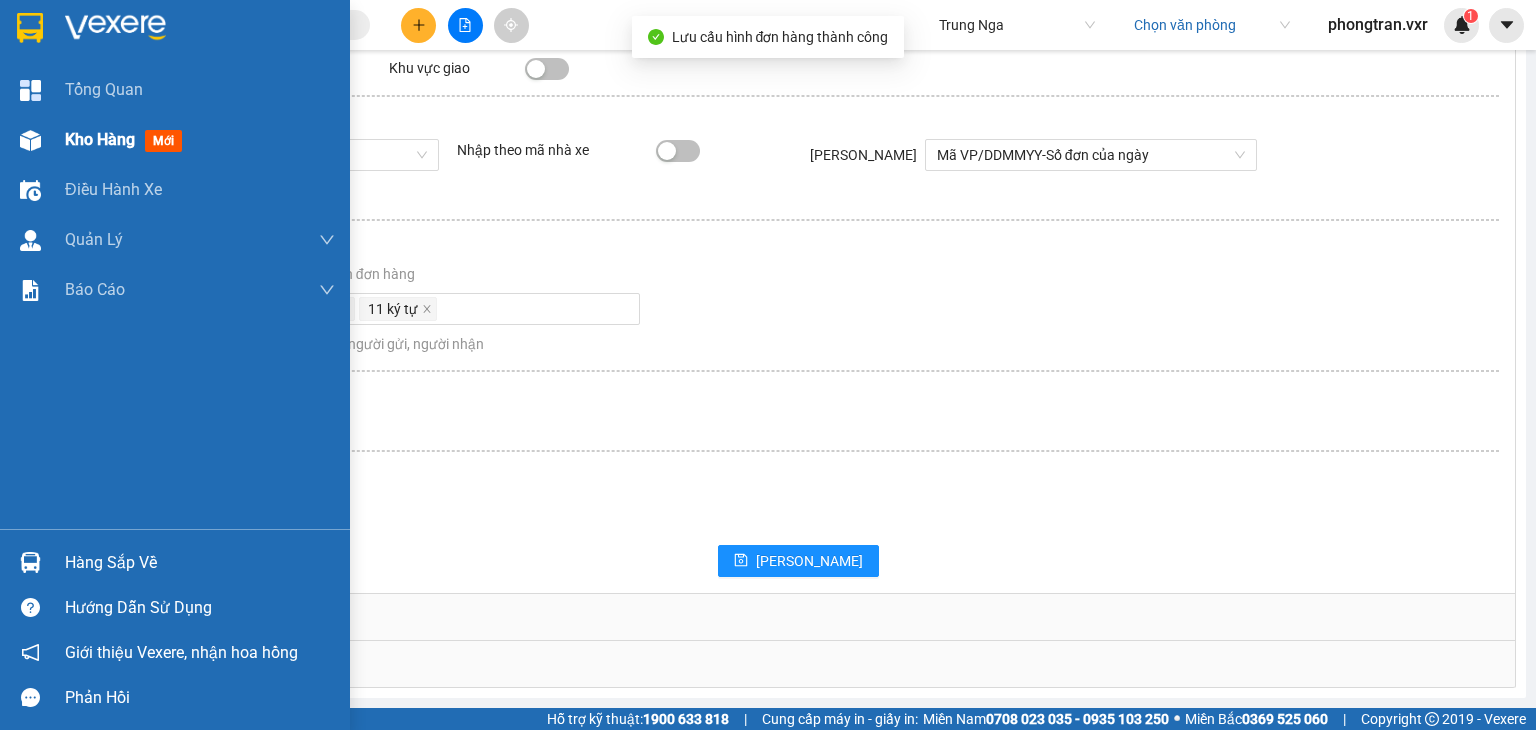 click on "Kho hàng mới" at bounding box center (175, 140) 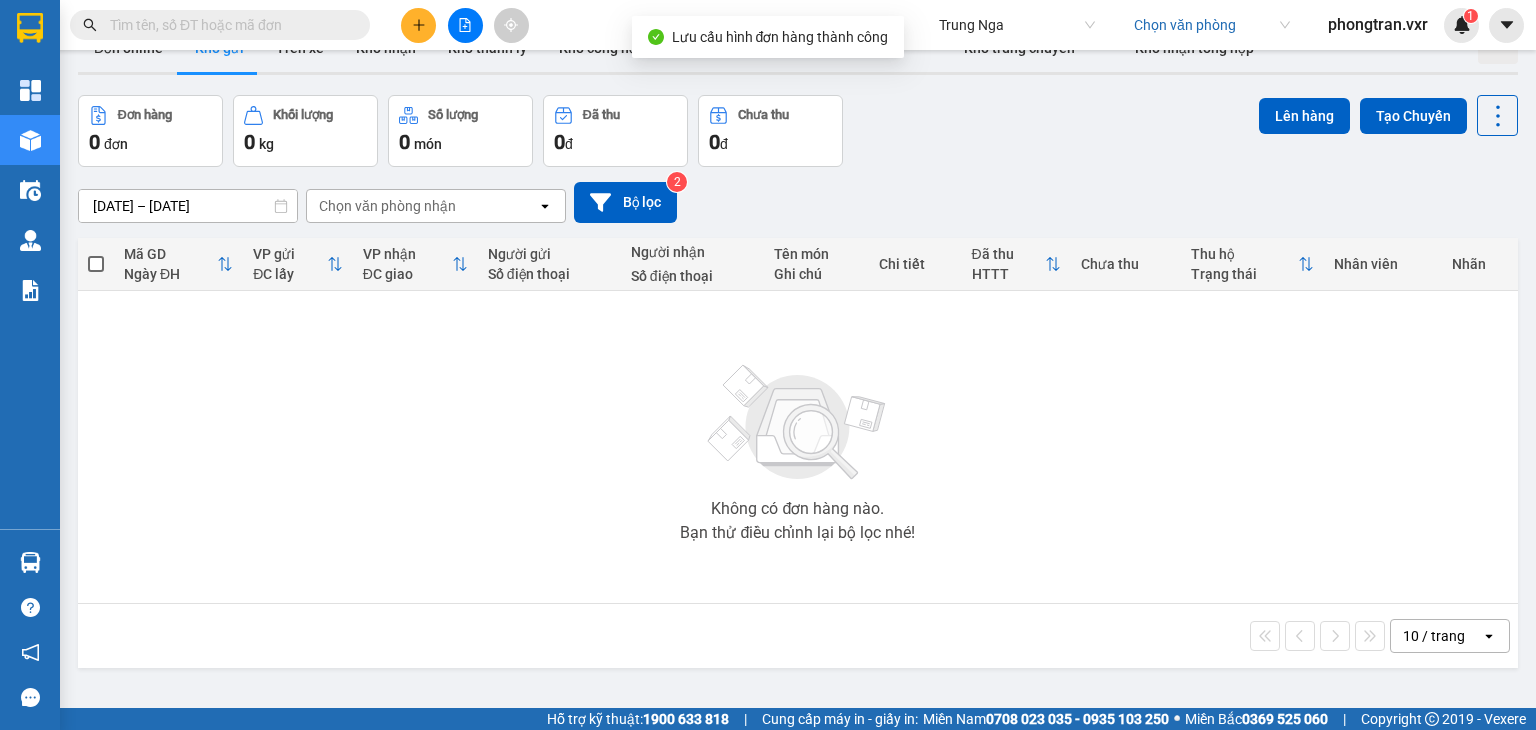 scroll, scrollTop: 0, scrollLeft: 0, axis: both 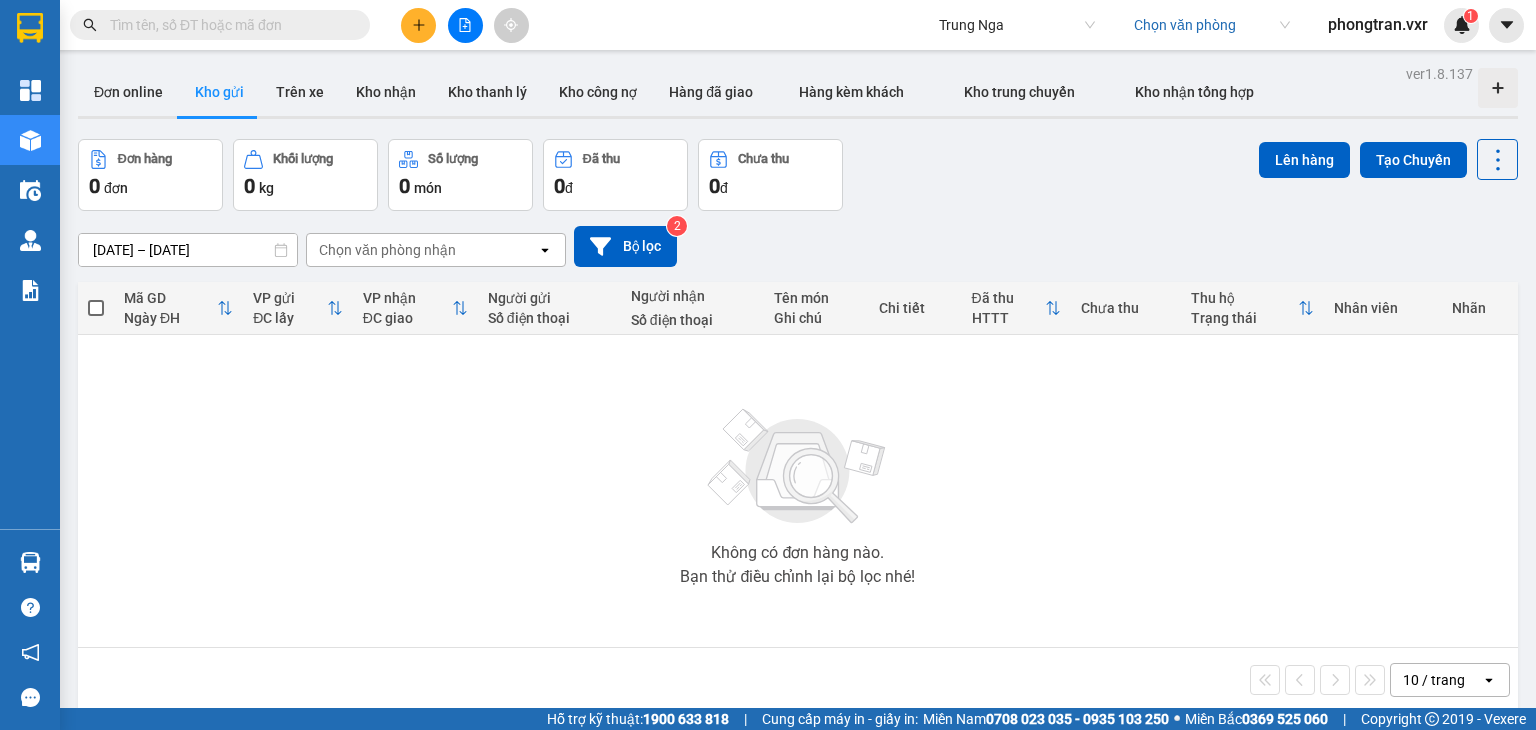 click on "Trung Nga Chọn văn phòng phongtran.vxr 1" at bounding box center [1231, 25] 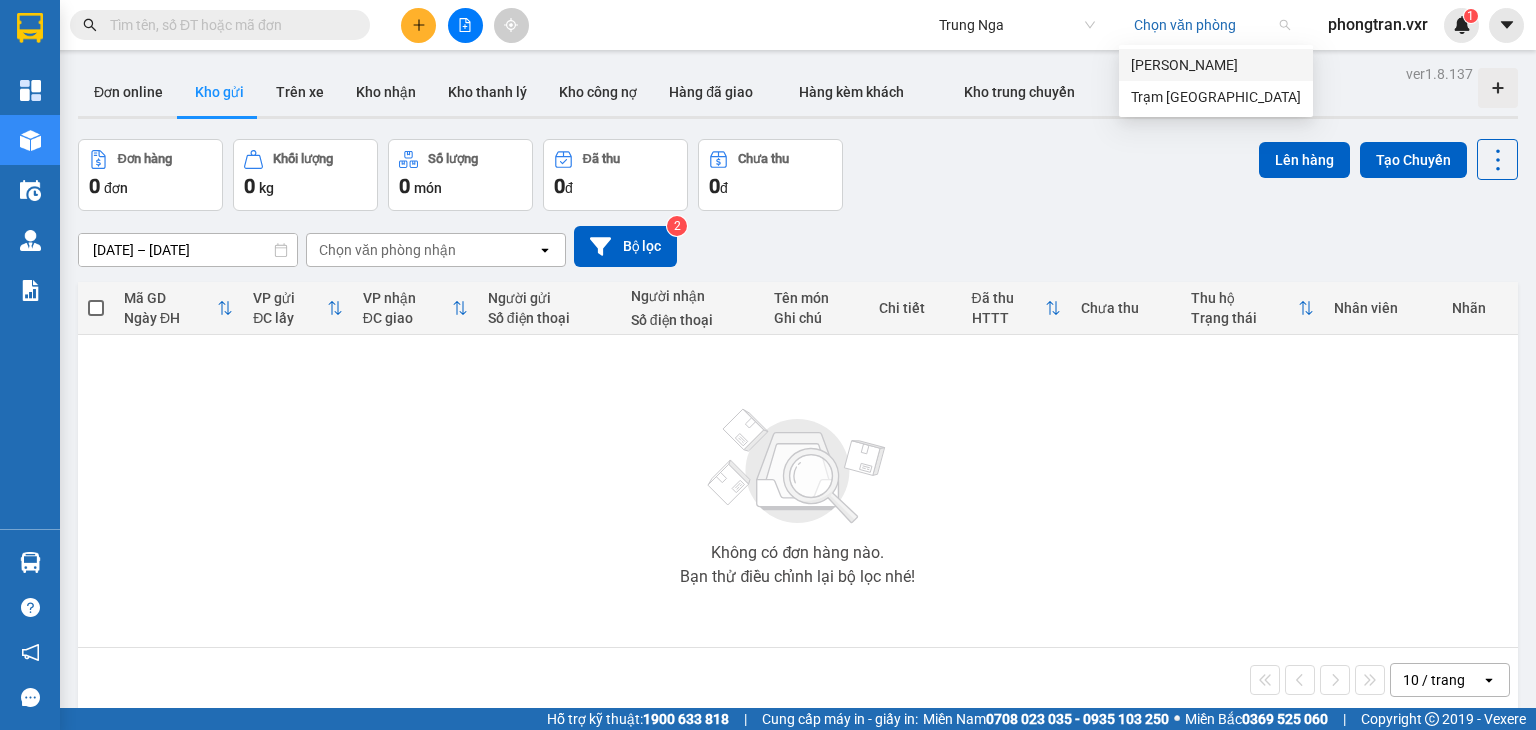 click at bounding box center (1205, 25) 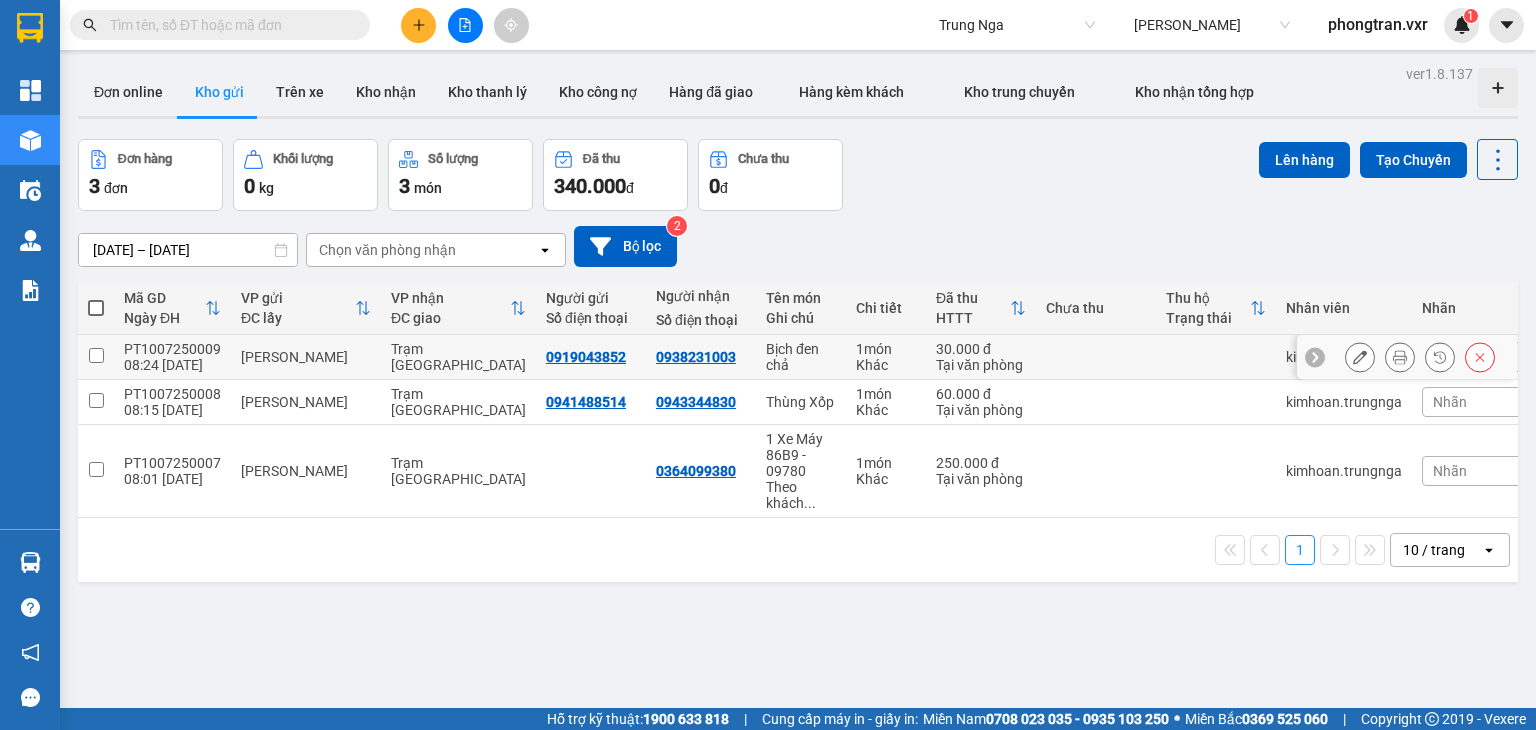 click 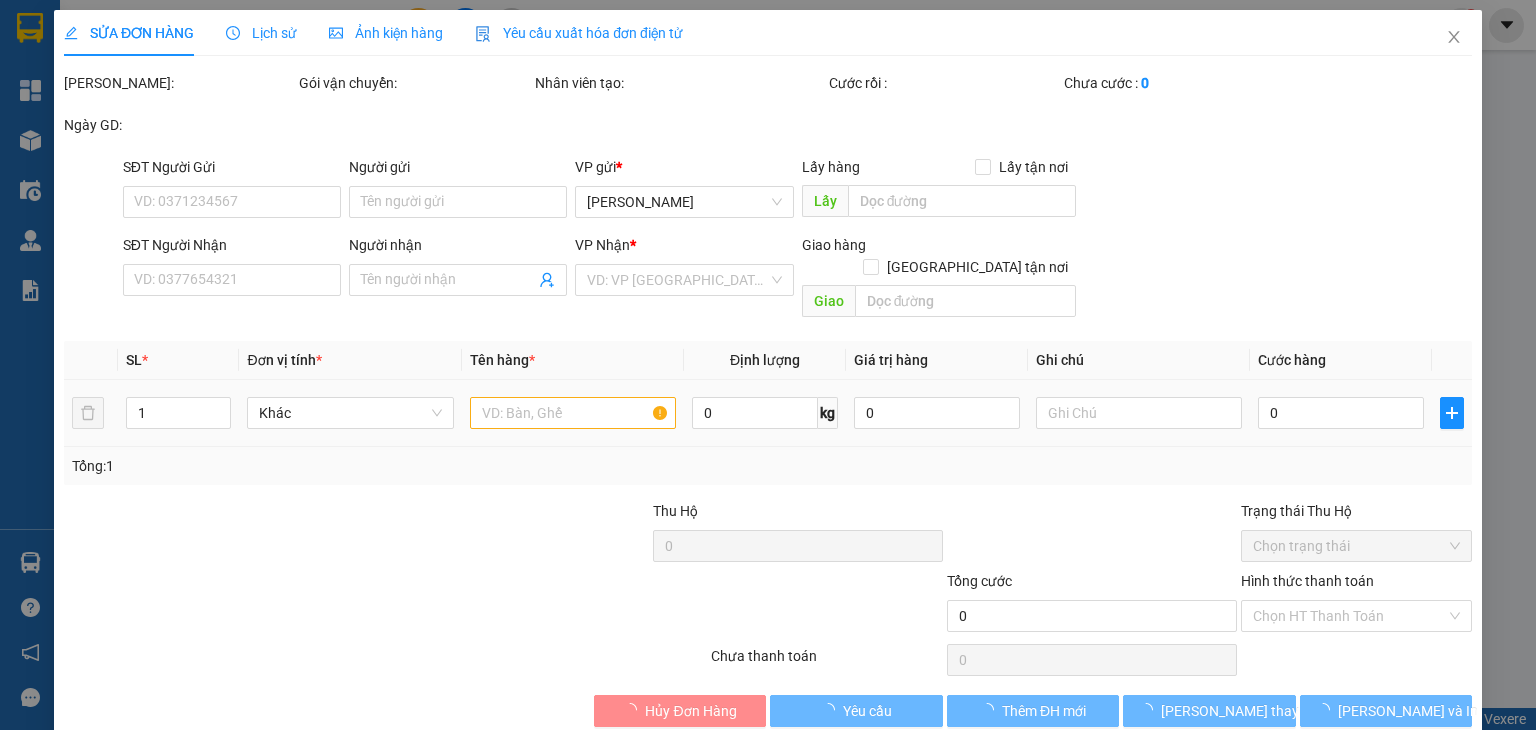 type on "0919043852" 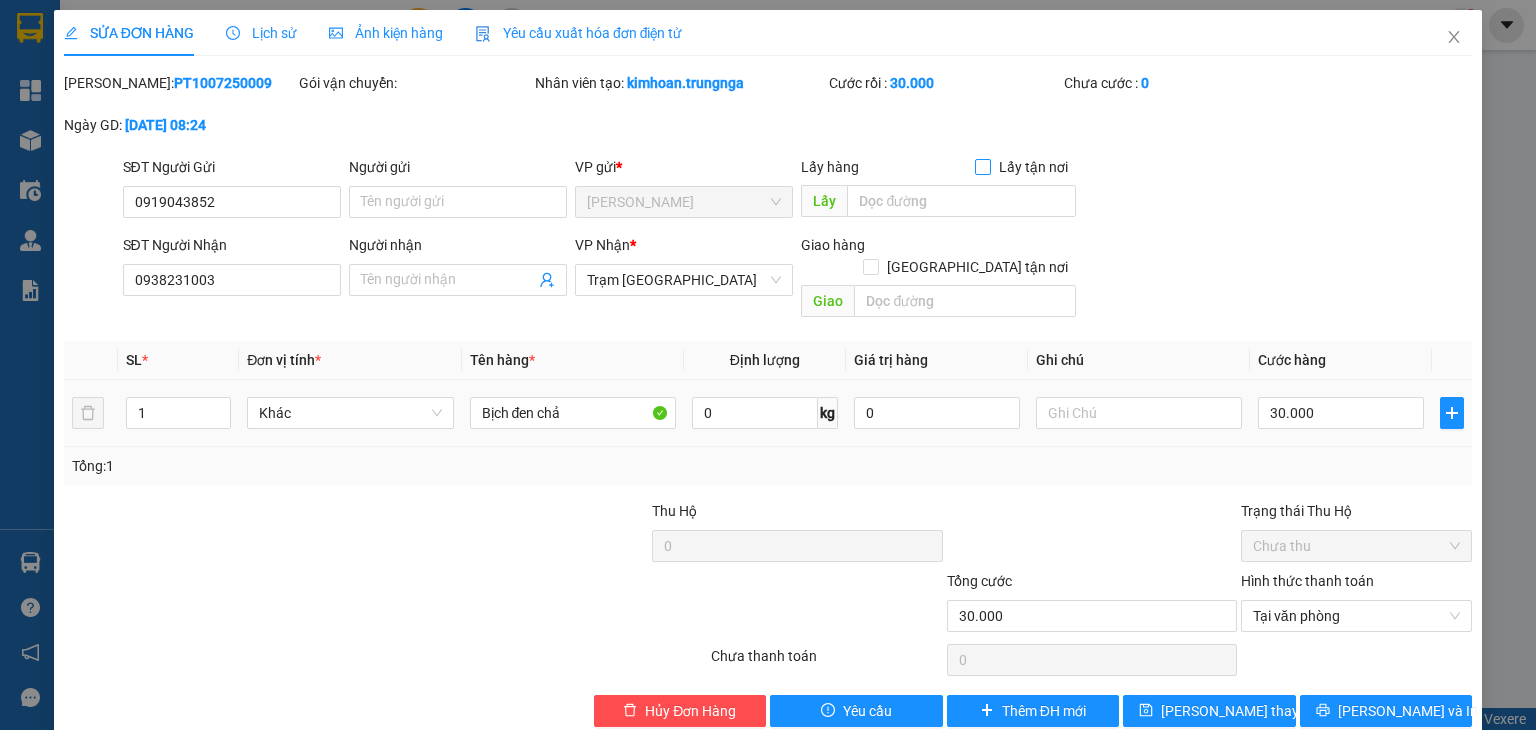 click at bounding box center (983, 167) 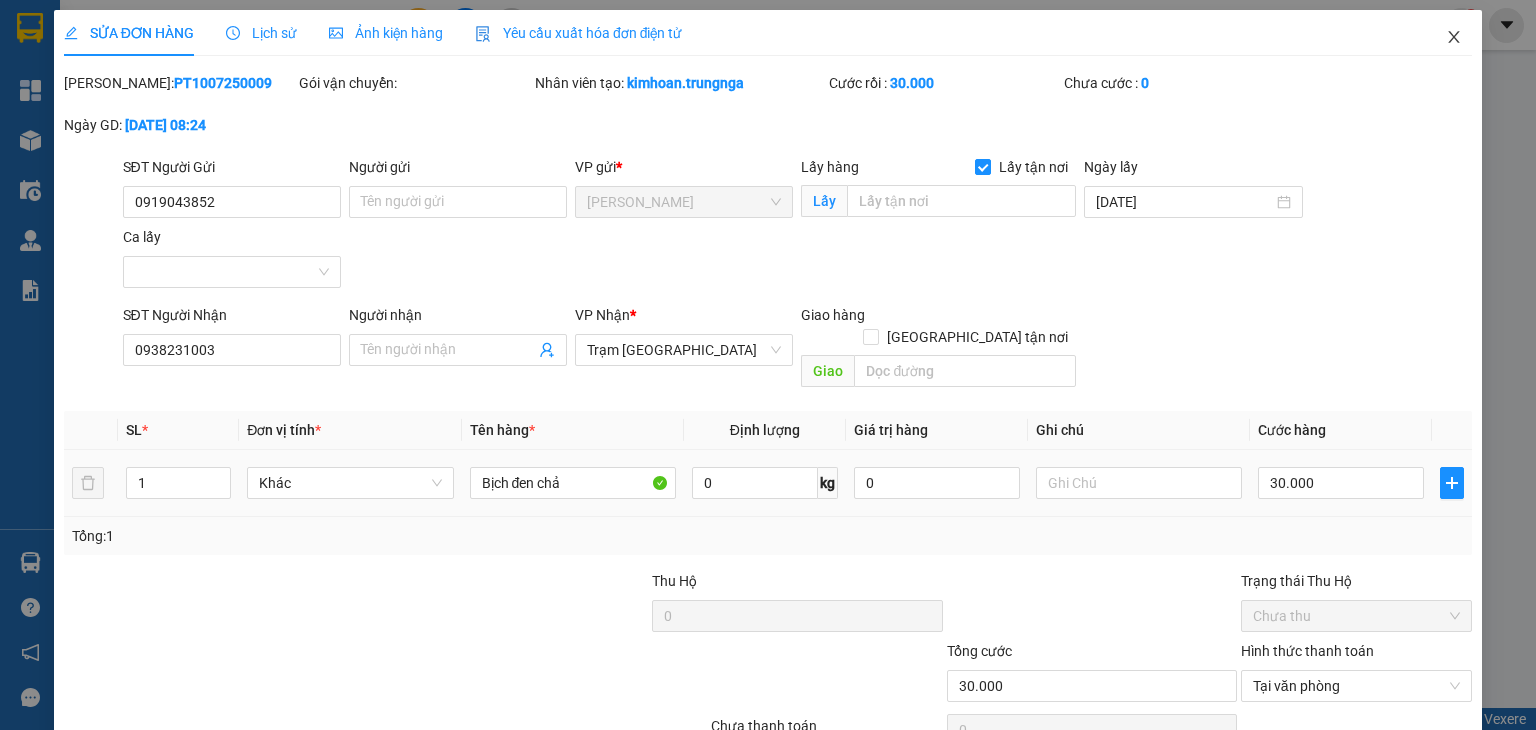 click at bounding box center [1454, 38] 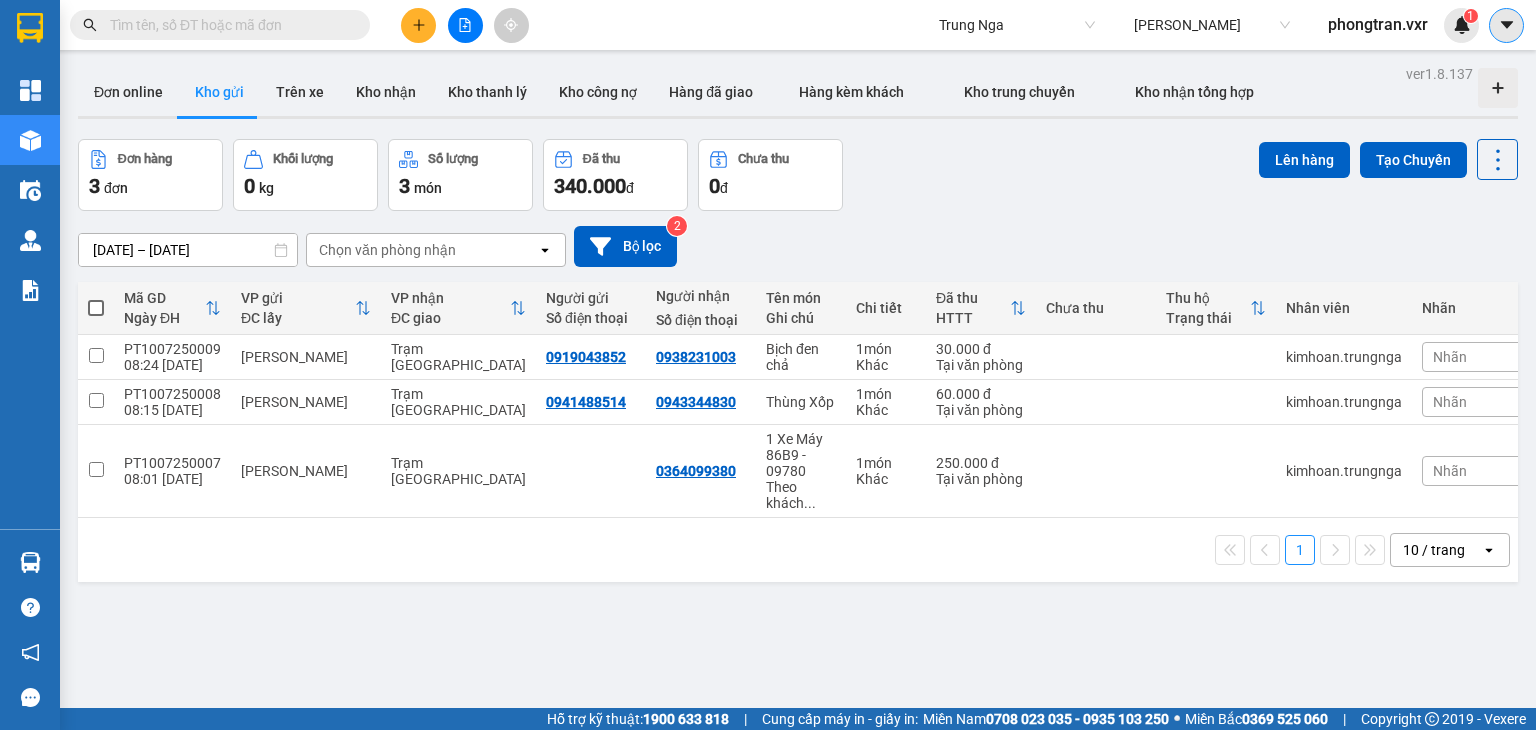 click 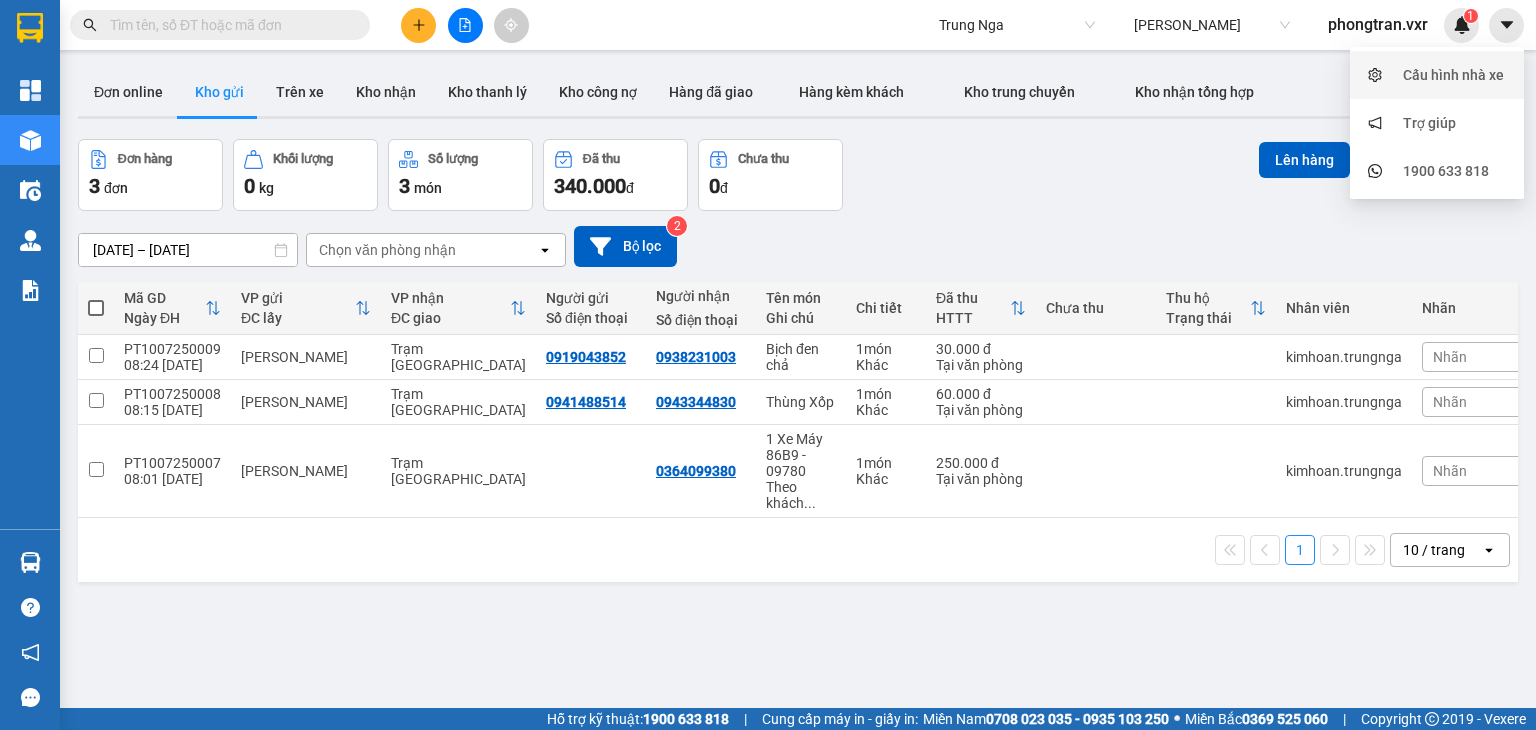 click on "Cấu hình nhà xe" at bounding box center (1453, 75) 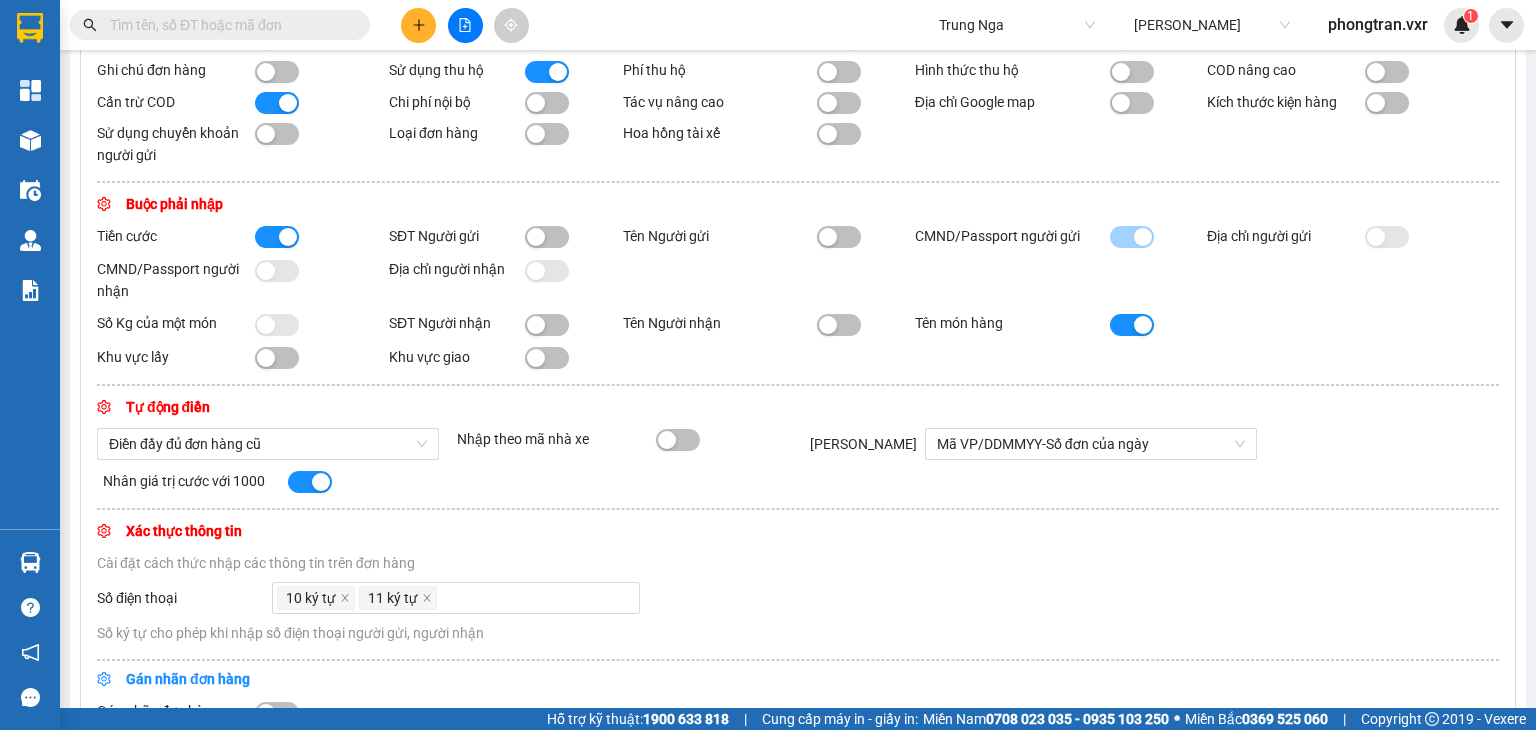 scroll, scrollTop: 400, scrollLeft: 0, axis: vertical 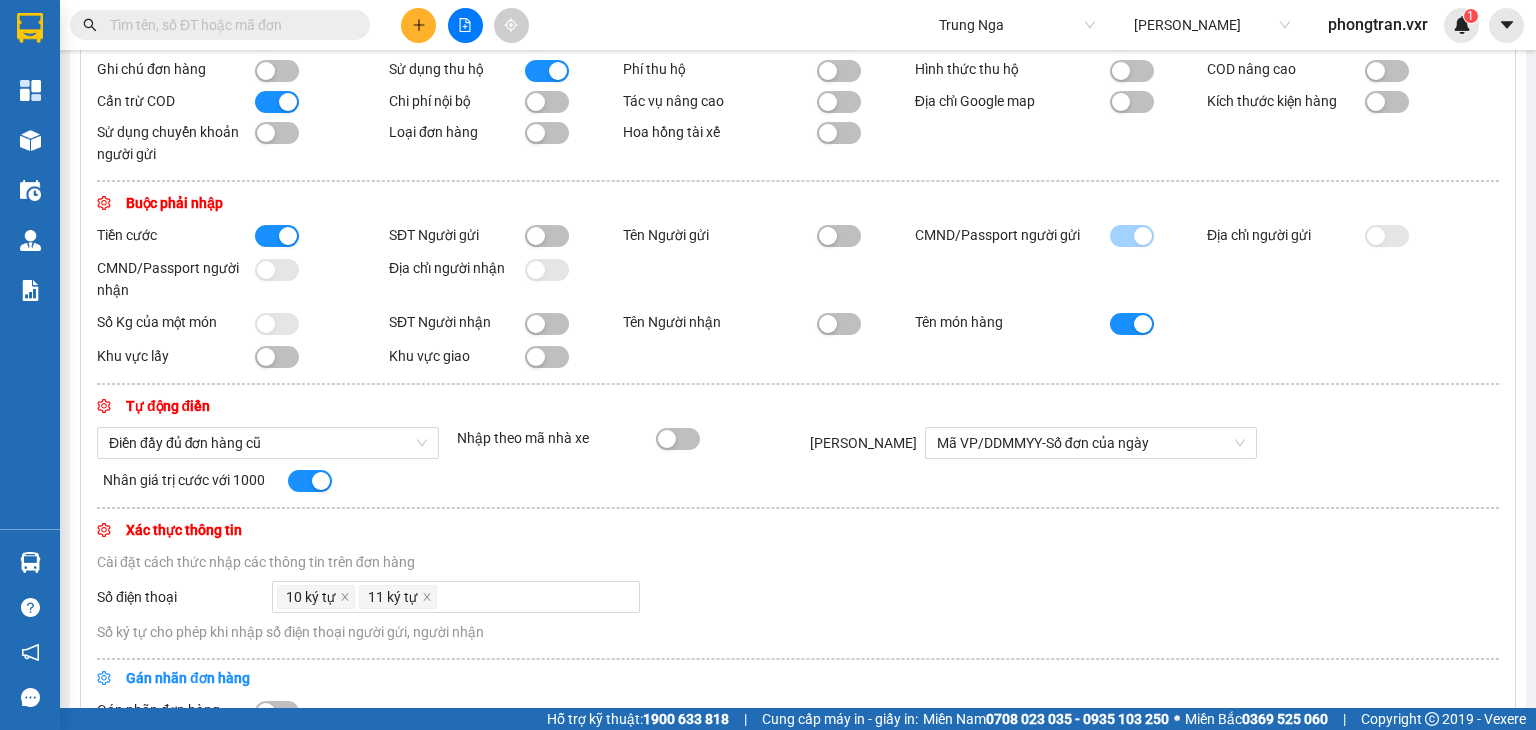 click on "Đơn hàng Kho gửi / nhận / Trên xe Kho công nợ Xem chuyến / Phơi Khách hàng Mẫu in - Chính sách Tổng đài - SMS Giá - Cước phí App Hàng Hóa Báo Cáo VeXeRe Màn hình nhập đơn hàng  Ẩn / hiện trường thông tin Lấy hàng tận nơi Trung chuyển lấy Phí lấy hàng Ẩn thông tin Người gửi CMND/Passport người gửi Địa chỉ người gửi Giao hàng tận nơi Trung chuyển giao Phí giao hàng Đảo vị trí dòng SĐT/Người nhận lên trước SĐT/Người gửi CMND/Passport người nhận Địa chỉ người nhận Ca Trung chuyển Khu vực Trung chuyển Sử dụng Kg/món Sử dụng loại hàng Ghi chú món hàng Sử dụng dịch vụ bảo hiểm Ghi chú đơn hàng Sử dụng thu hộ Phí thu hộ Hình thức thu hộ COD nâng cao Cấn trừ COD Chi phí nội bộ Tác vụ nâng cao Địa chỉ Google map Kích thước kiện hàng Sử dụng chuyển khoản người gửi Loại đơn hàng Hoa hồng tài xế" at bounding box center (768, 354) 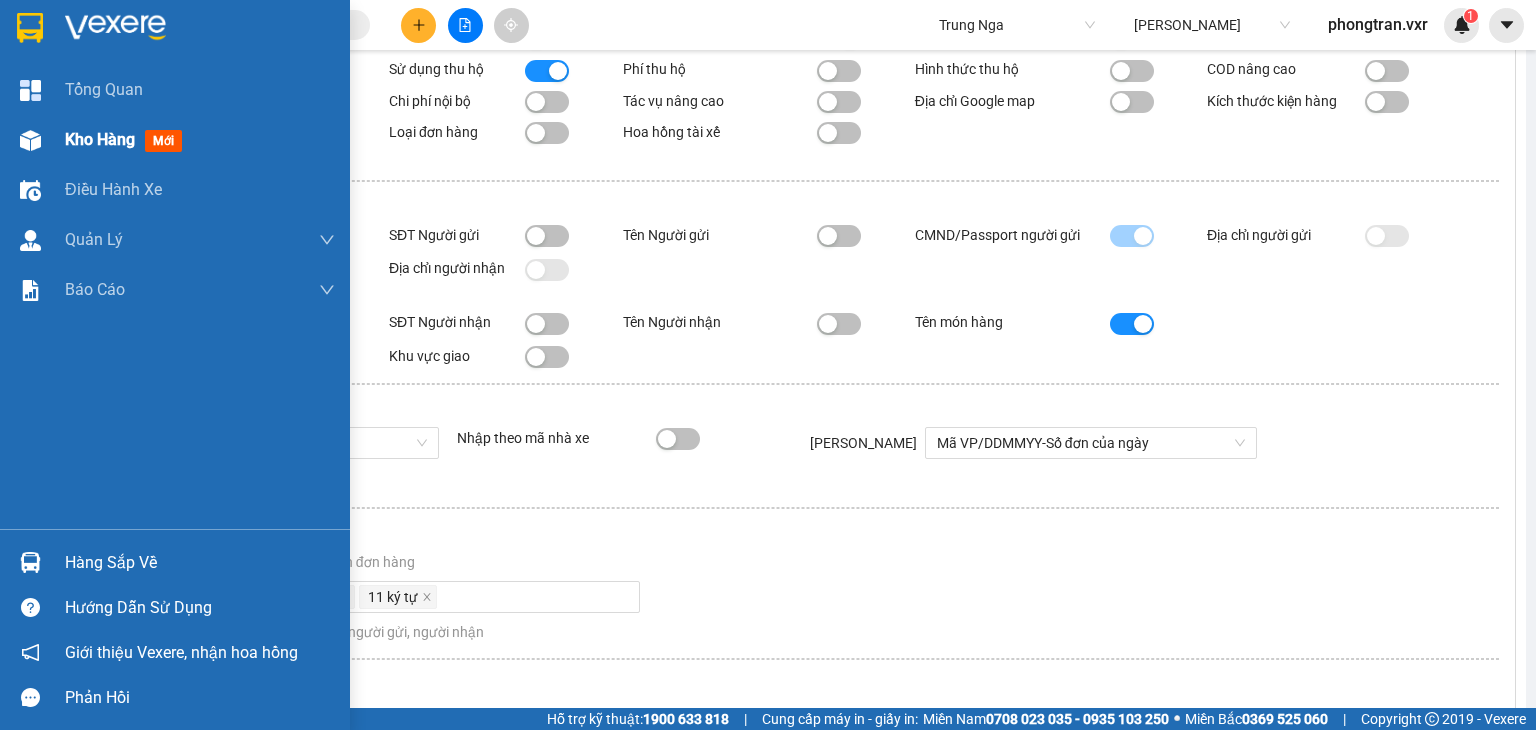 click at bounding box center (30, 140) 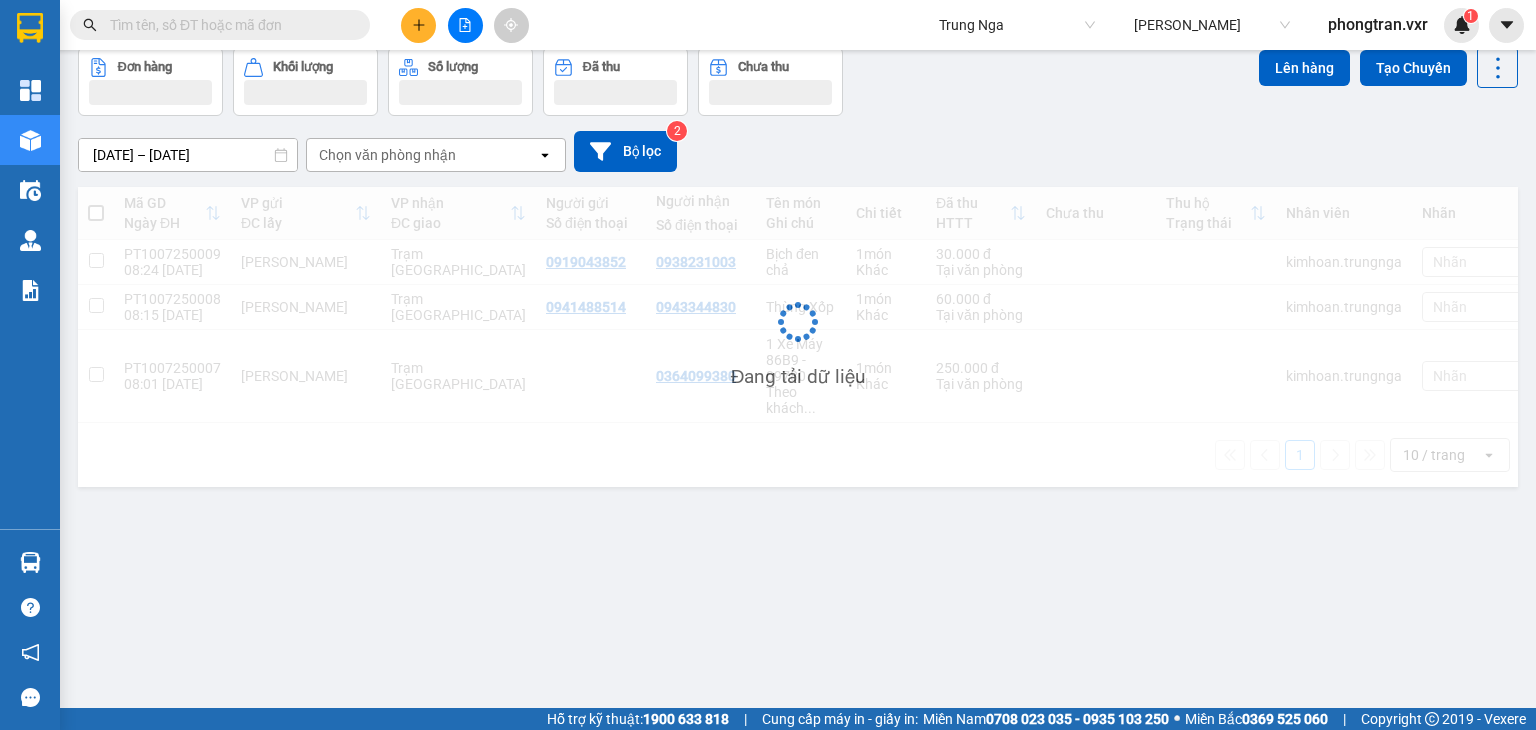 scroll, scrollTop: 92, scrollLeft: 0, axis: vertical 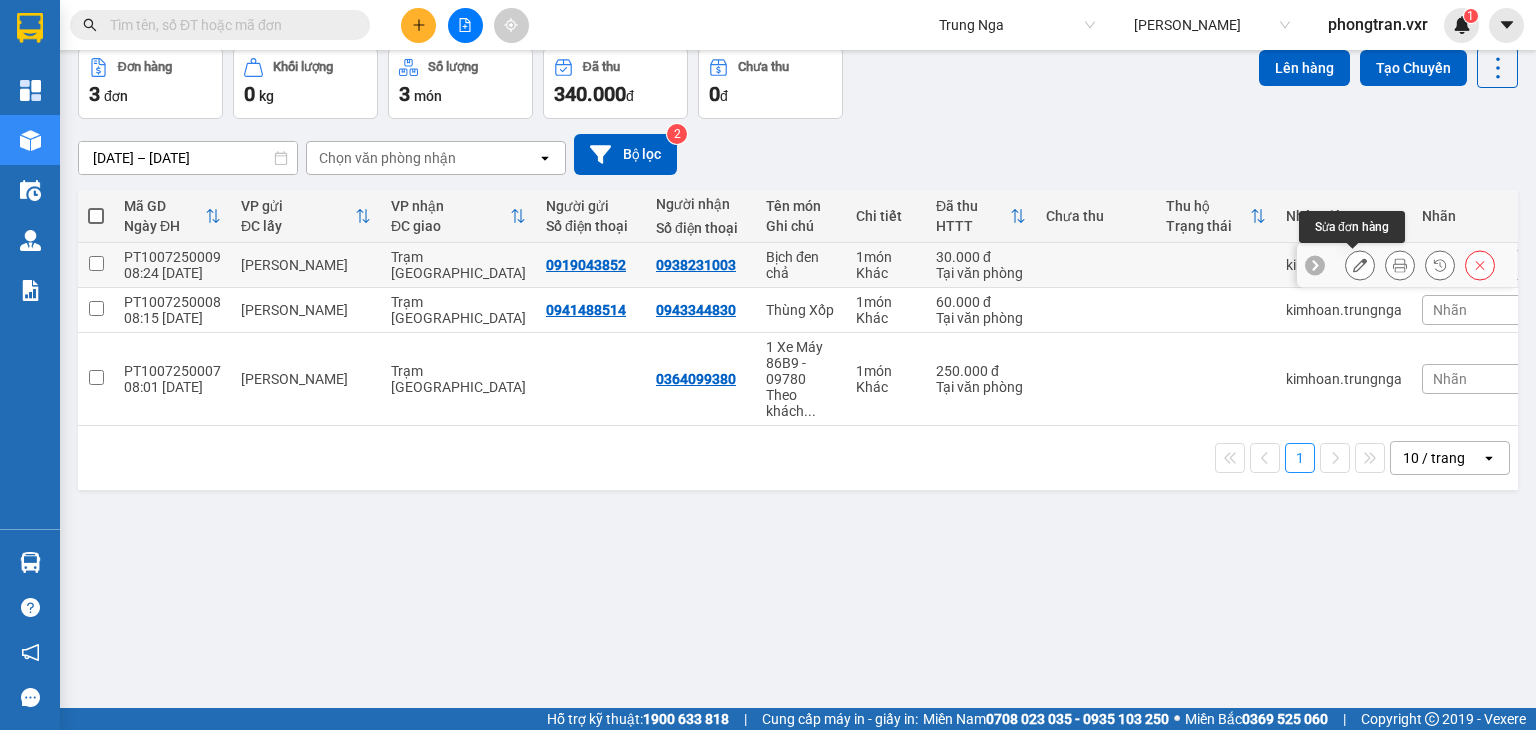click 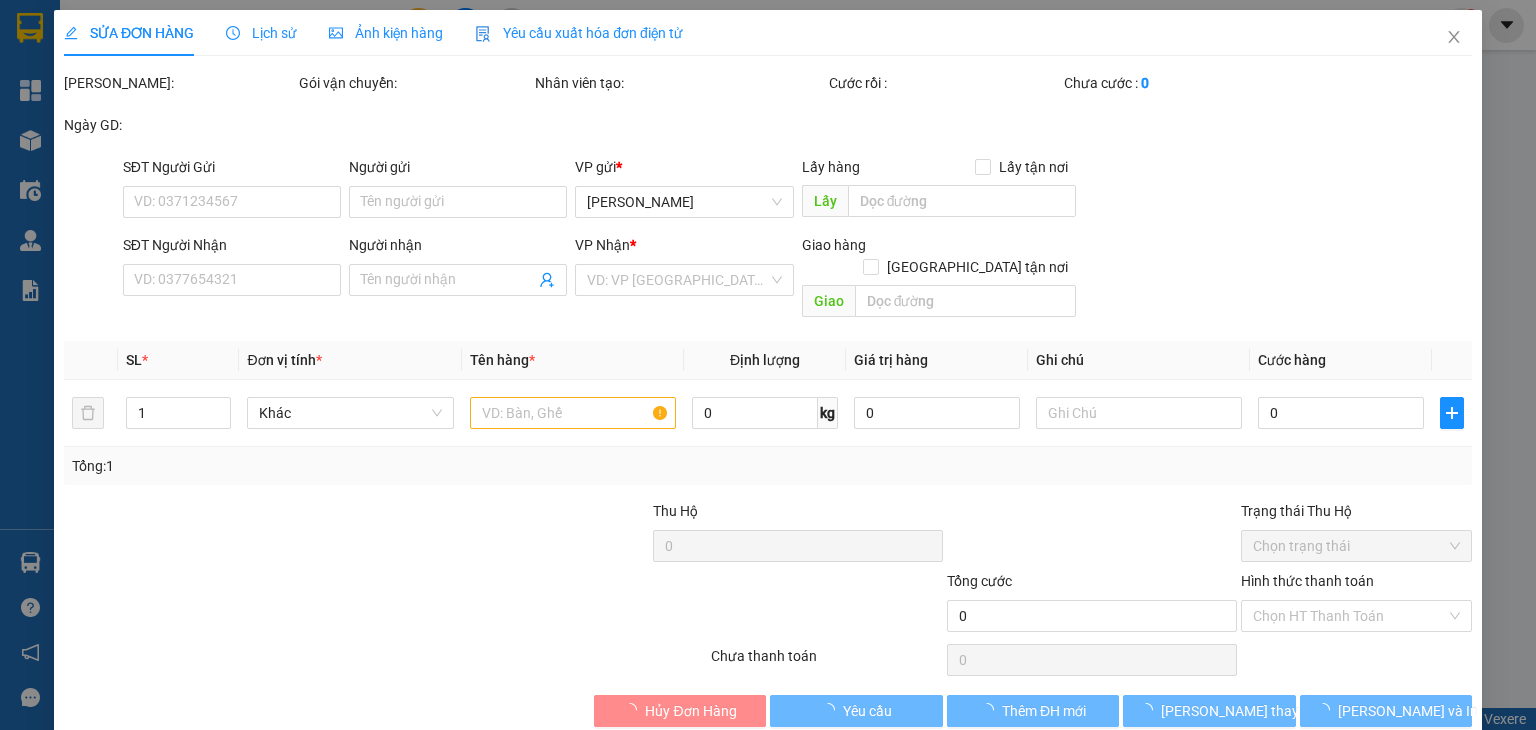 type on "0919043852" 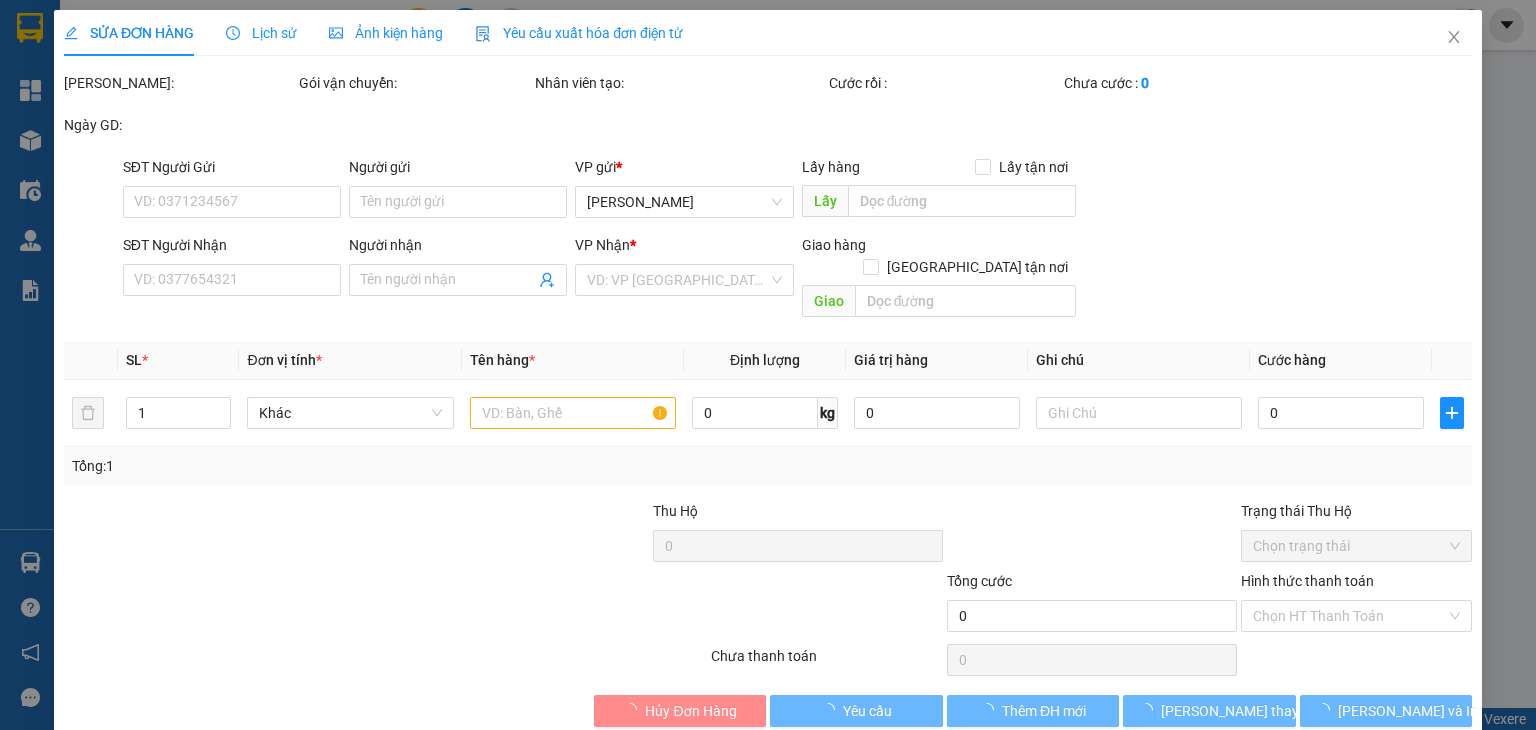 type on "0938231003" 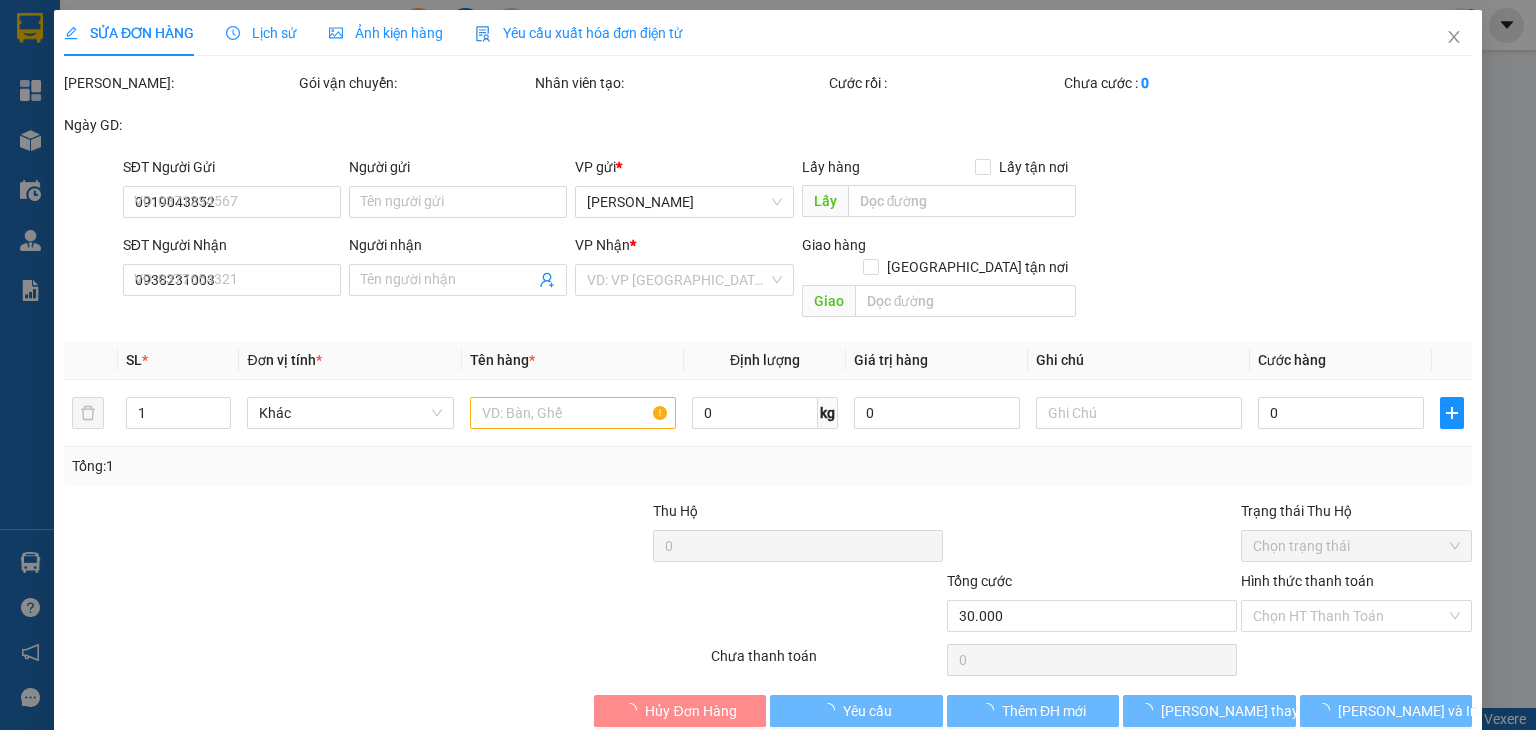 scroll, scrollTop: 0, scrollLeft: 0, axis: both 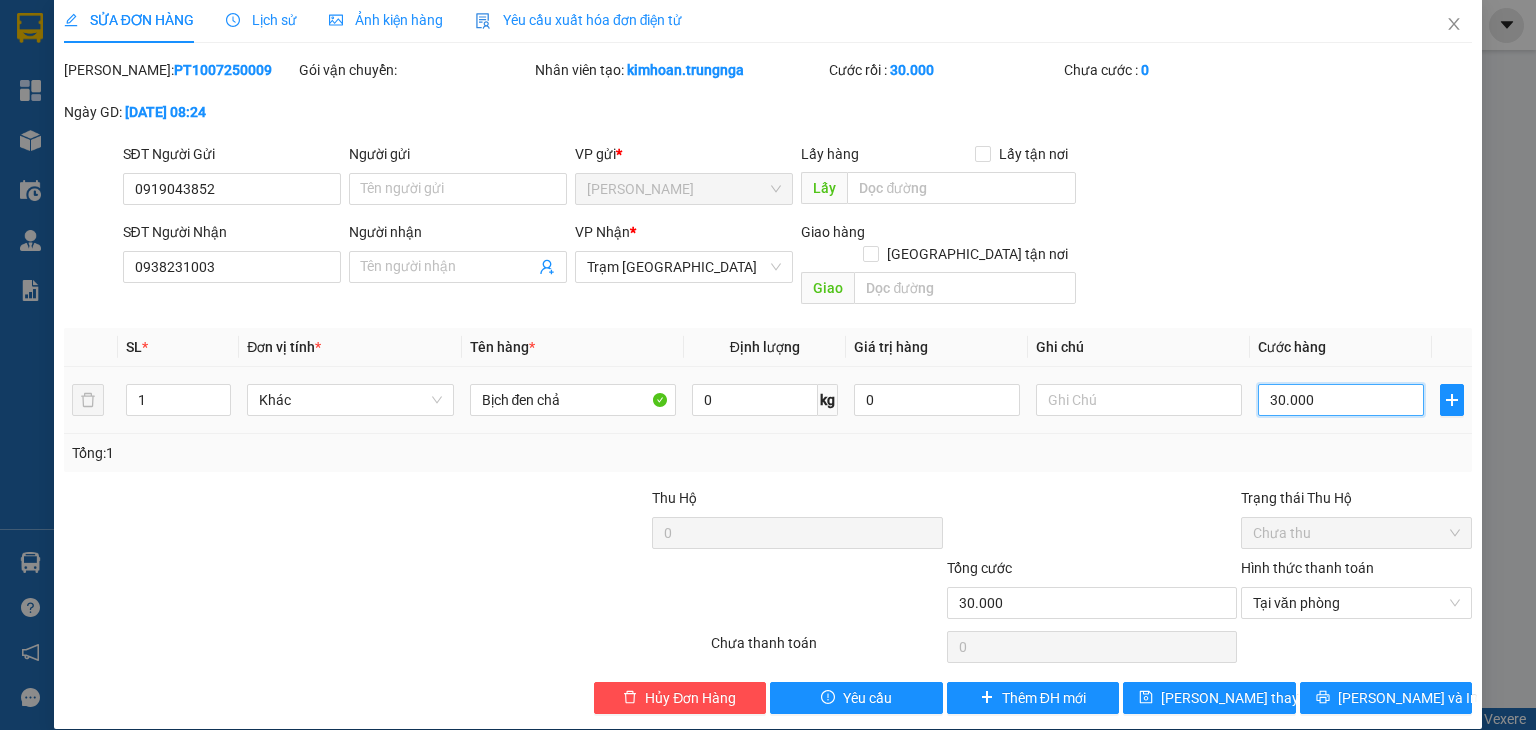 click on "30.000" at bounding box center [1341, 400] 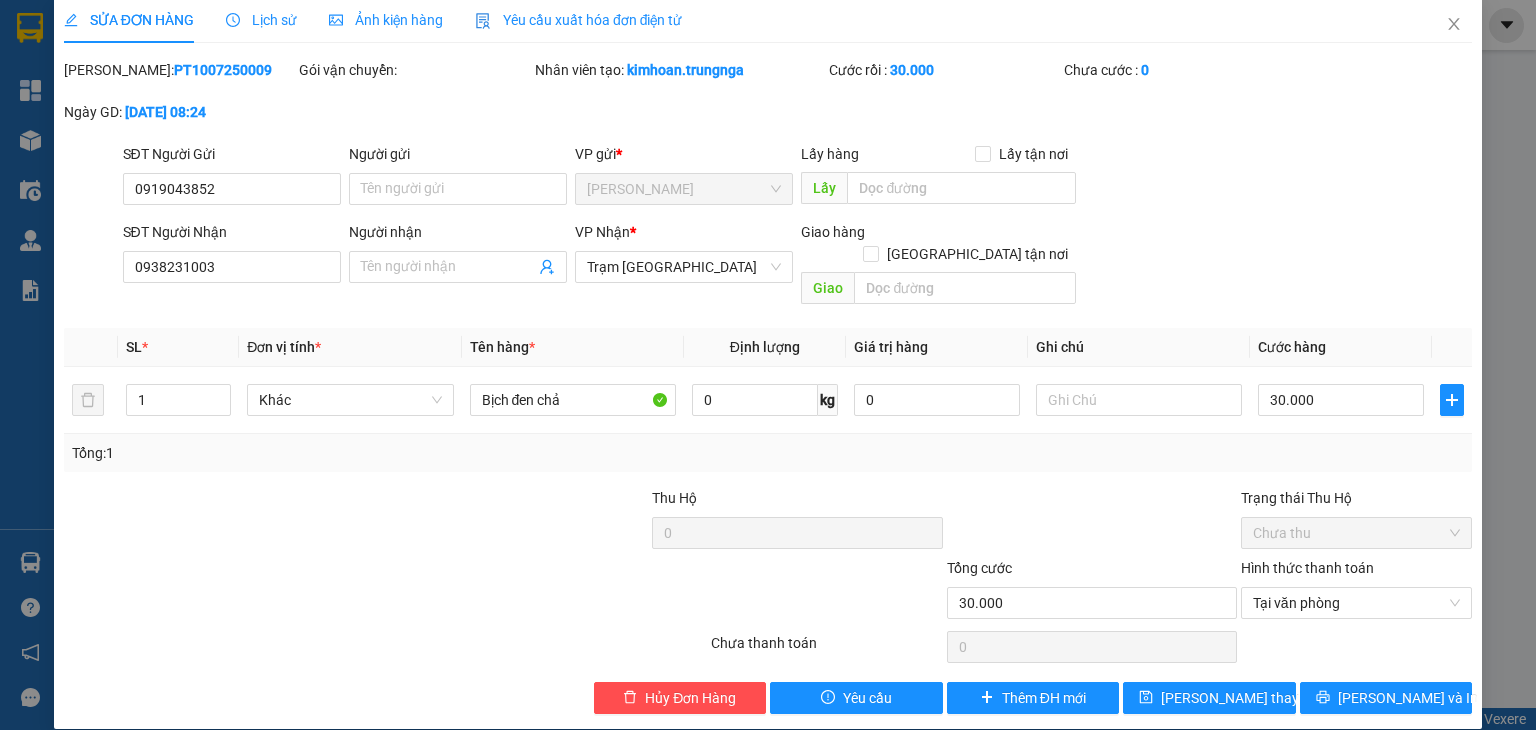 drag, startPoint x: 1516, startPoint y: 640, endPoint x: 1506, endPoint y: 636, distance: 10.770329 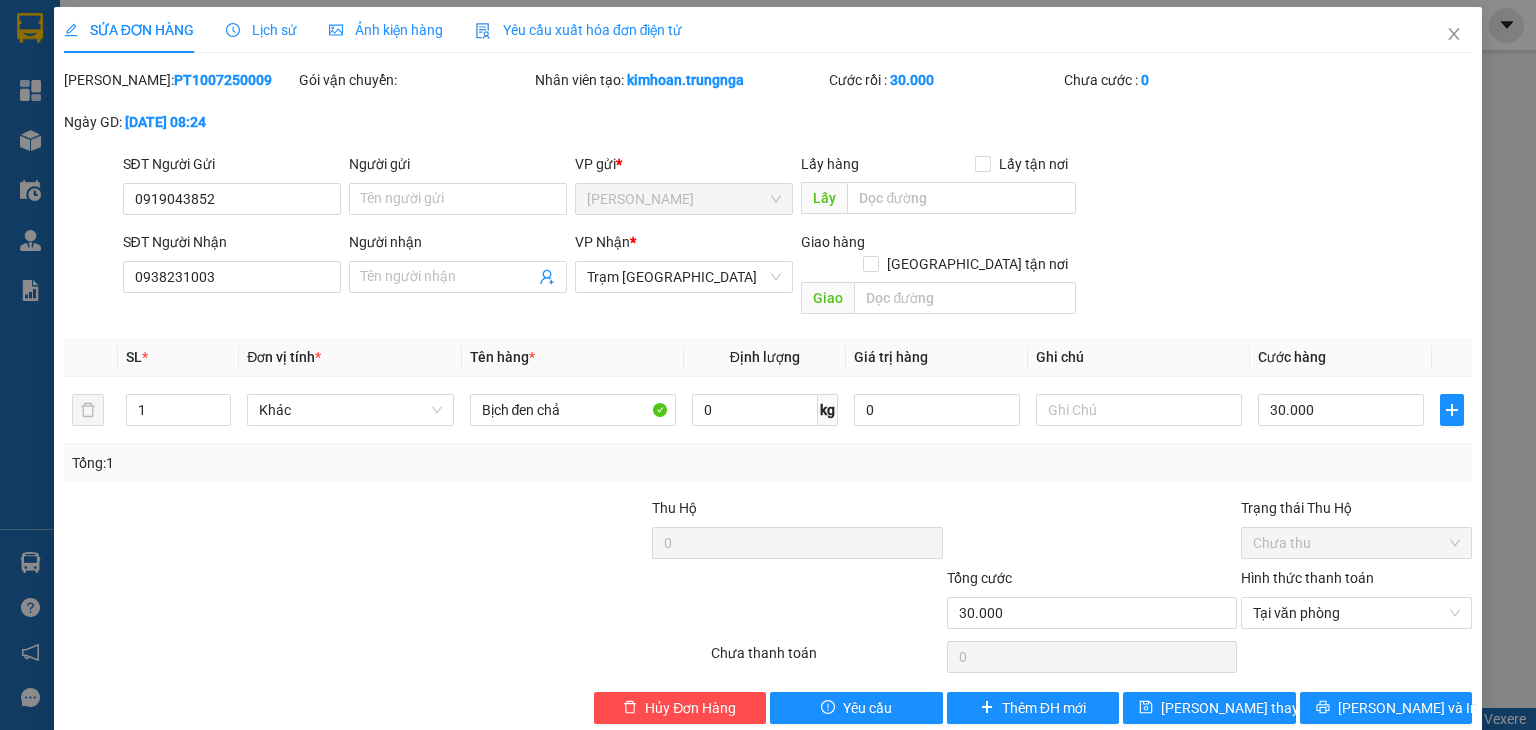 scroll, scrollTop: 0, scrollLeft: 0, axis: both 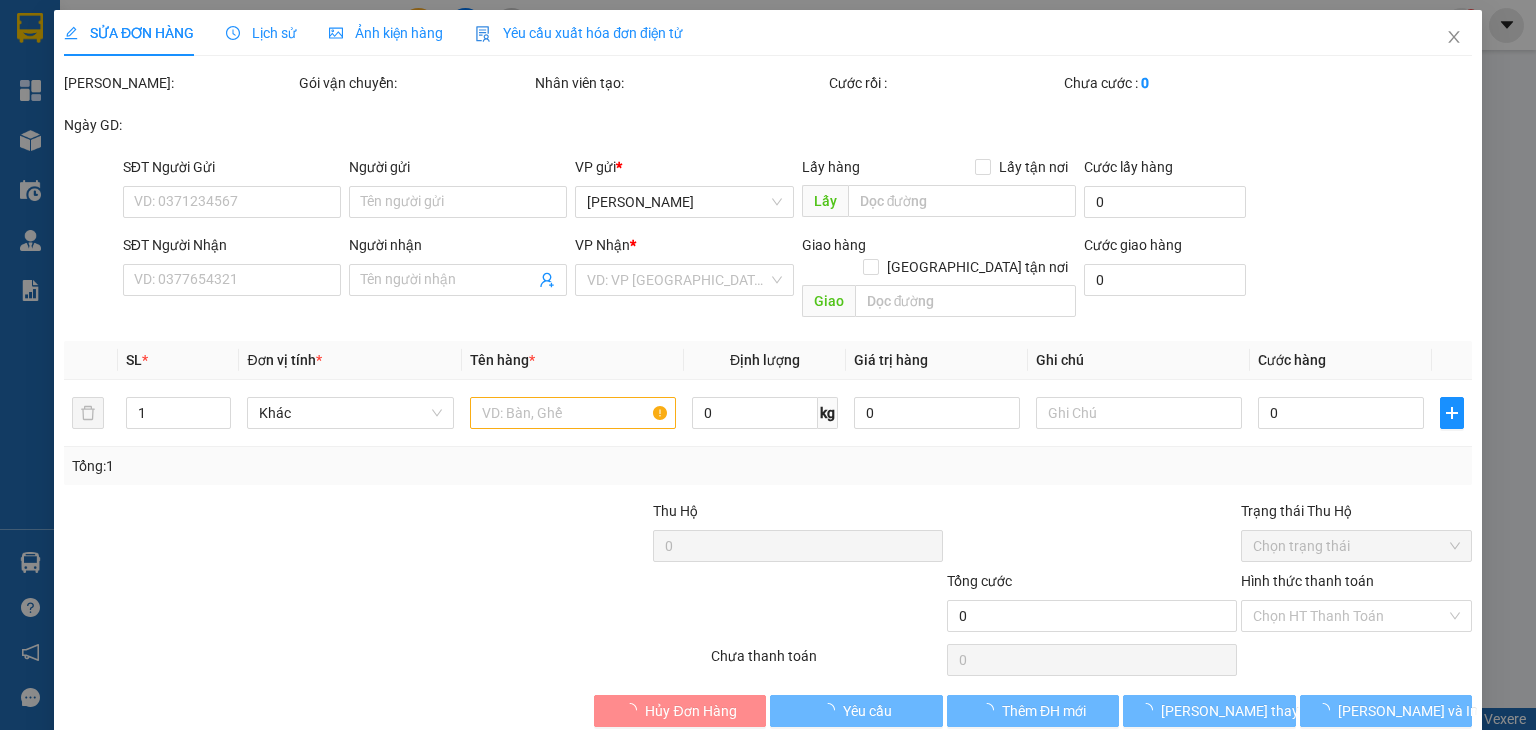 type on "0919043852" 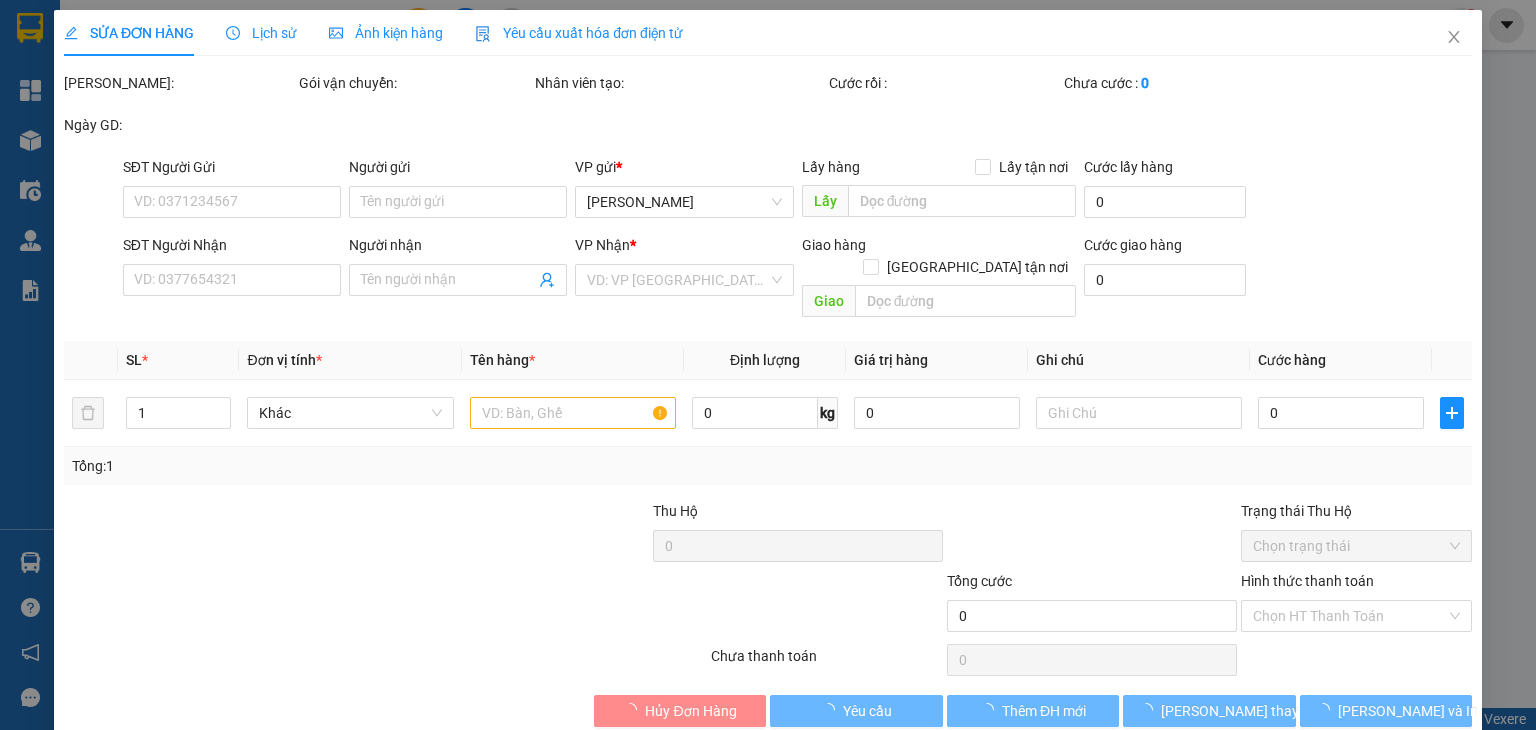 type on "0938231003" 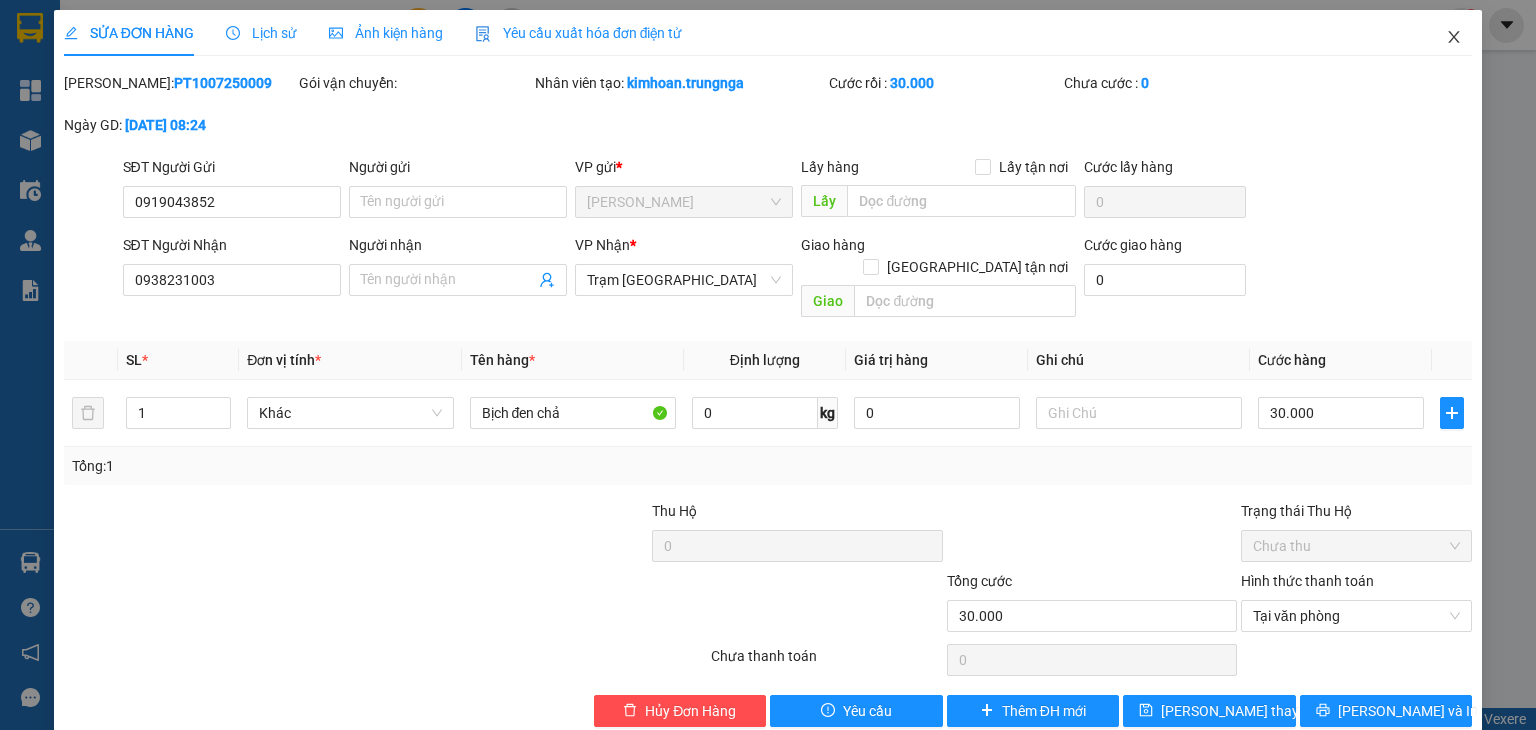 click at bounding box center (1454, 38) 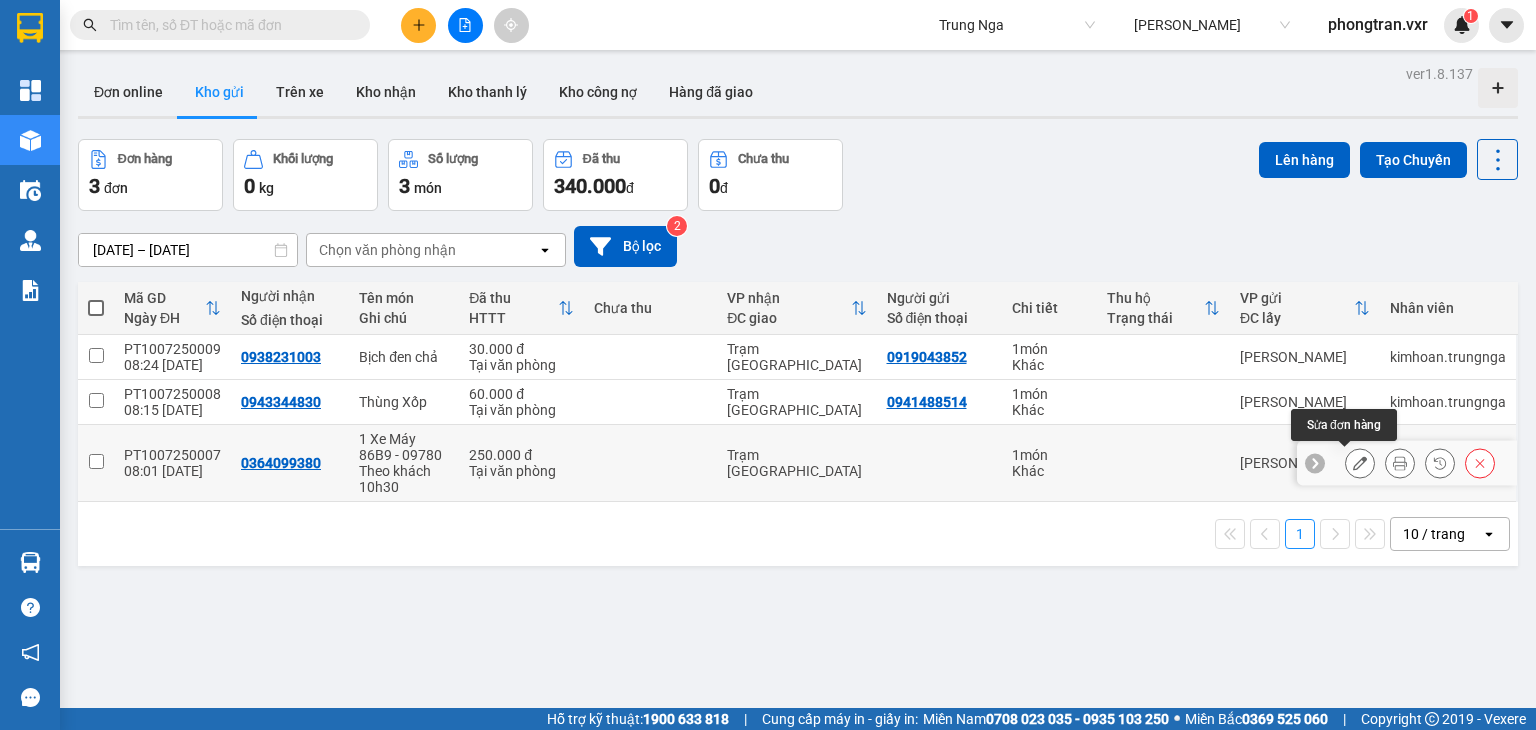 click 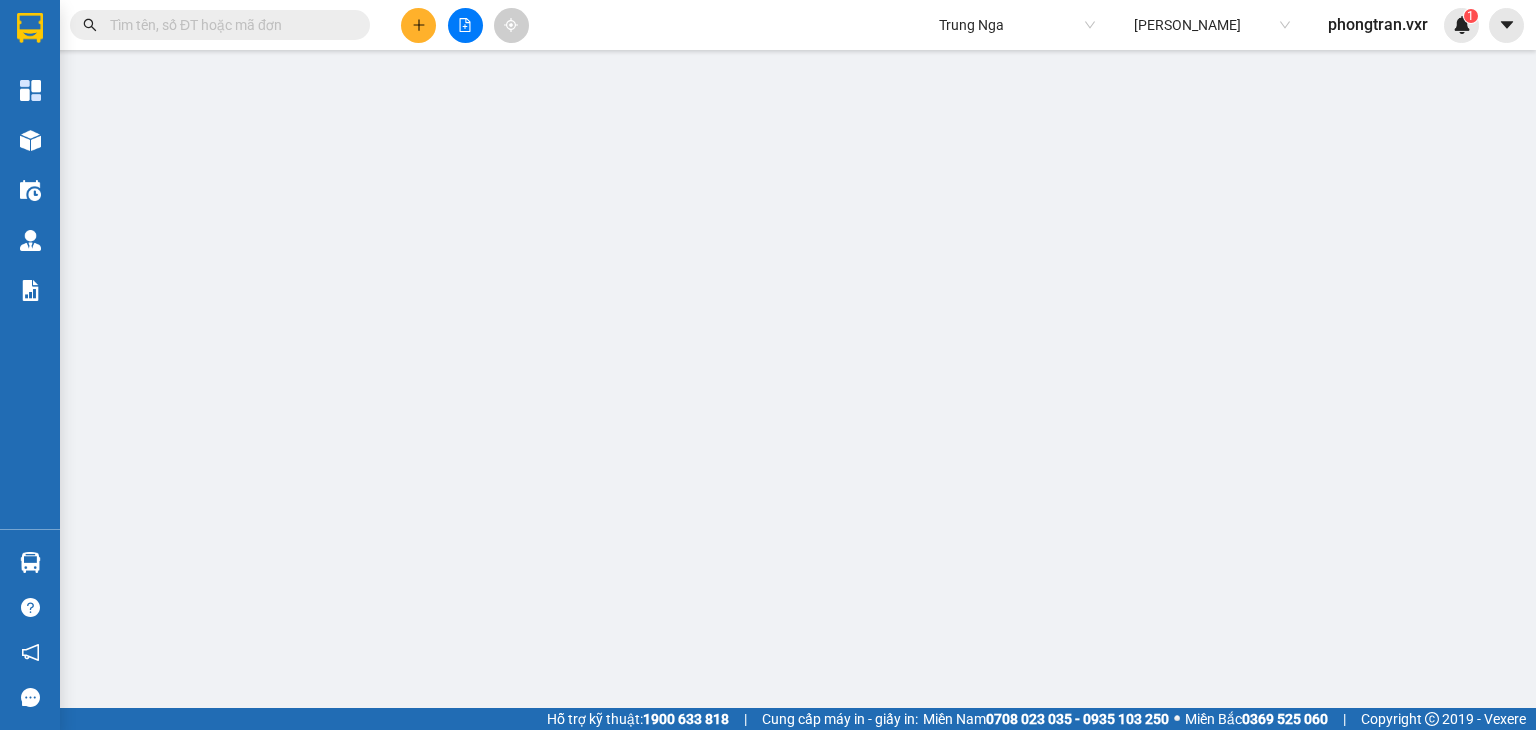 type on "0364099380" 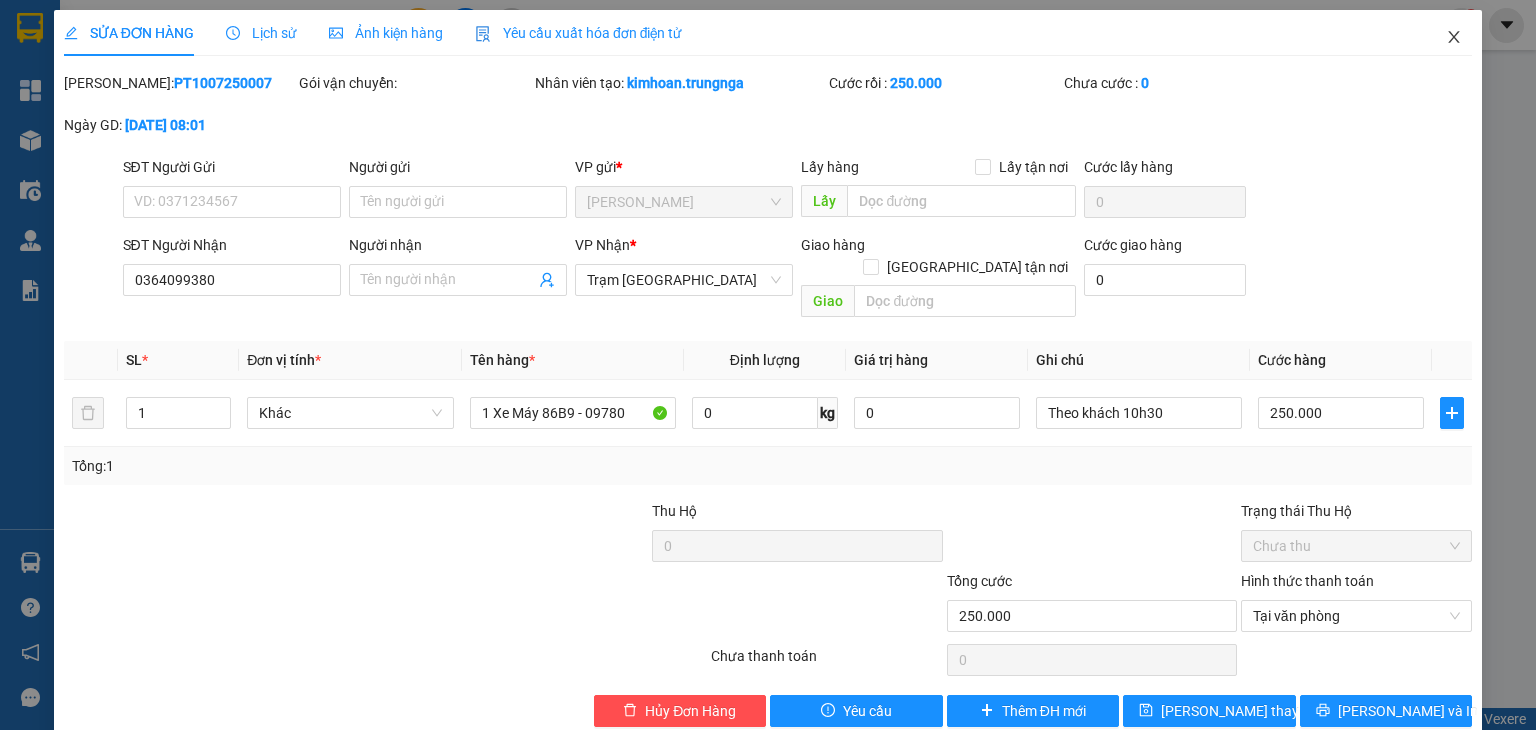click at bounding box center [1454, 38] 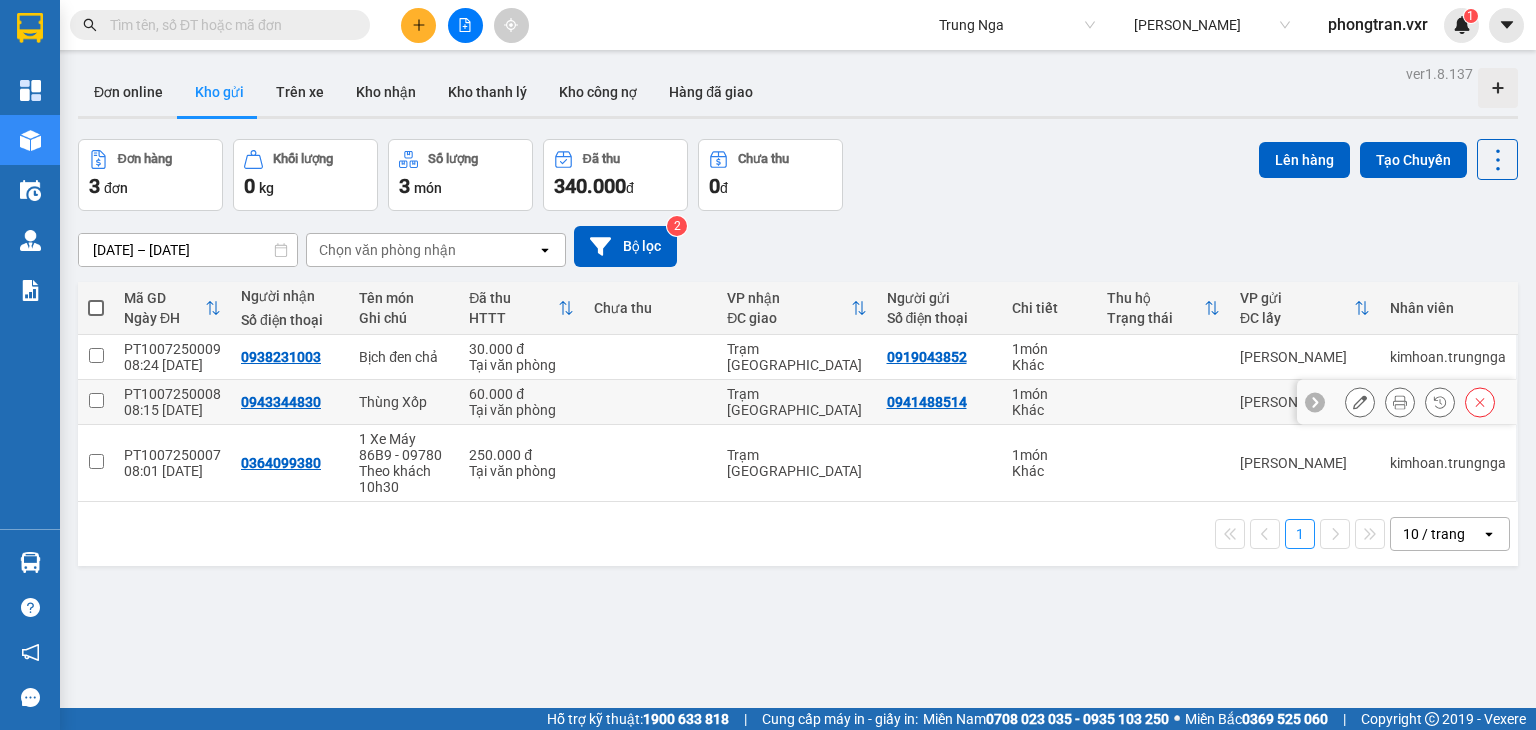 click 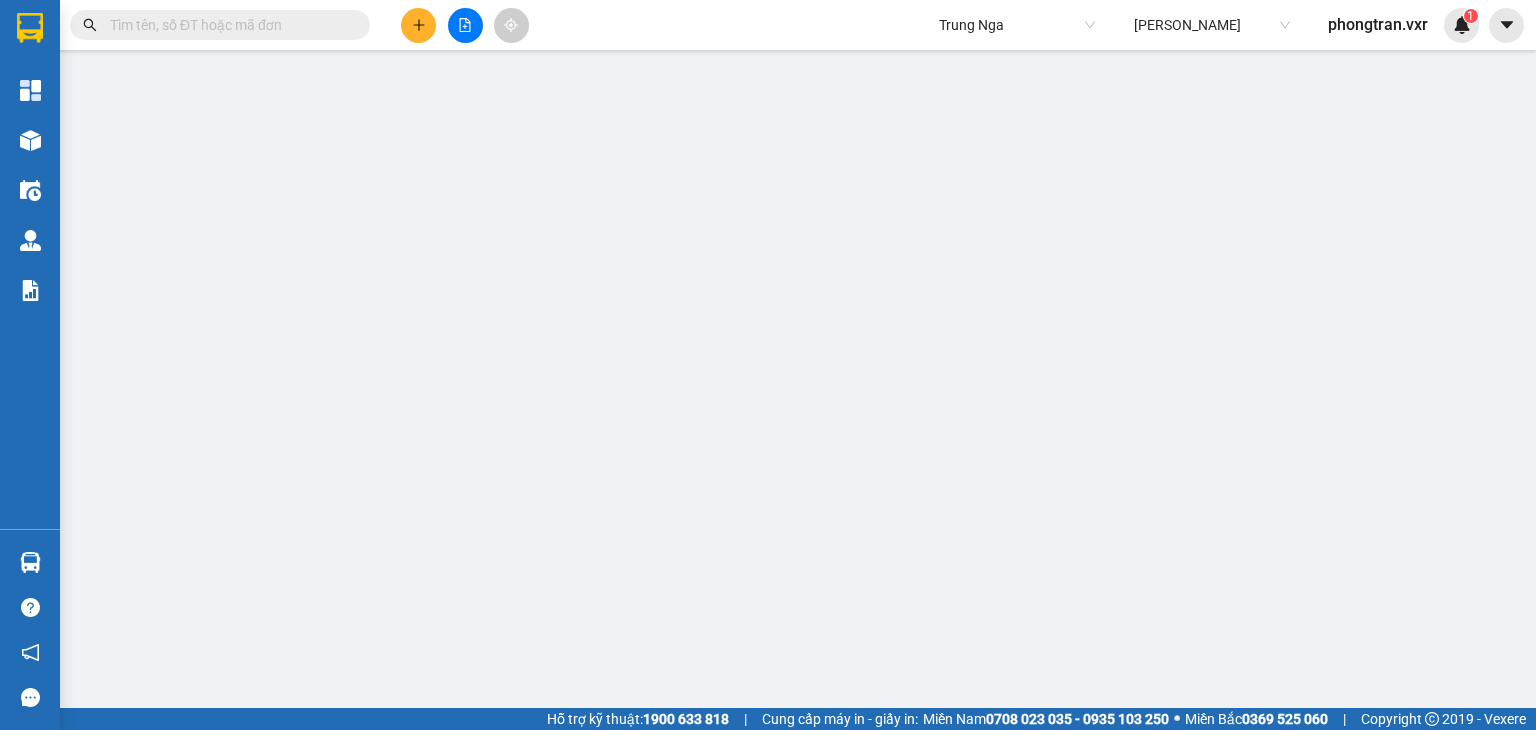 type on "0941488514" 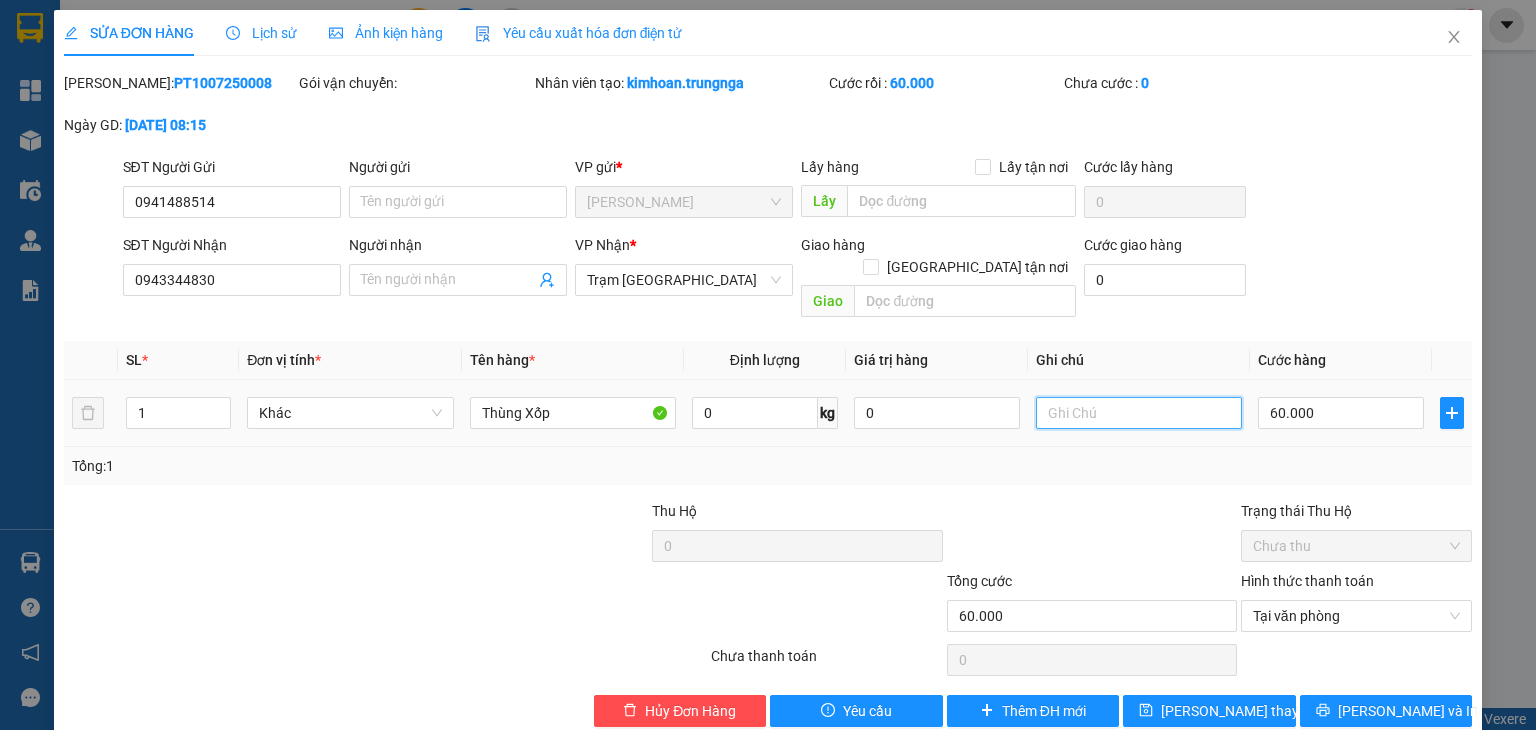 click at bounding box center [1139, 413] 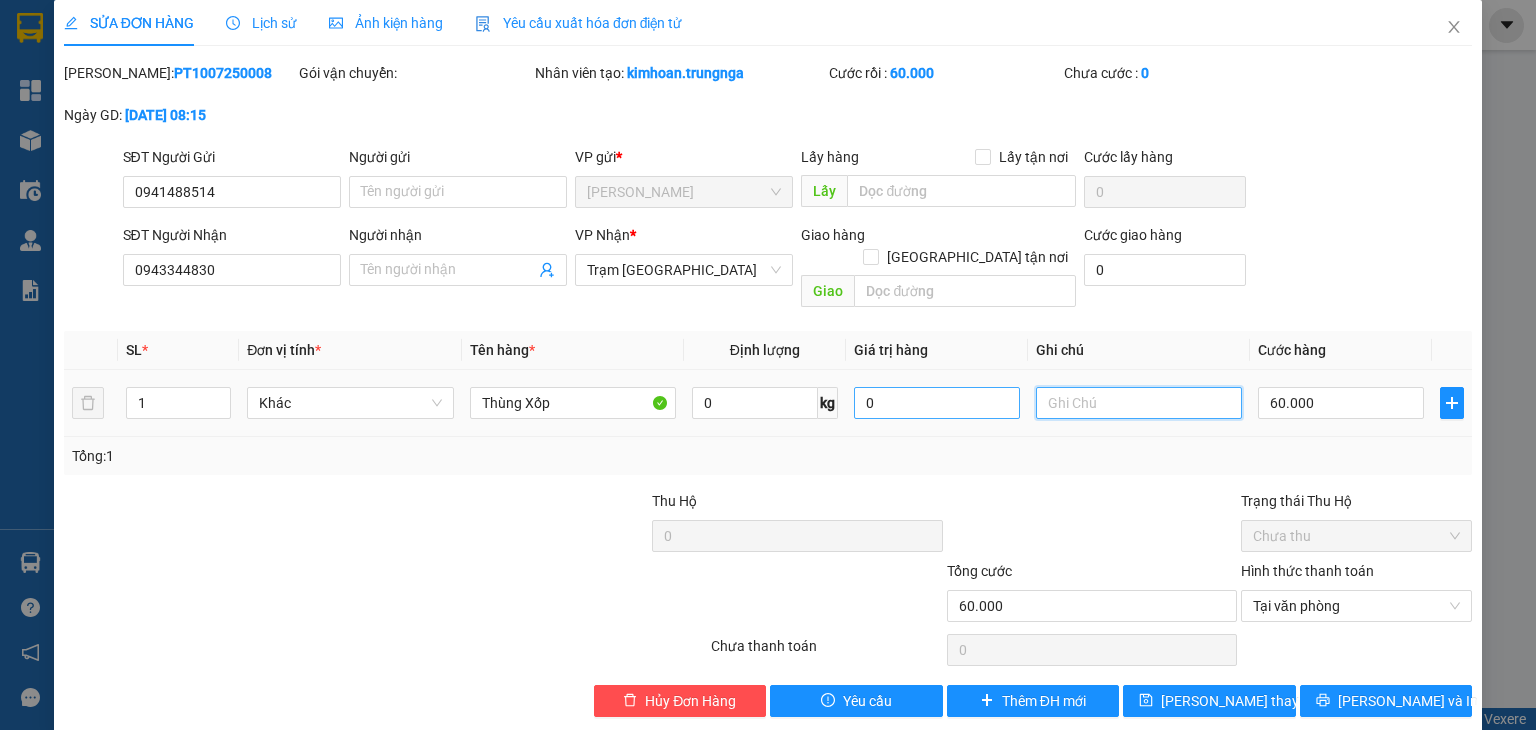 scroll, scrollTop: 13, scrollLeft: 0, axis: vertical 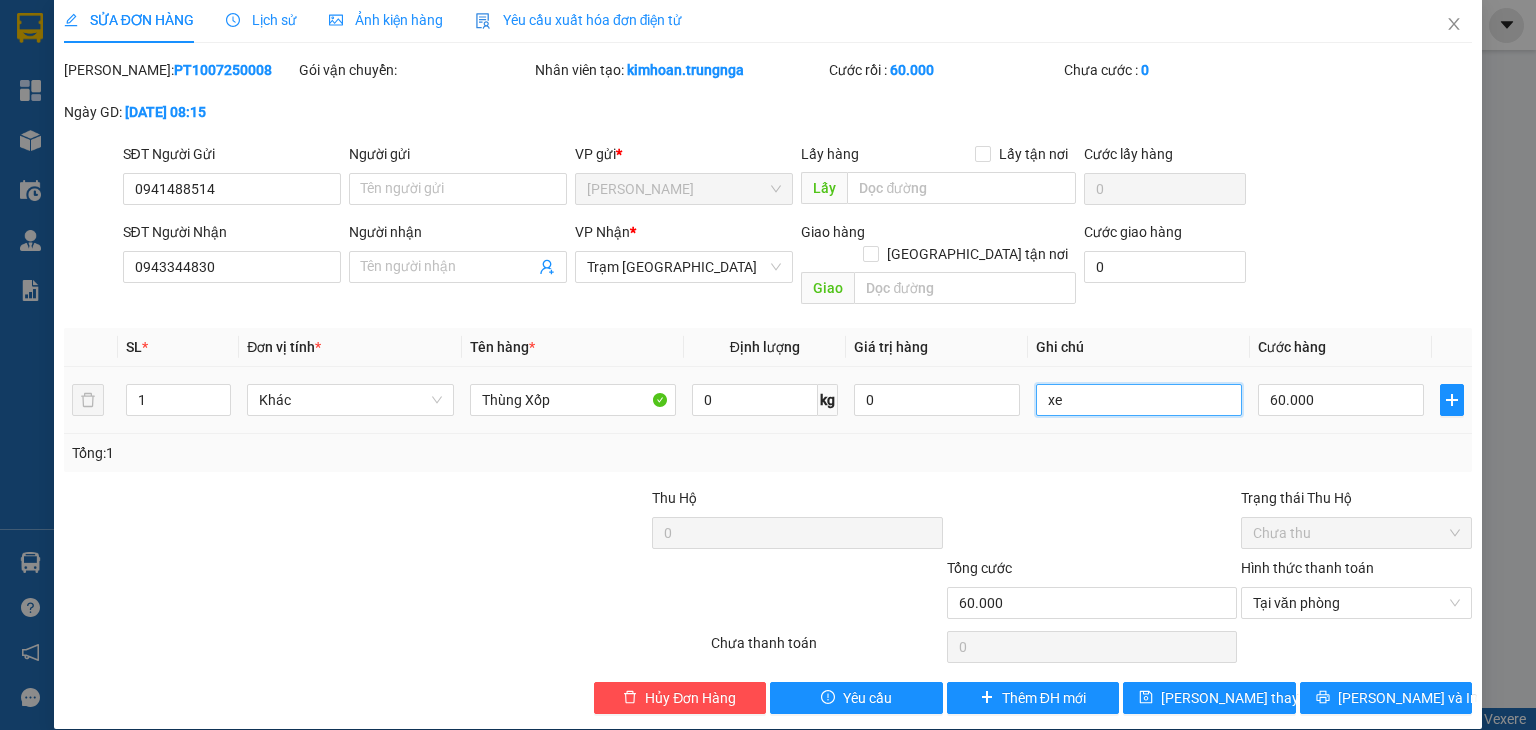 type on "x" 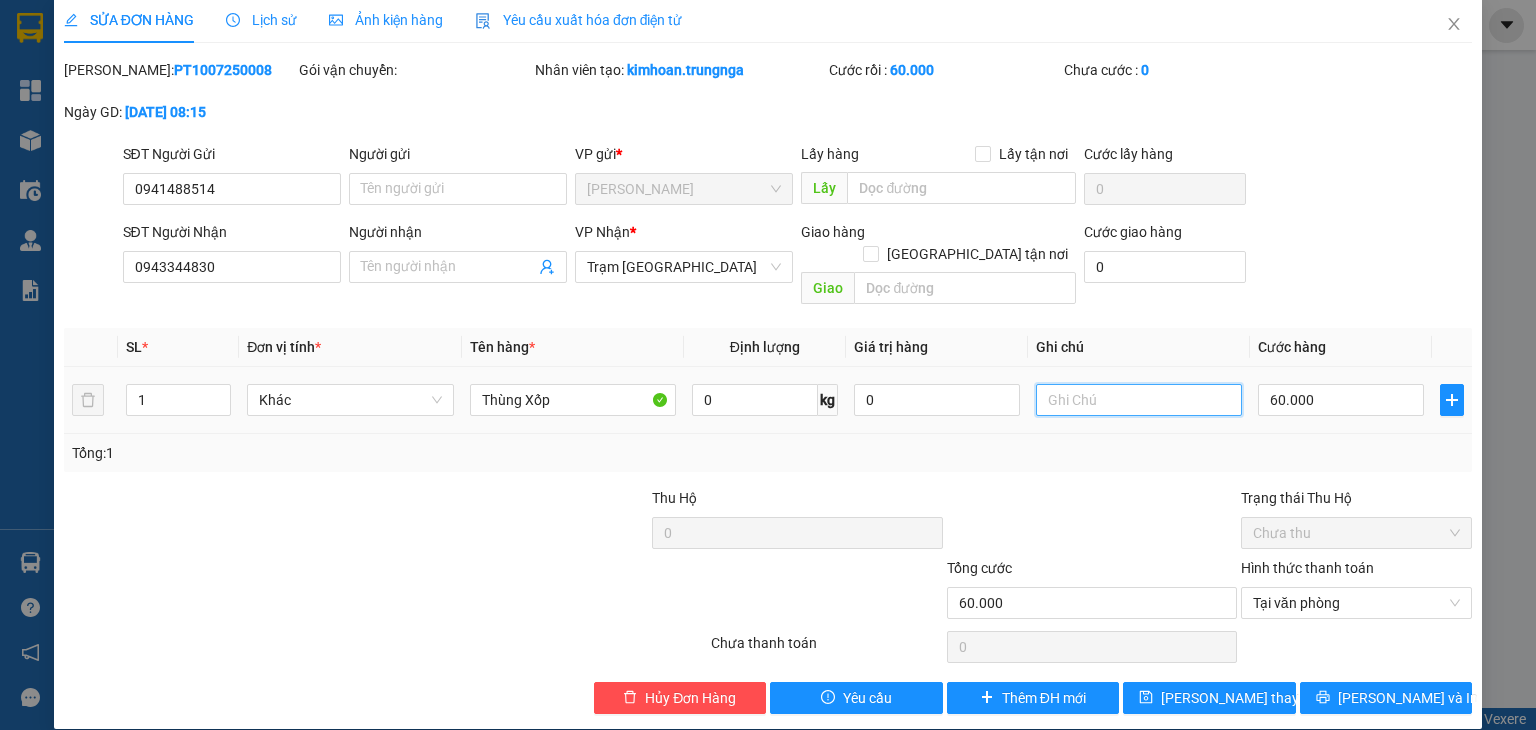 type on "d" 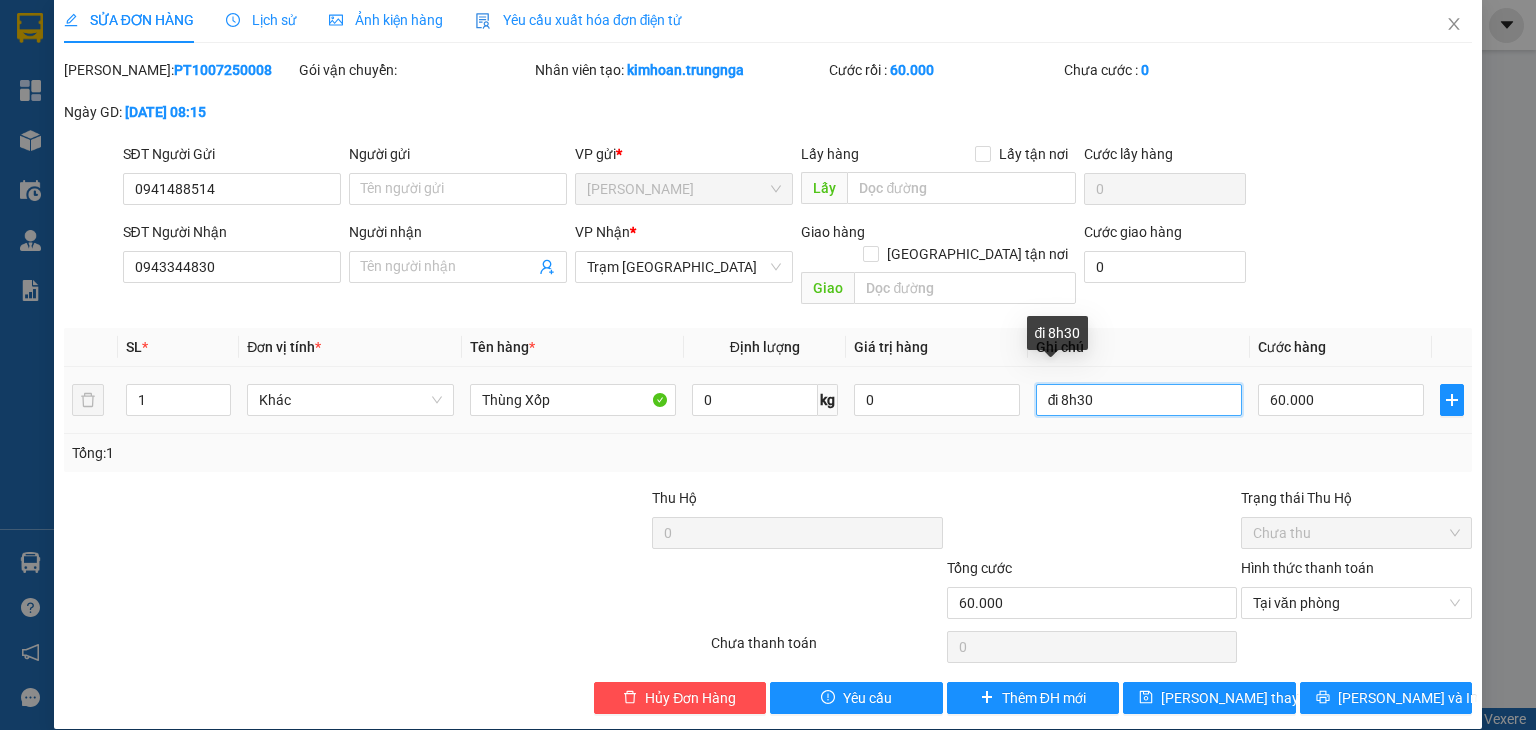 drag, startPoint x: 1094, startPoint y: 385, endPoint x: 1033, endPoint y: 371, distance: 62.58594 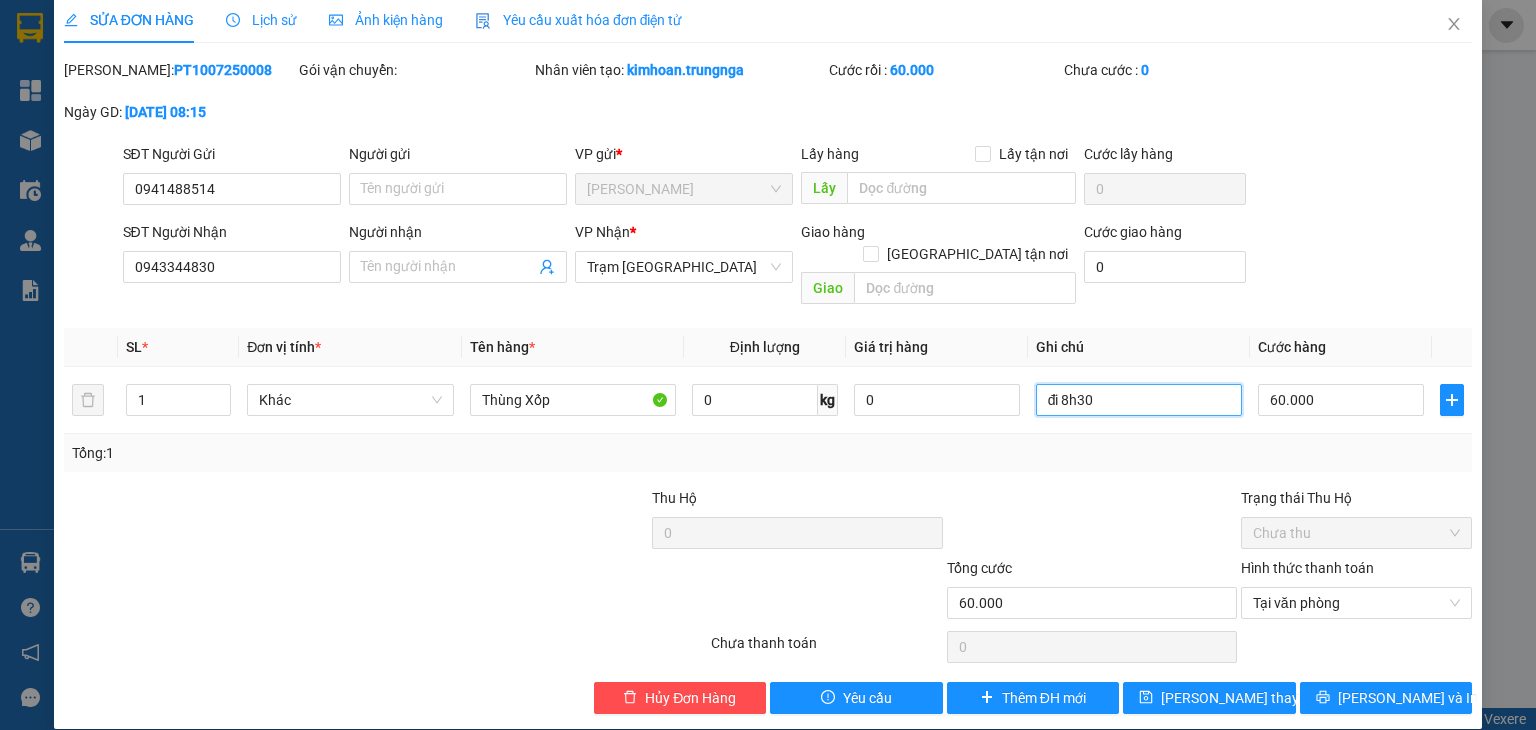 type on "đi 8h30" 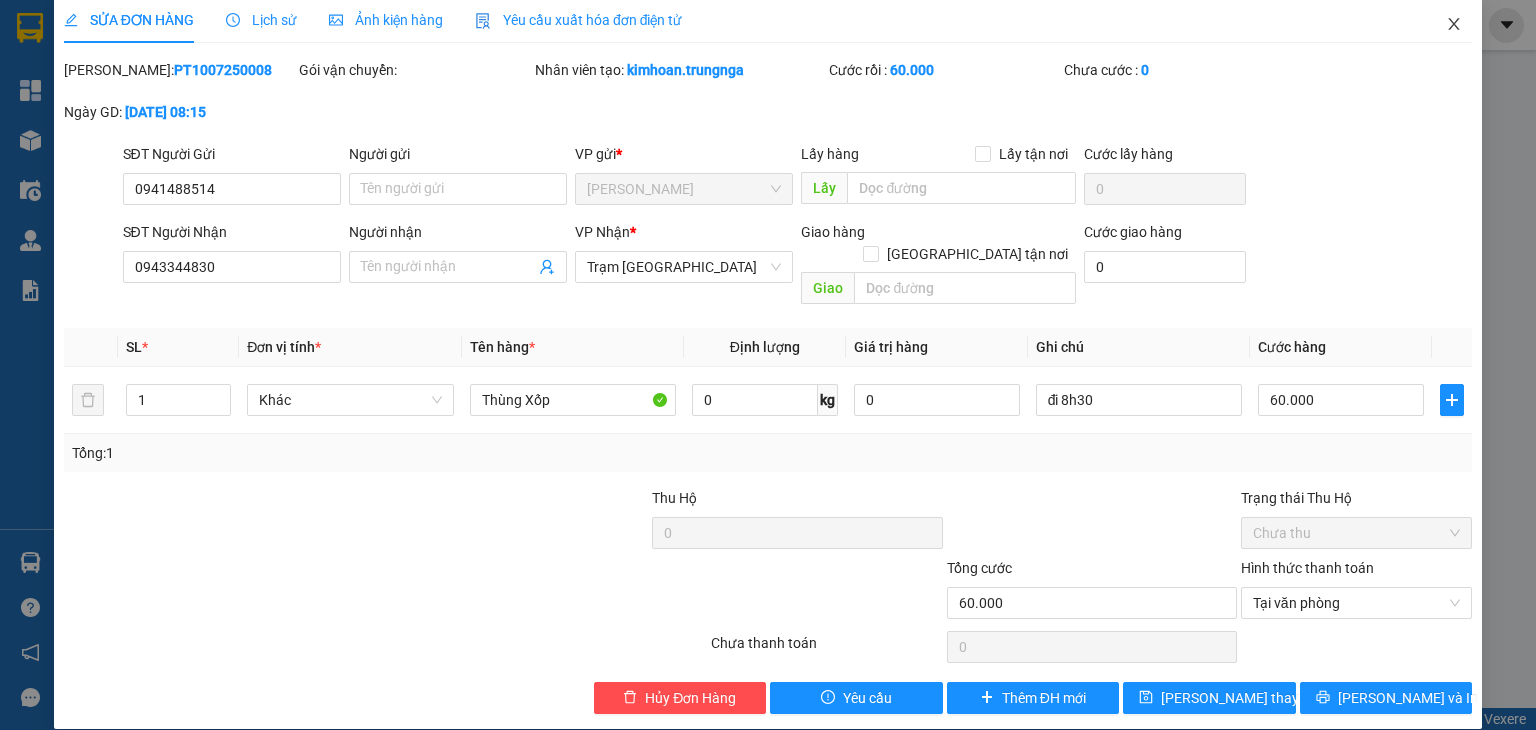 click 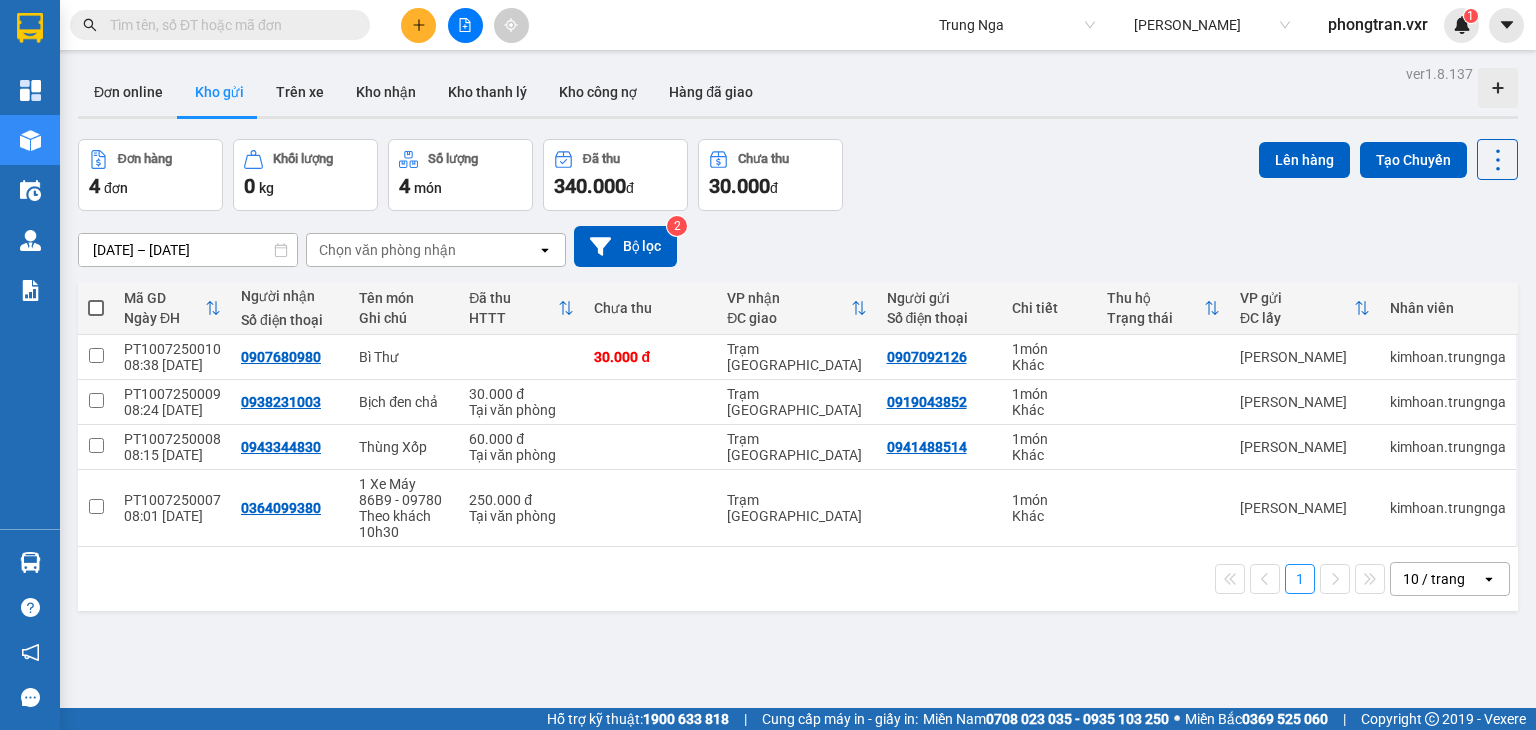 click at bounding box center [418, 25] 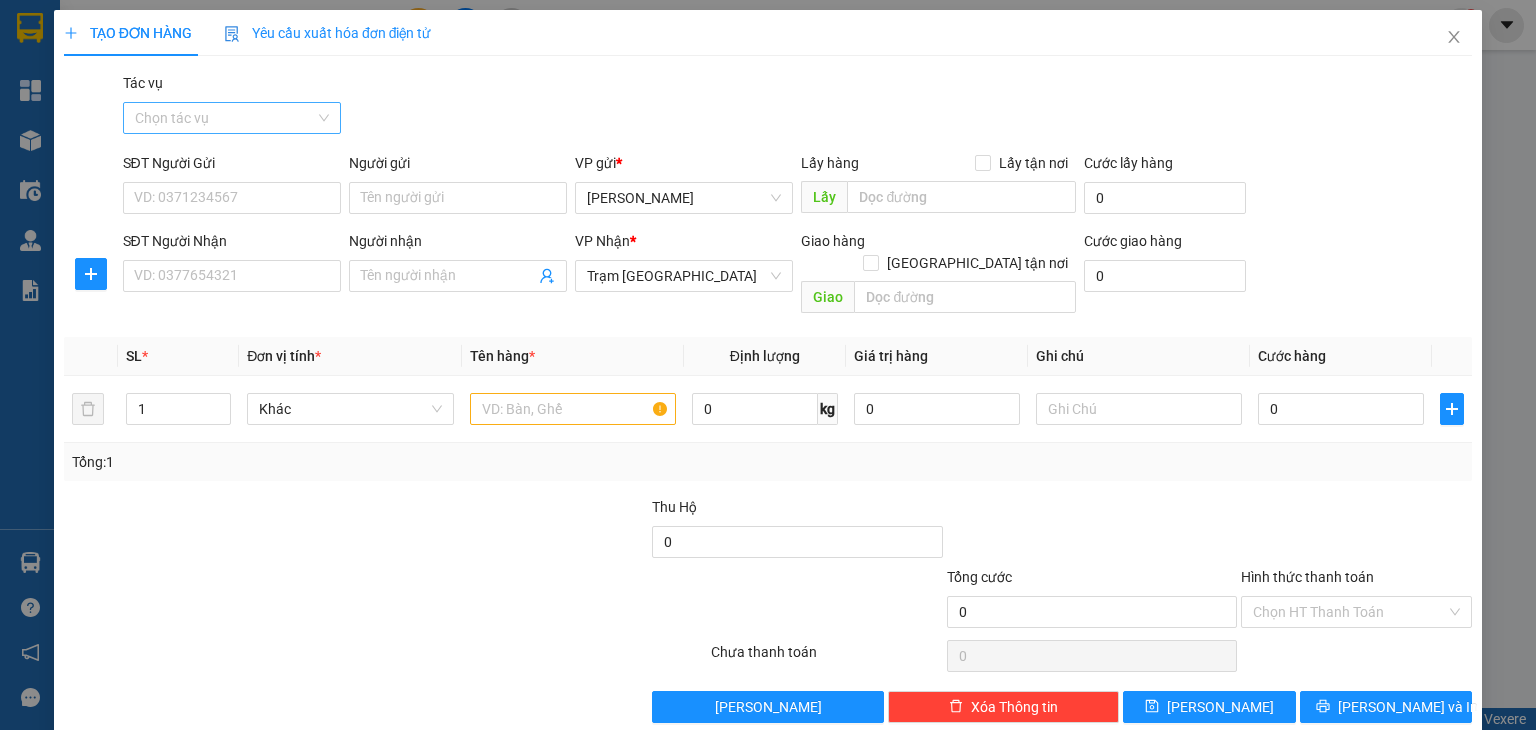 click on "Tác vụ" at bounding box center [225, 118] 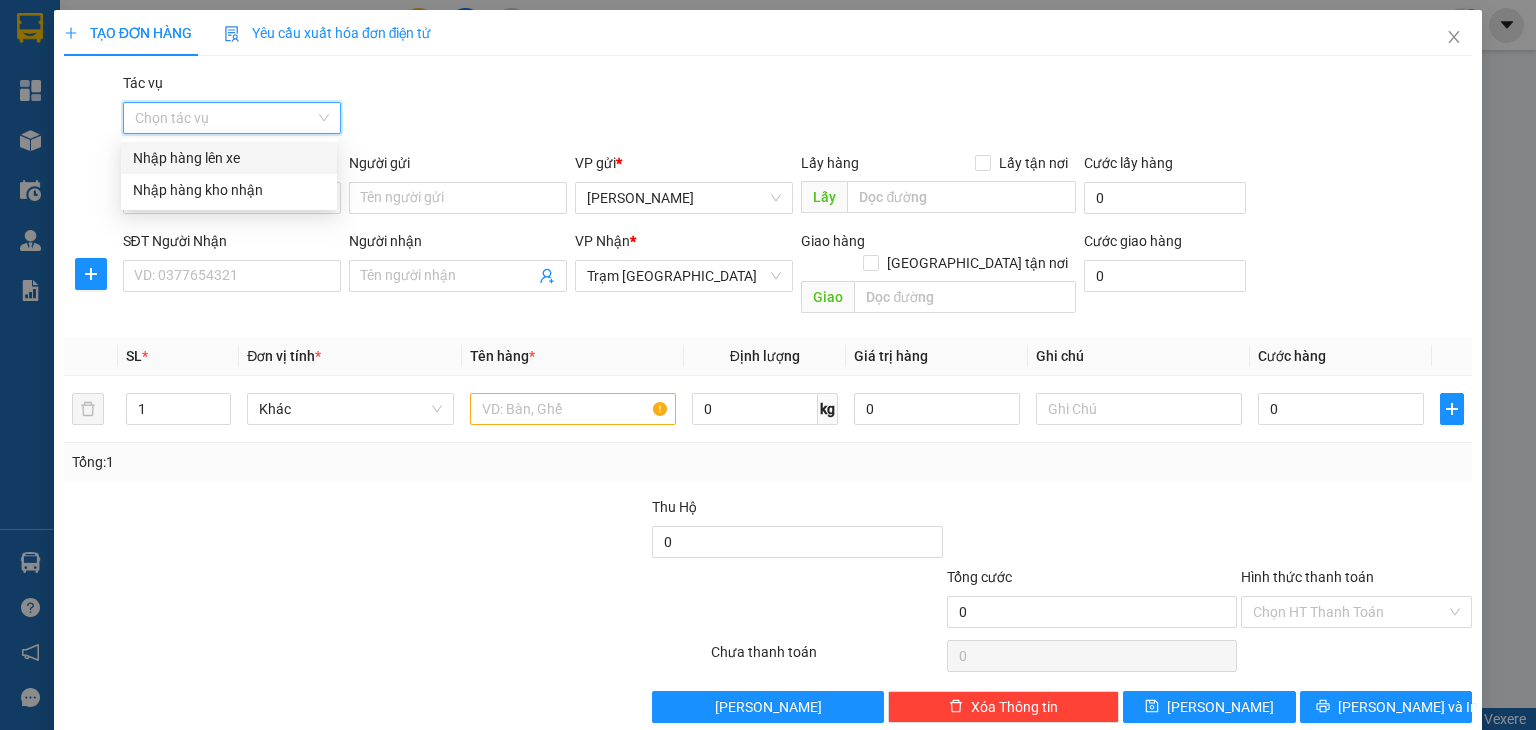 click on "Nhập hàng lên xe" at bounding box center [229, 158] 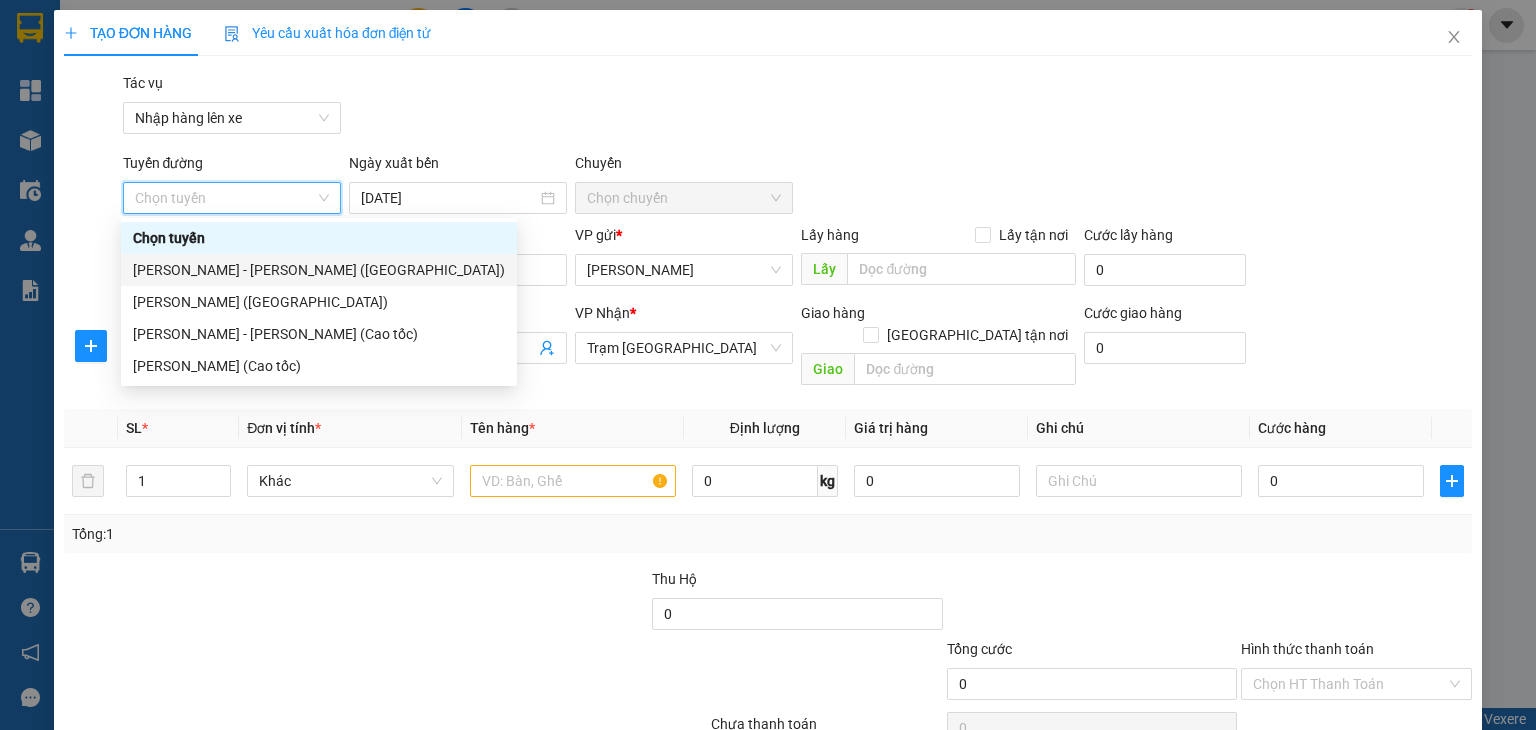 click on "[PERSON_NAME] - [PERSON_NAME] ([GEOGRAPHIC_DATA])" at bounding box center (319, 270) 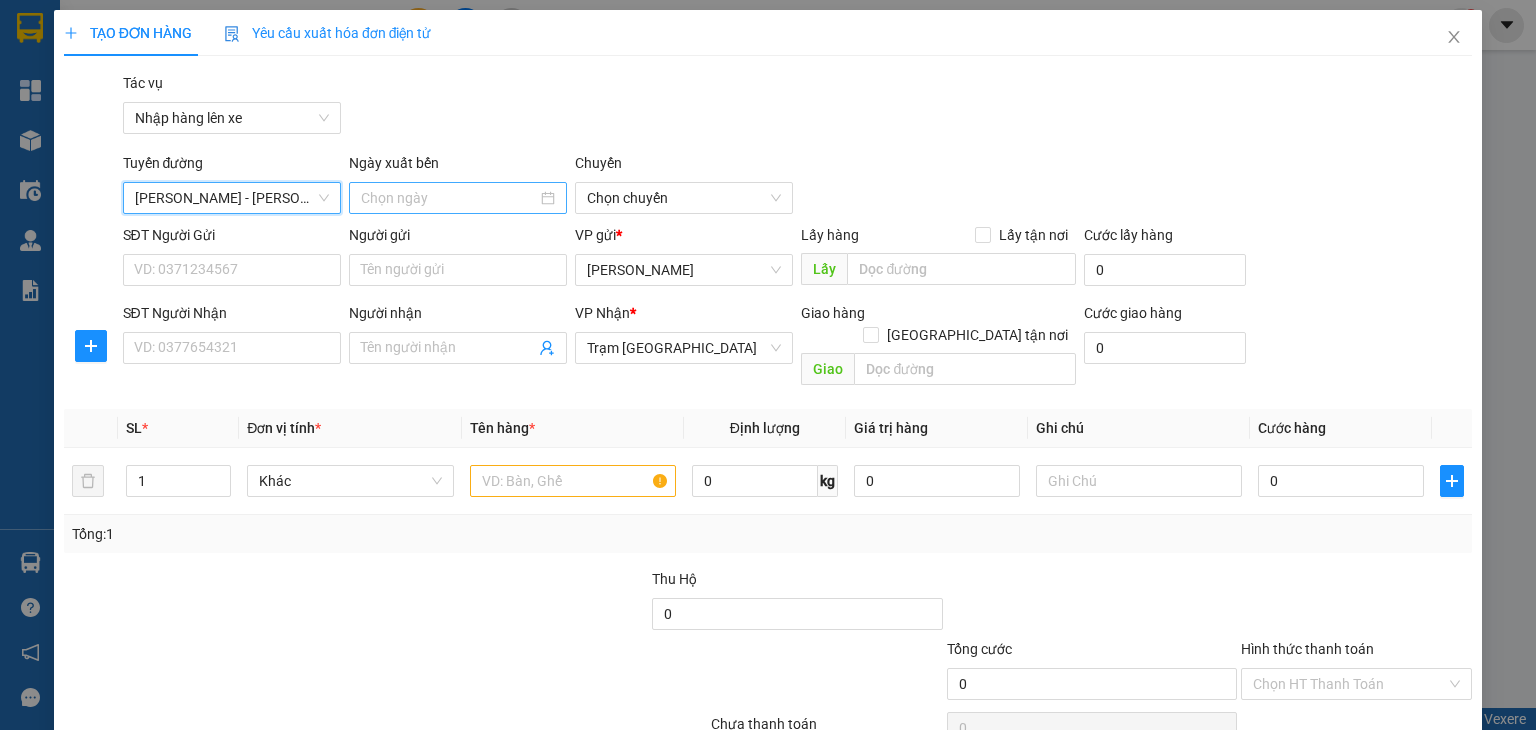 type on "[DATE]" 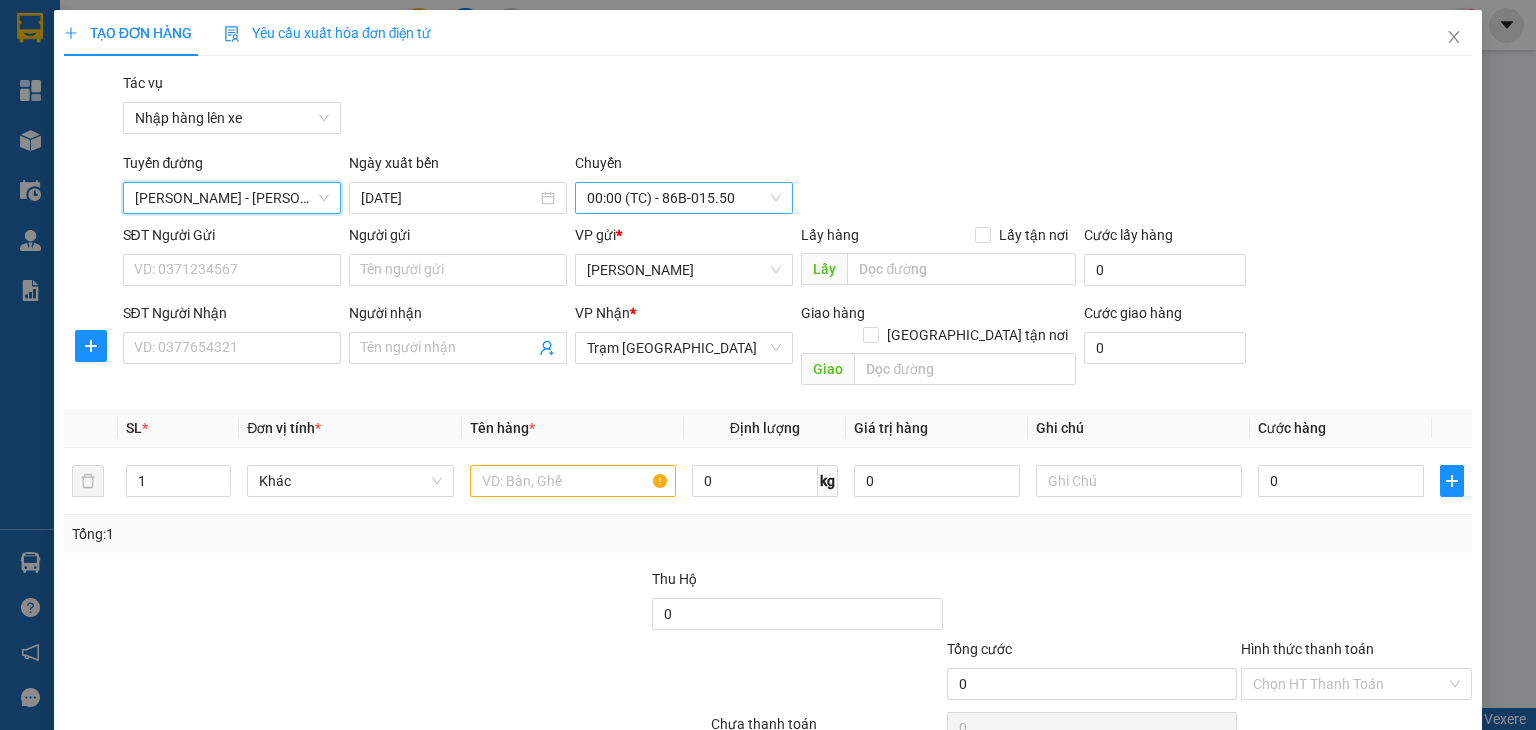 click on "00:00   (TC)   - 86B-015.50" at bounding box center (684, 198) 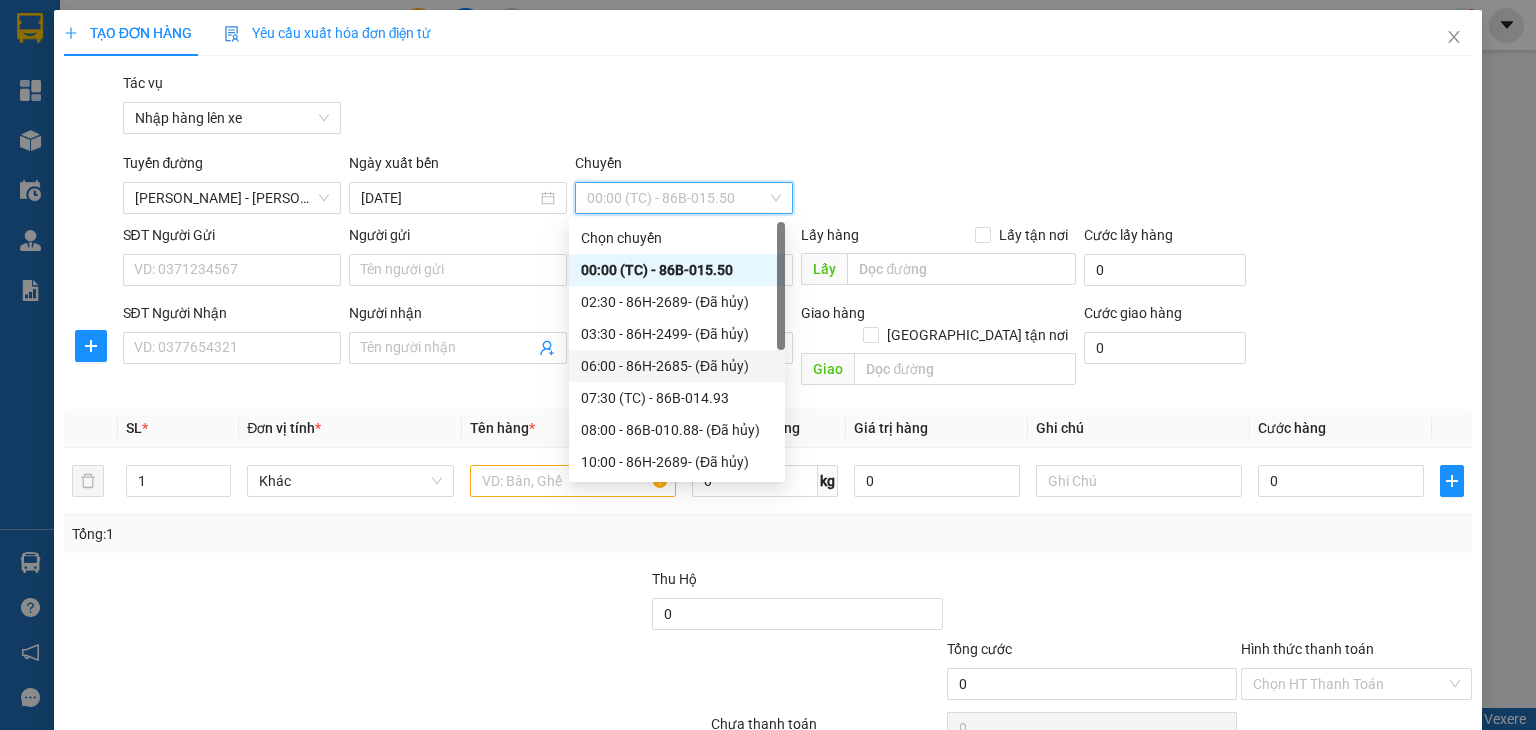 click on "06:00     - 86H-2685  - (Đã hủy)" at bounding box center (677, 366) 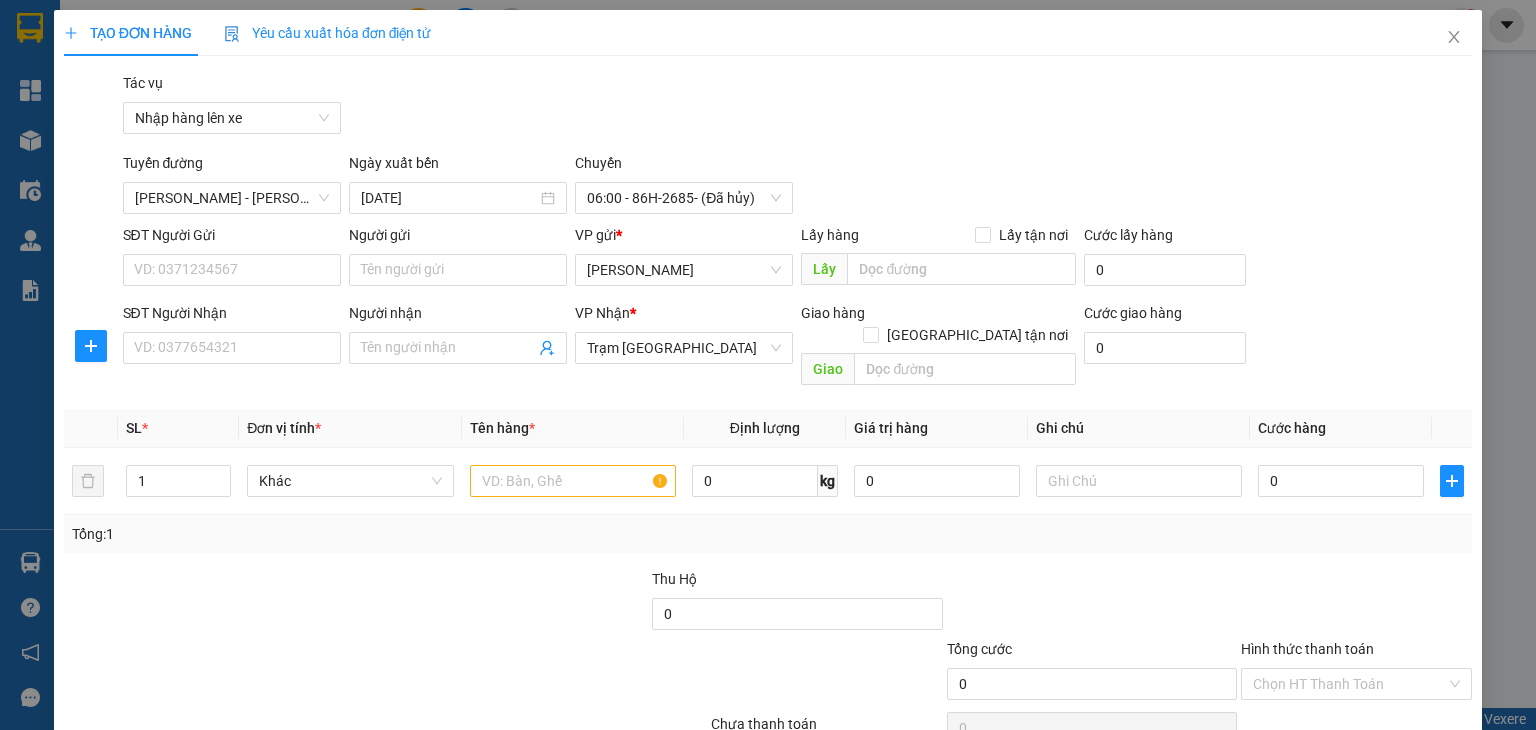 click on "Transit Pickup Surcharge Ids Transit Deliver Surcharge Ids Transit Deliver Surcharge Transit Deliver Surcharge Tác vụ Nhập hàng lên xe Tuyến đường Phan Thiết - [GEOGRAPHIC_DATA] ([GEOGRAPHIC_DATA]) Ngày xuất bến [DATE] Chuyến 06:00     - 86H-2685  - (Đã hủy) SĐT Người Gửi VD: 0371234567 Người gửi Tên người gửi VP gửi  * [PERSON_NAME] Thiết Lấy hàng Lấy tận nơi Lấy Cước lấy hàng 0 SĐT Người Nhận VD: 0377654321 Người nhận Tên người nhận VP Nhận  * Trạm [GEOGRAPHIC_DATA] Giao hàng Giao tận nơi Giao Cước giao hàng 0 SL  * Đơn vị tính  * Tên hàng  * Định lượng Giá trị hàng Ghi chú Cước hàng                   1 Khác 0 kg 0 0 Tổng:  1 Thu Hộ 0 Tổng cước 0 Hình thức thanh toán Chọn HT Thanh Toán Số tiền thu trước 0 Chưa thanh toán 0 Chọn HT Thanh Toán Lưu nháp Xóa Thông tin [PERSON_NAME] và In" at bounding box center [768, 433] 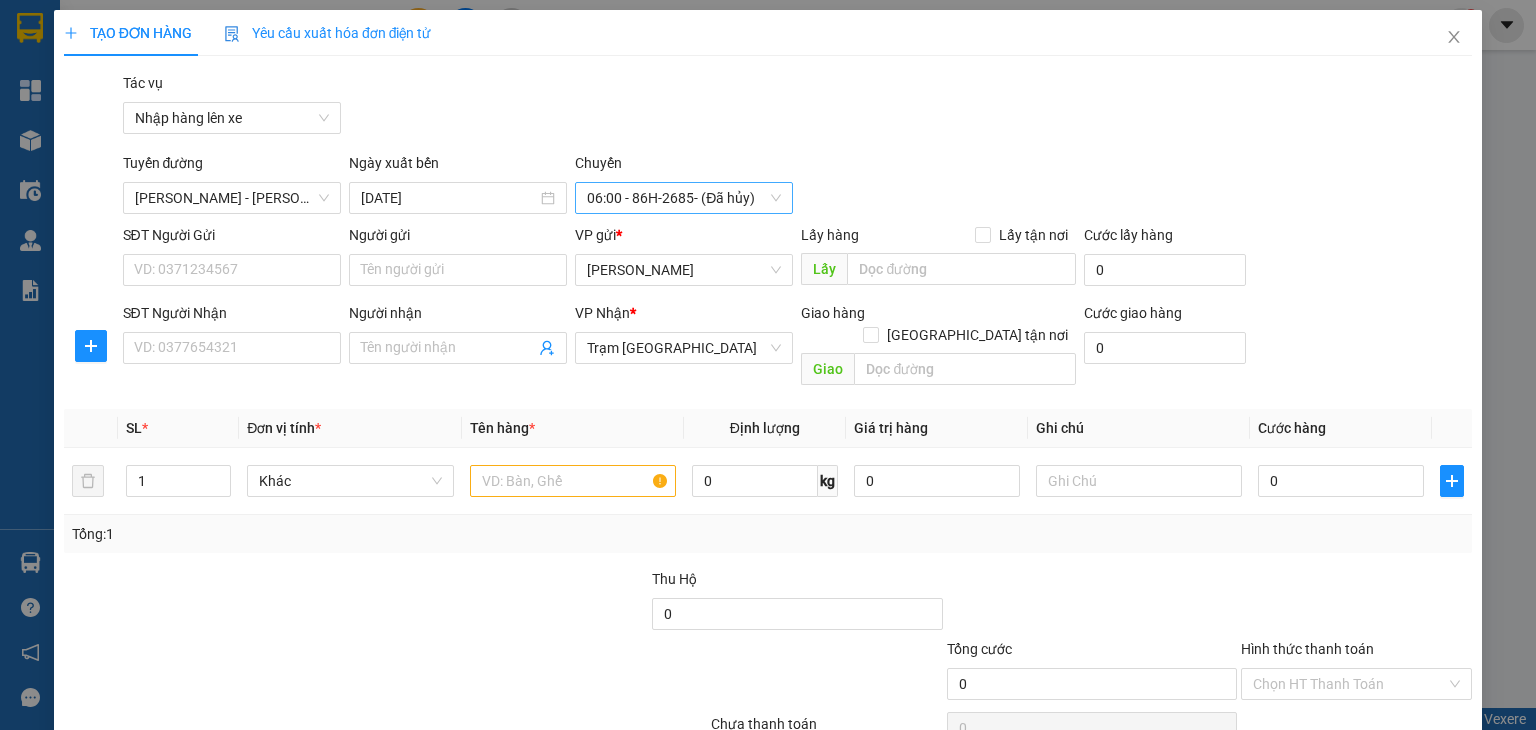 click on "06:00     - 86H-2685  - (Đã hủy)" at bounding box center [684, 198] 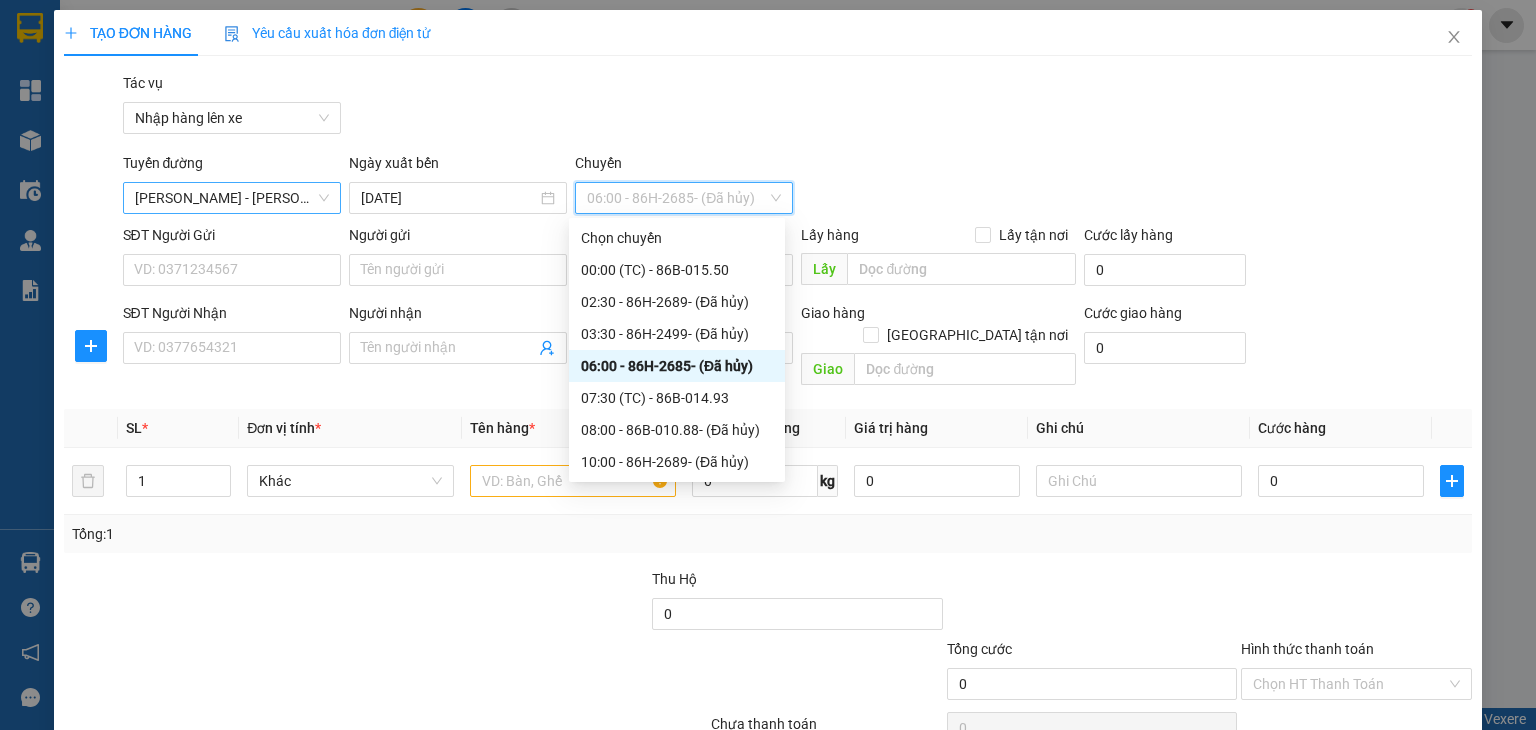click on "[PERSON_NAME] - [PERSON_NAME] ([GEOGRAPHIC_DATA])" at bounding box center [232, 198] 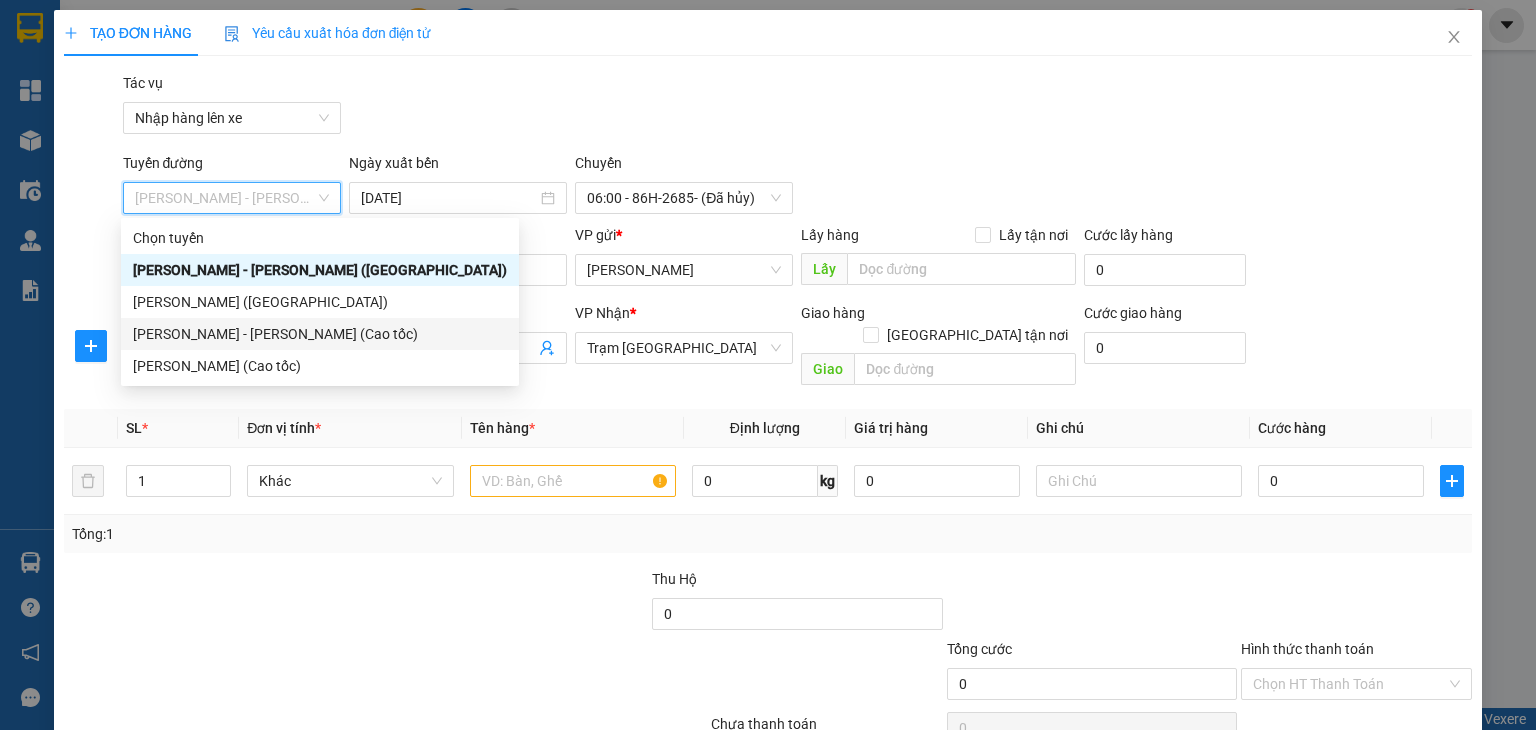 click on "[PERSON_NAME] - [PERSON_NAME] (Cao tốc)" at bounding box center [320, 334] 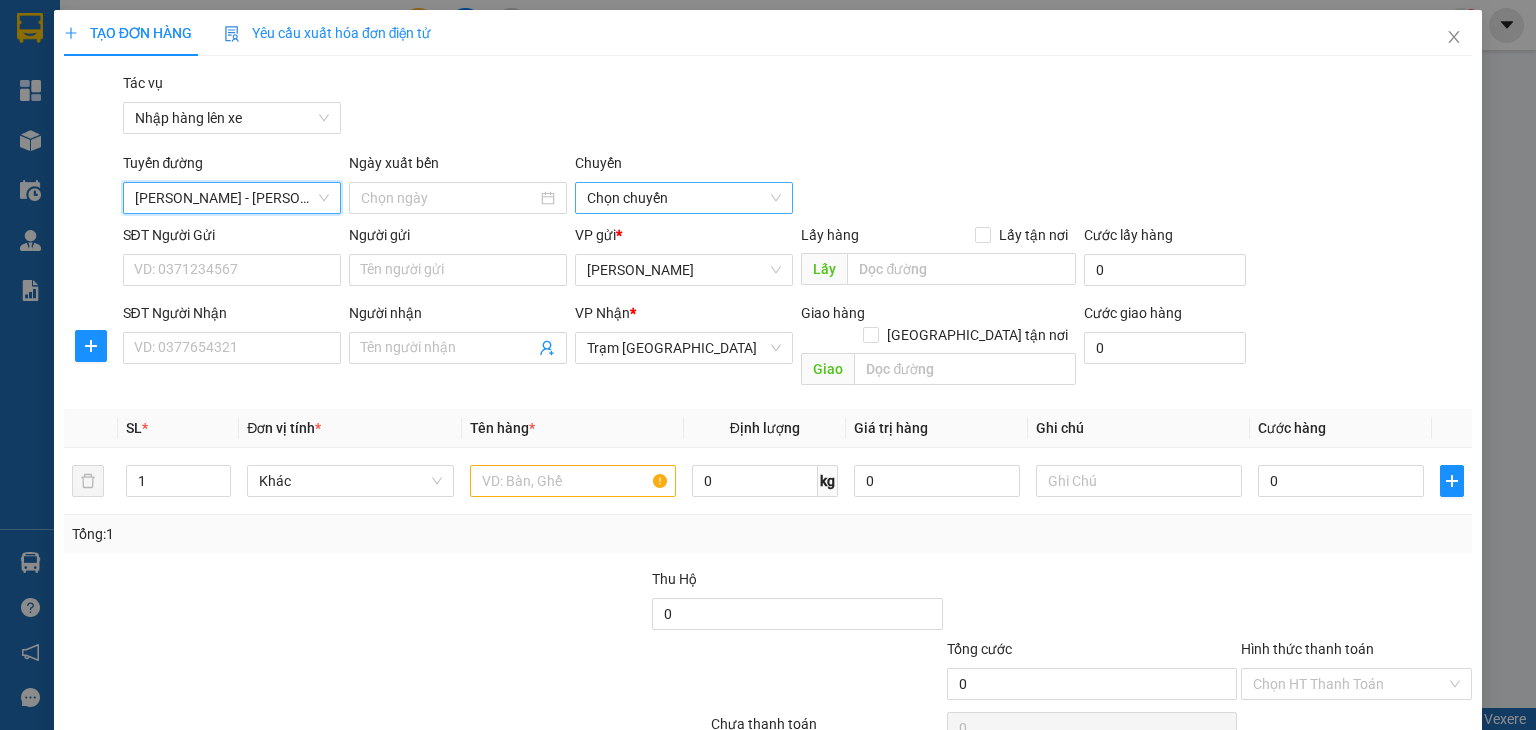 type on "[DATE]" 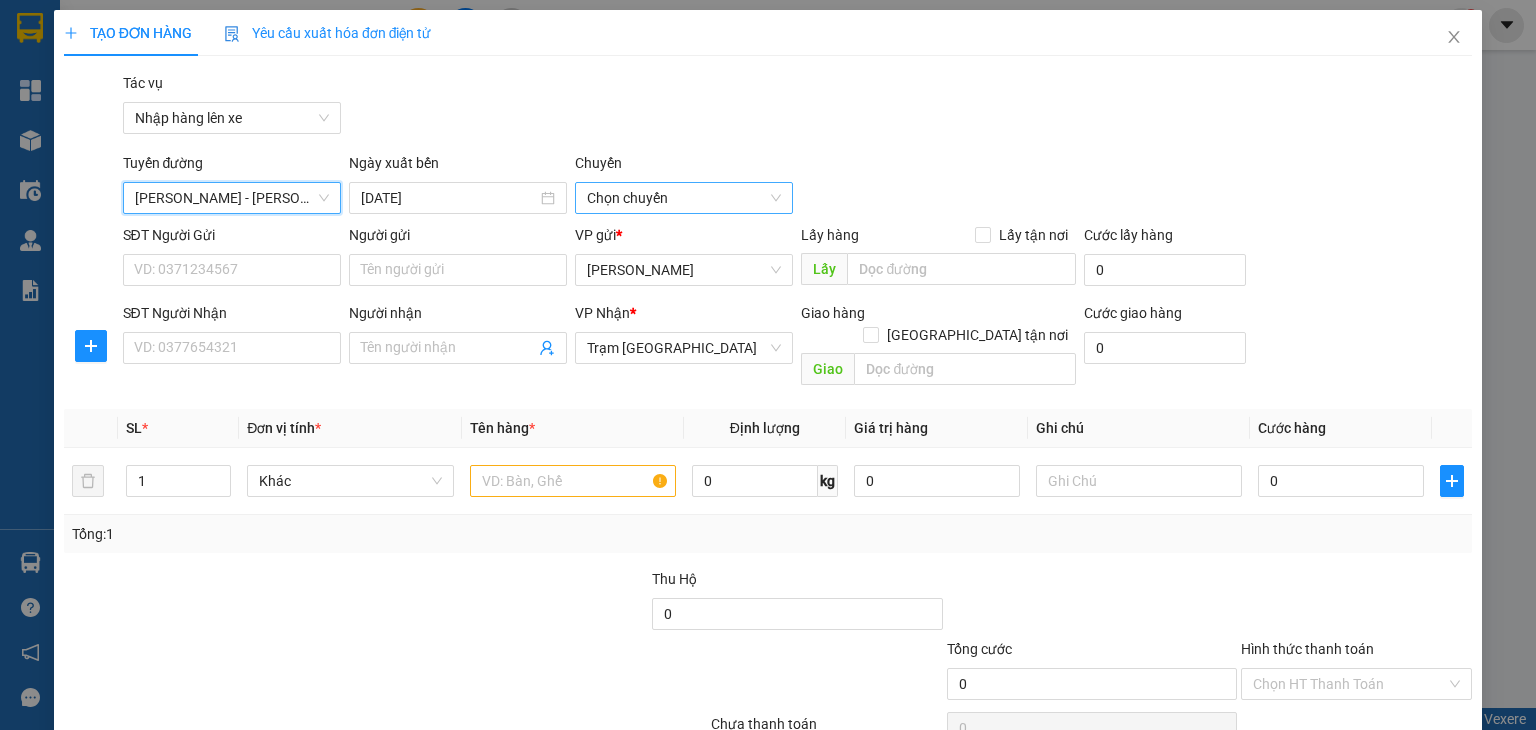 click on "Chọn chuyến" at bounding box center (684, 198) 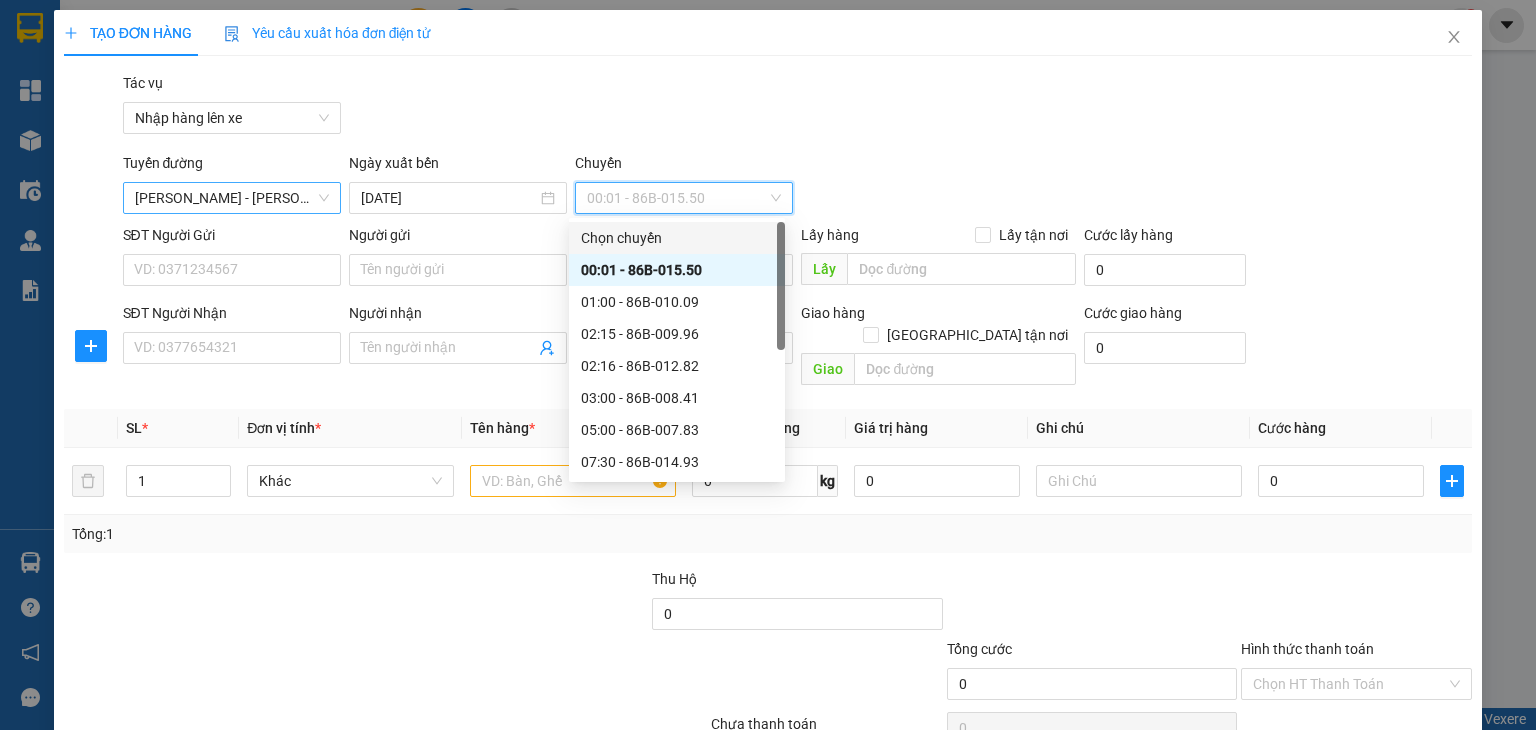 click on "[PERSON_NAME] - [PERSON_NAME] (Cao tốc)" at bounding box center (232, 198) 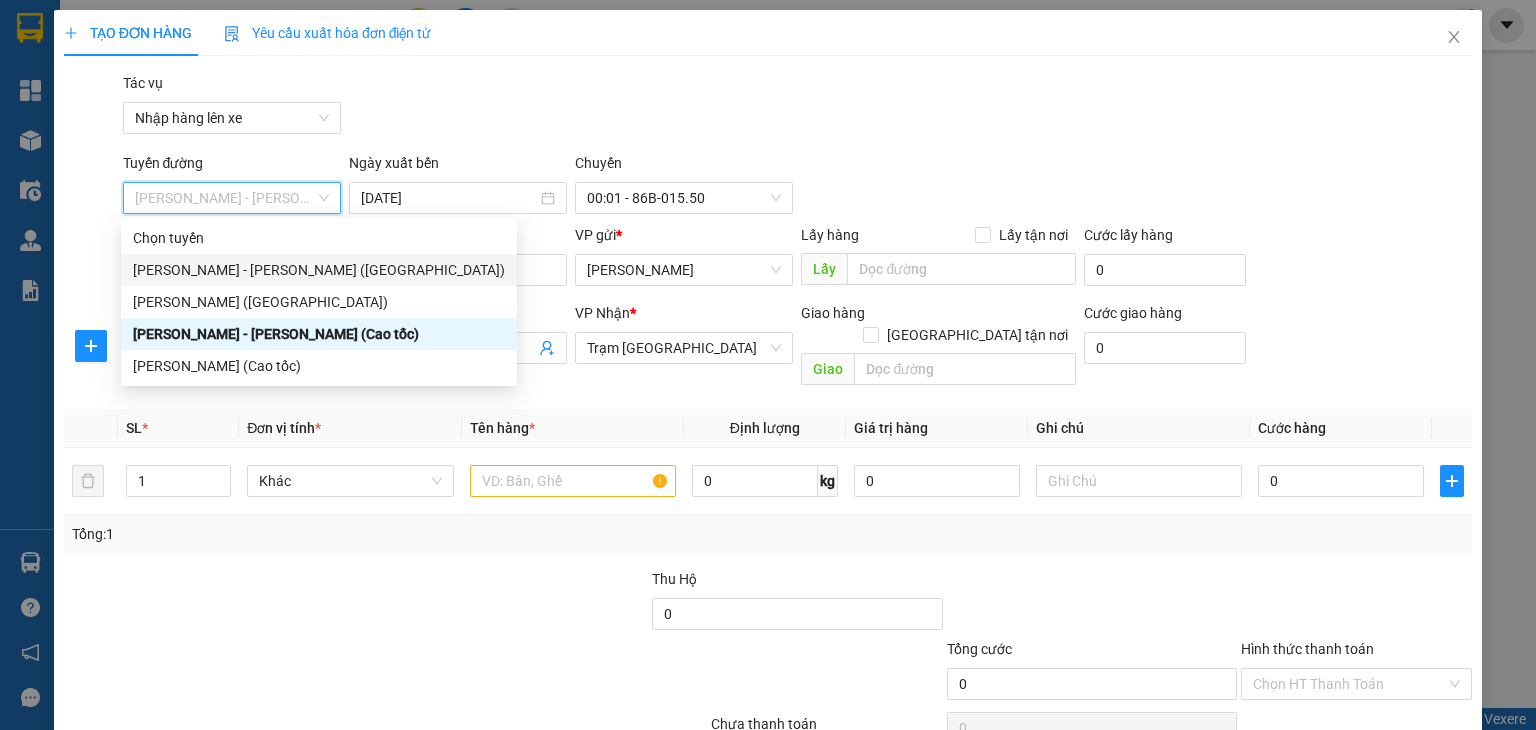 click on "[PERSON_NAME] - [PERSON_NAME] ([GEOGRAPHIC_DATA])" at bounding box center [319, 270] 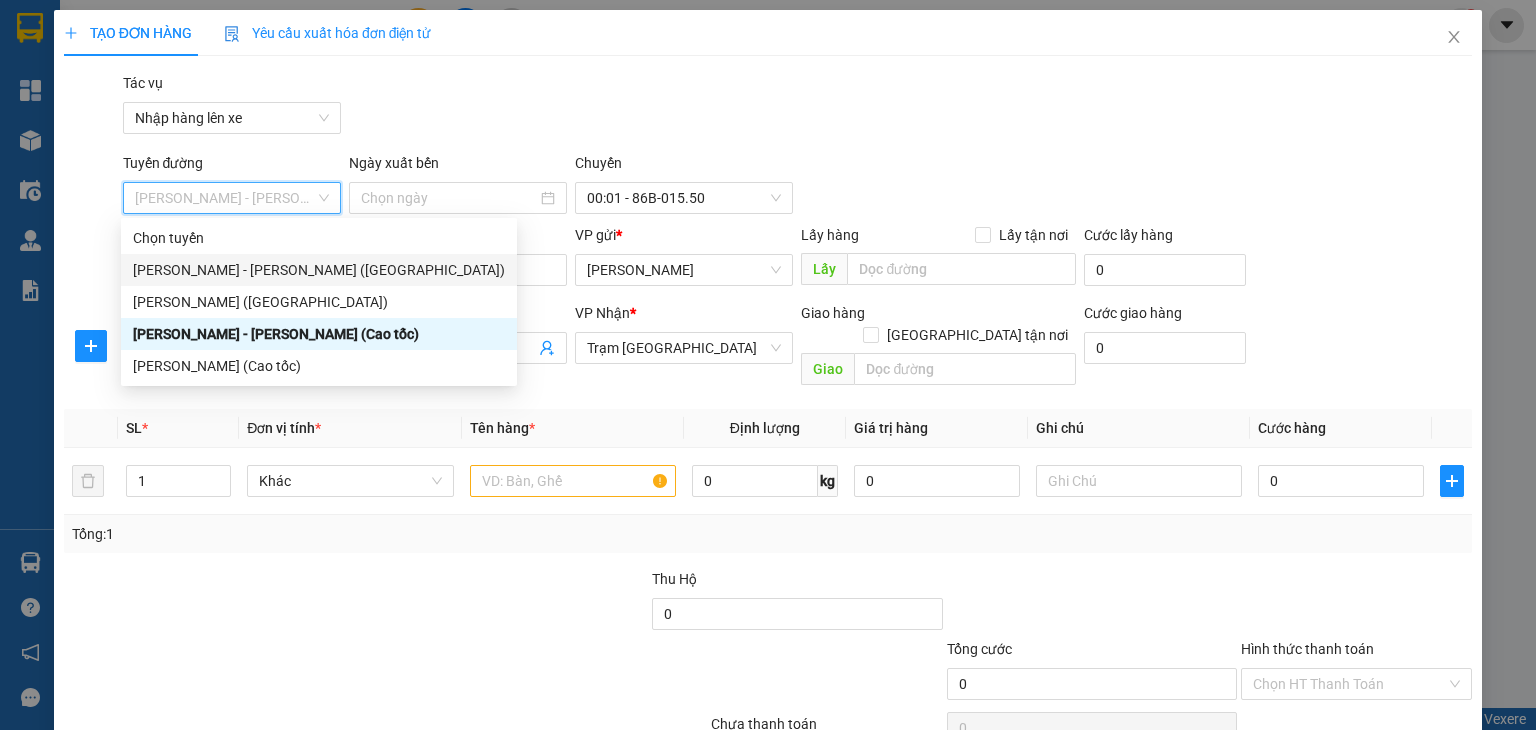 type on "[DATE]" 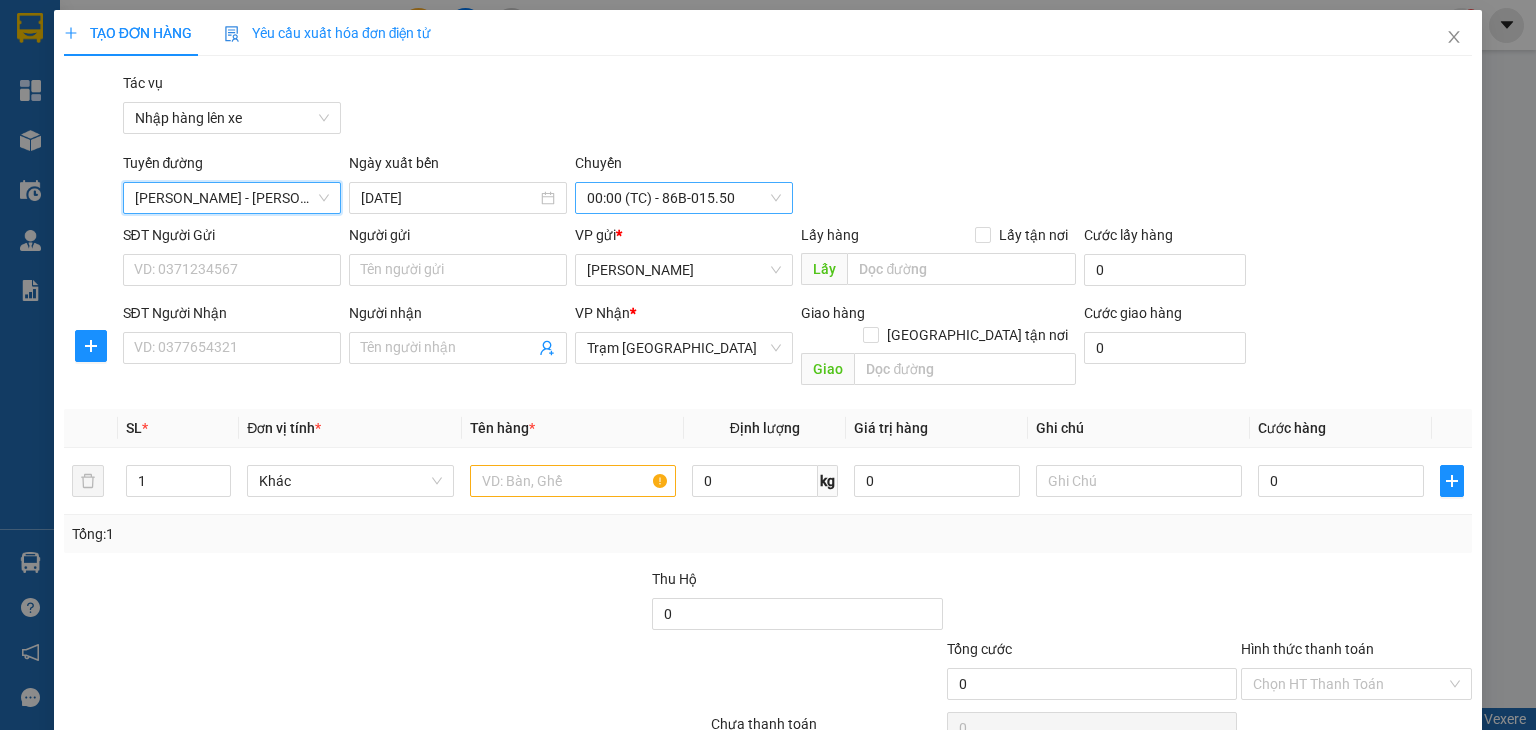 click on "00:00   (TC)   - 86B-015.50" at bounding box center [684, 198] 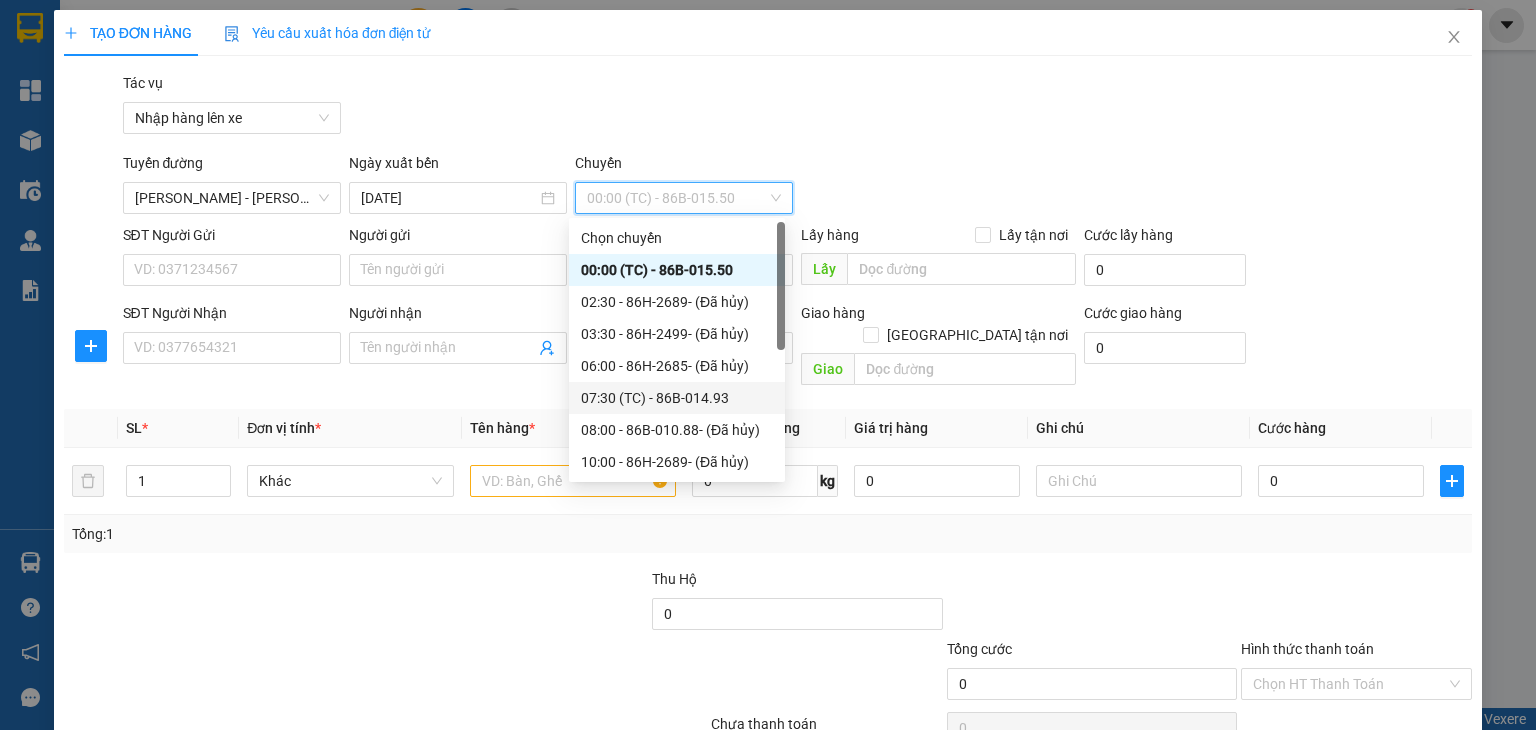 click on "07:30   (TC)   - 86B-014.93" at bounding box center (677, 398) 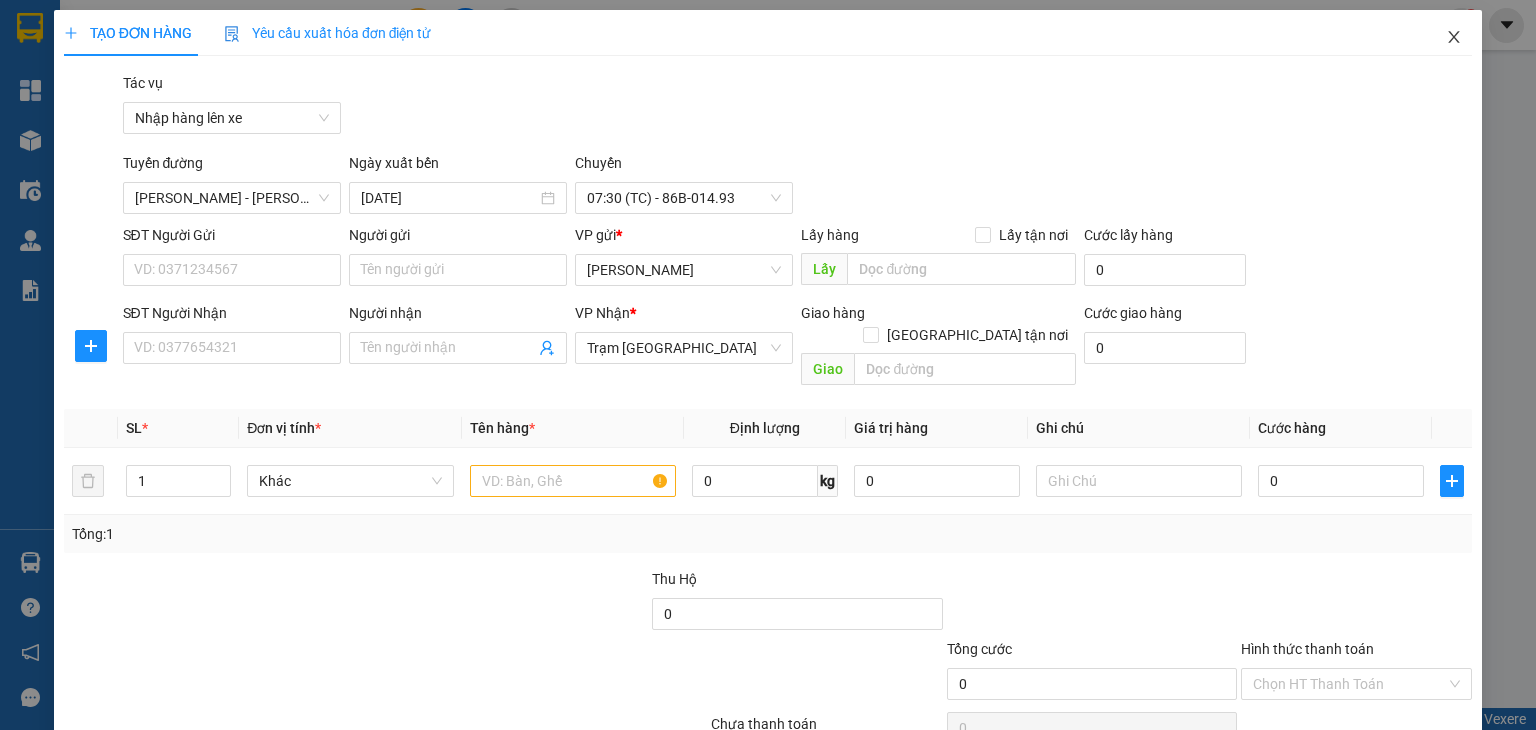 click 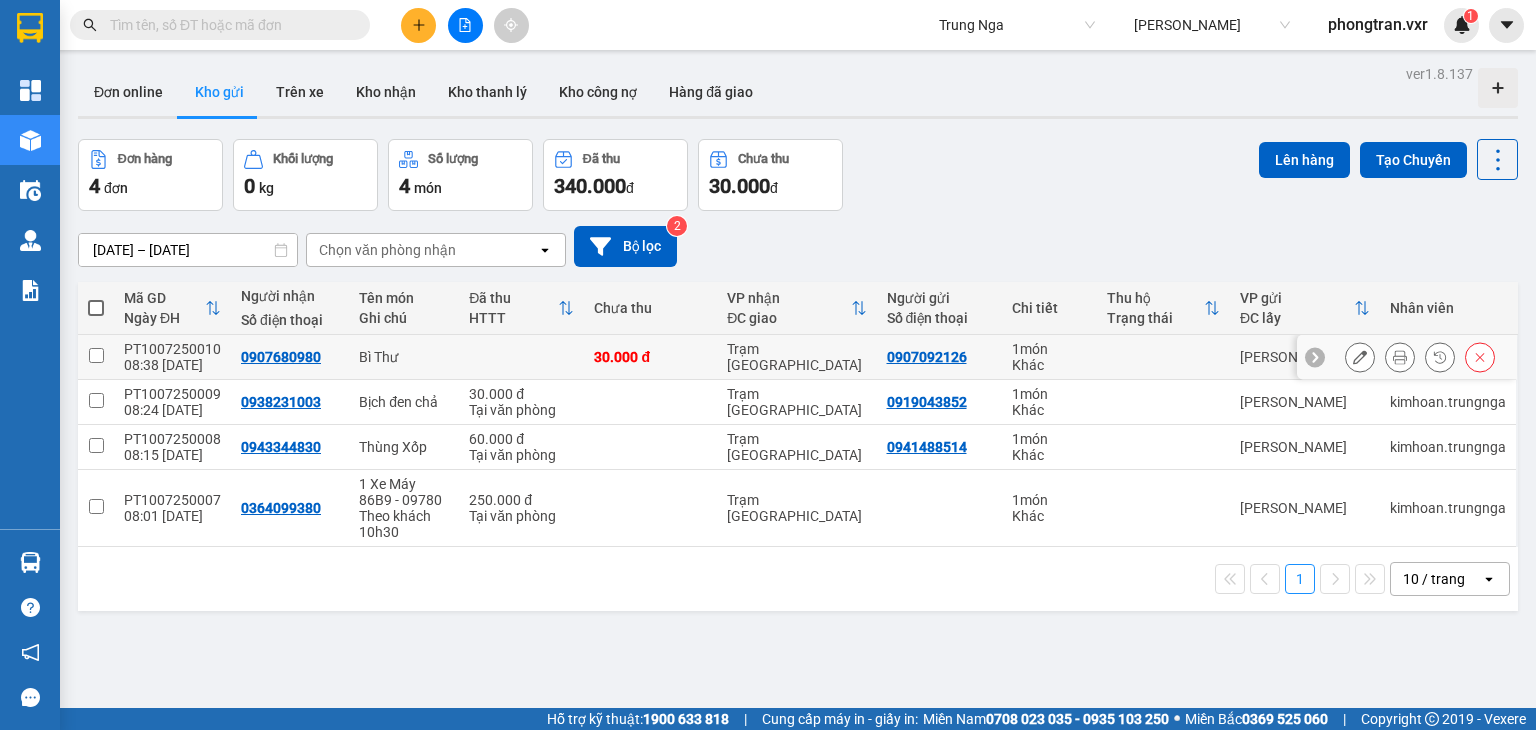 click at bounding box center (96, 357) 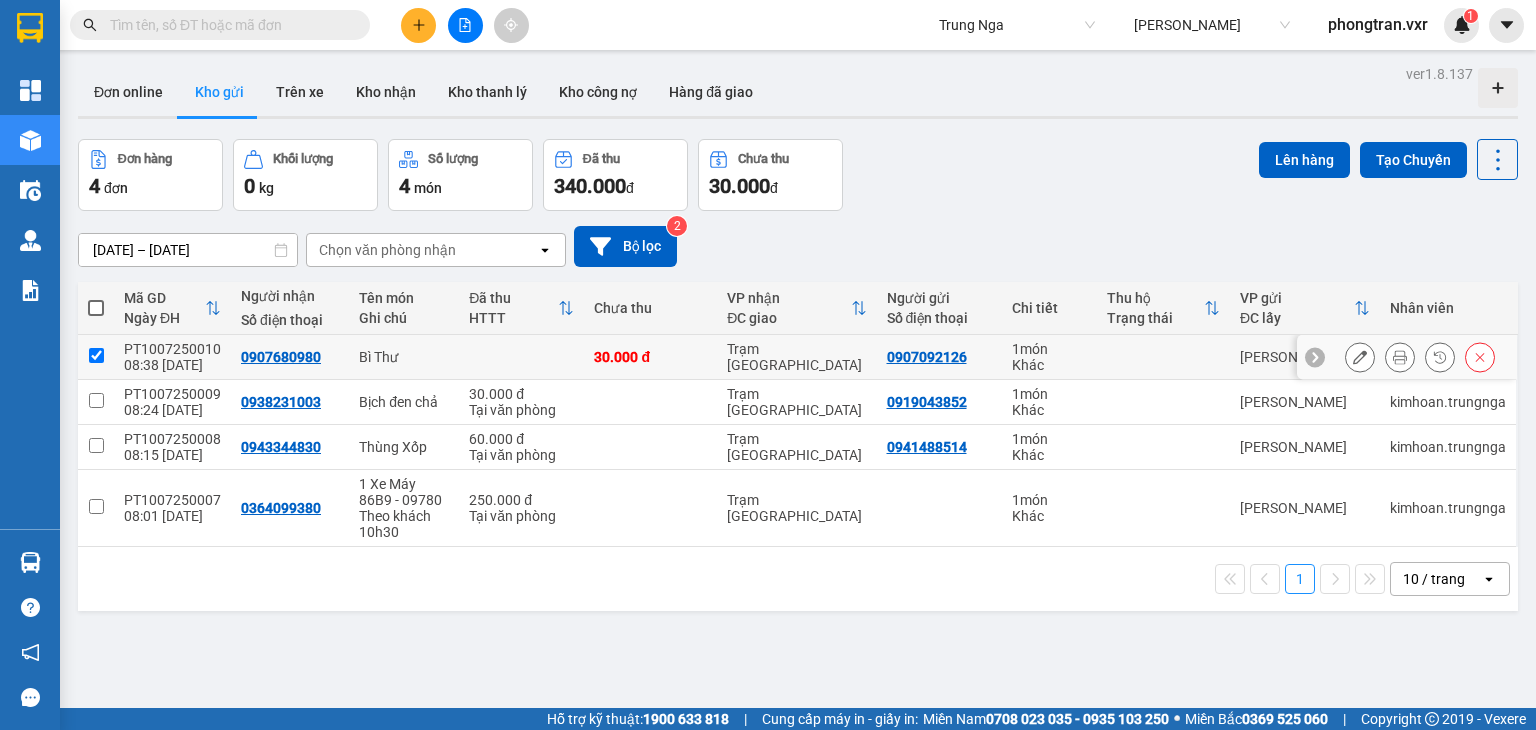 checkbox on "true" 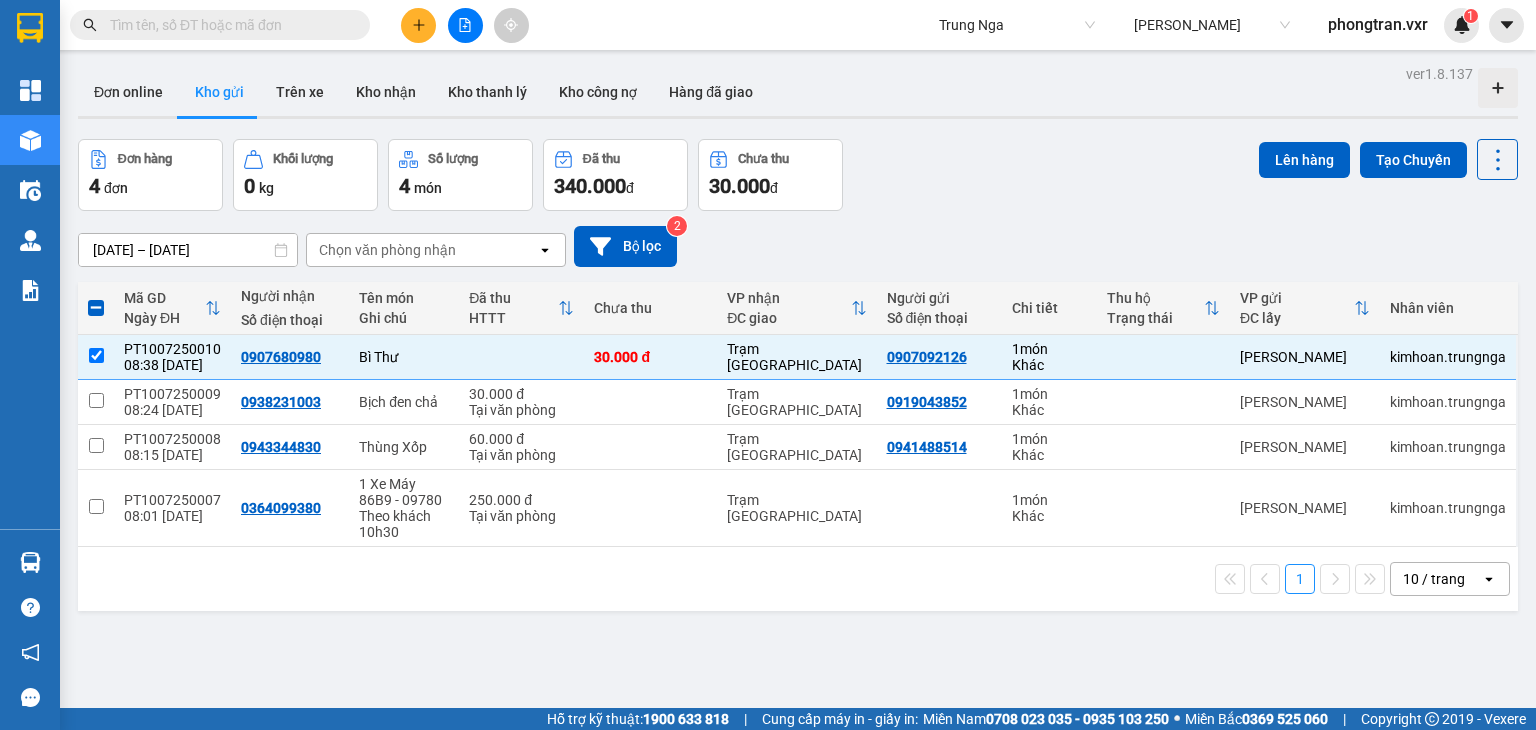 click on "Lên hàng" at bounding box center [1304, 160] 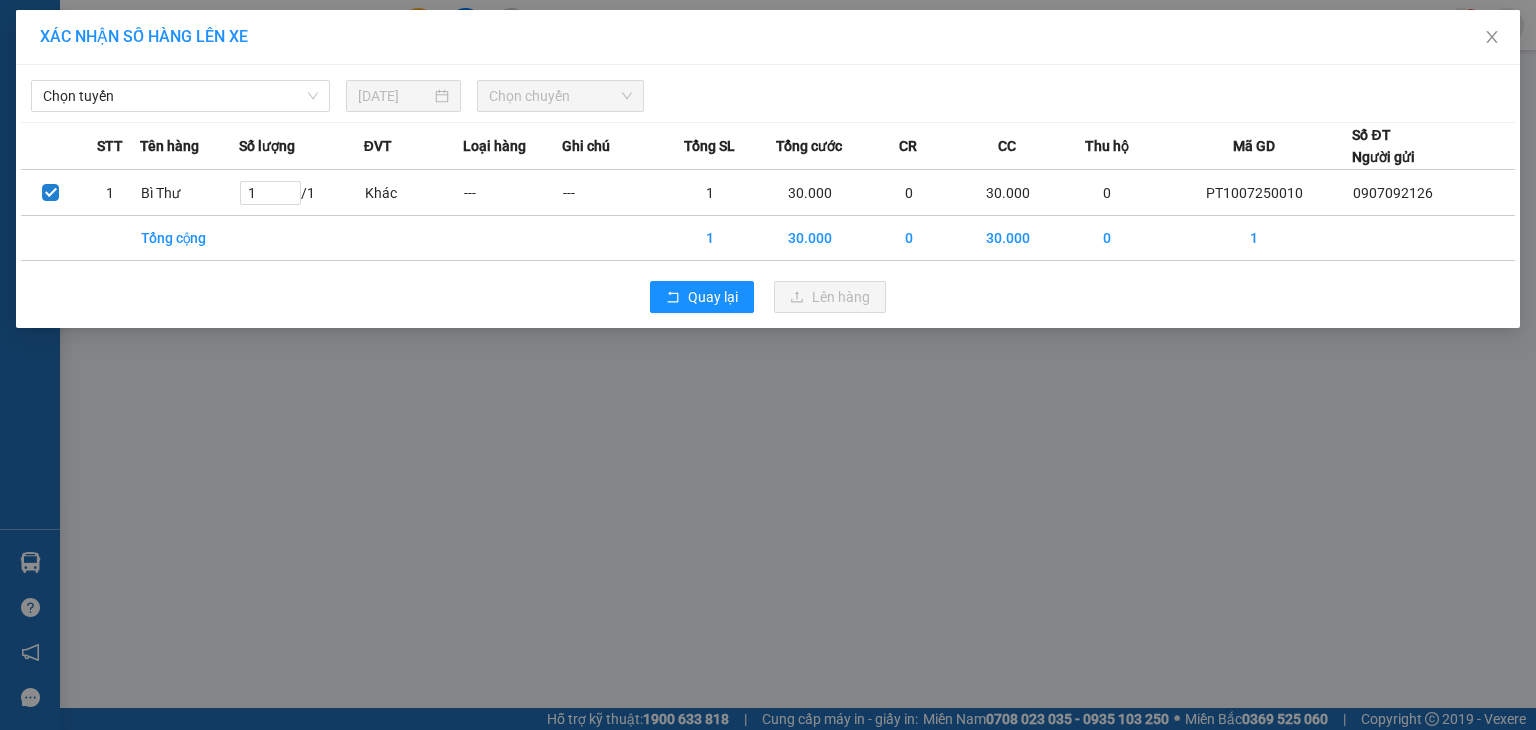 click on "Chọn tuyến" at bounding box center (180, 96) 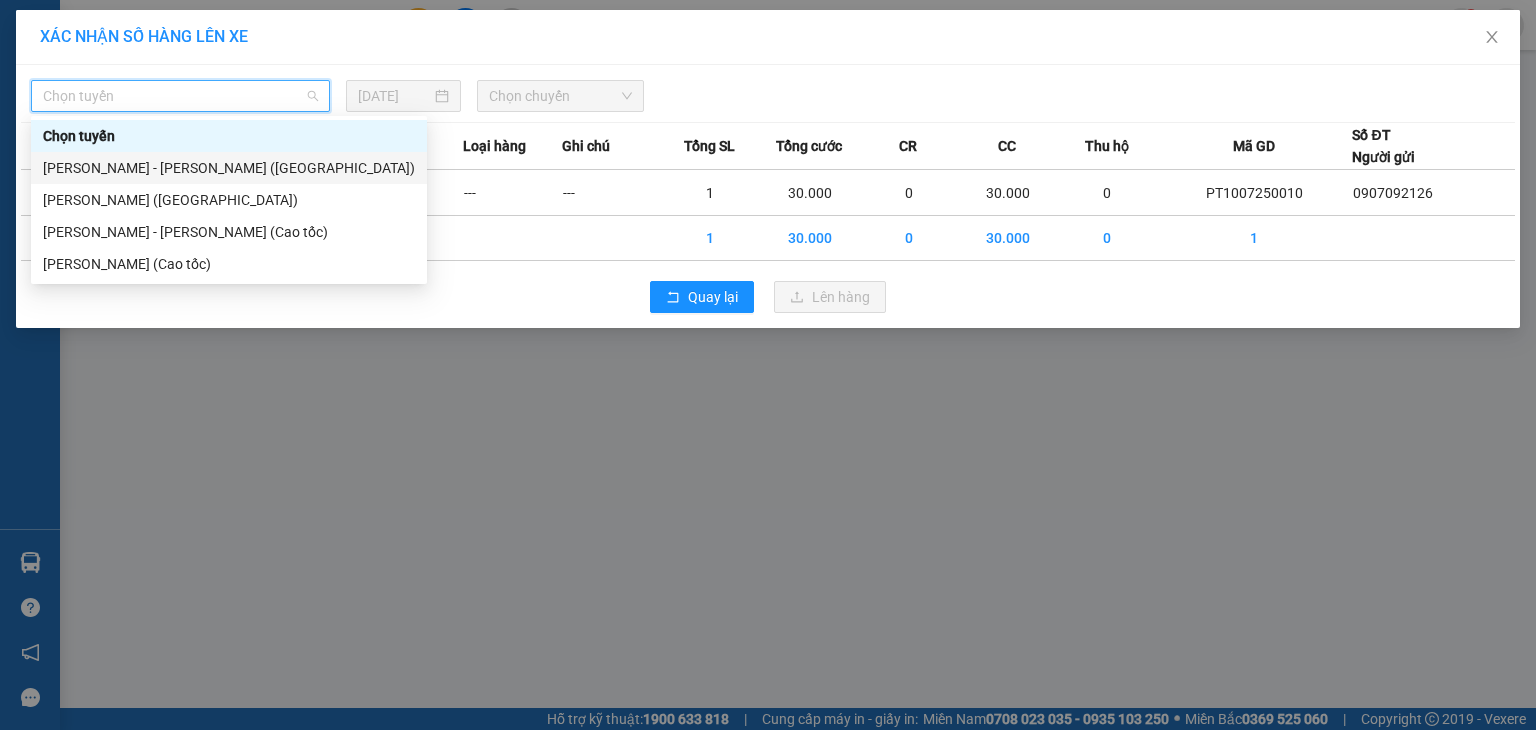 click on "[PERSON_NAME] - [PERSON_NAME] ([GEOGRAPHIC_DATA])" at bounding box center (229, 168) 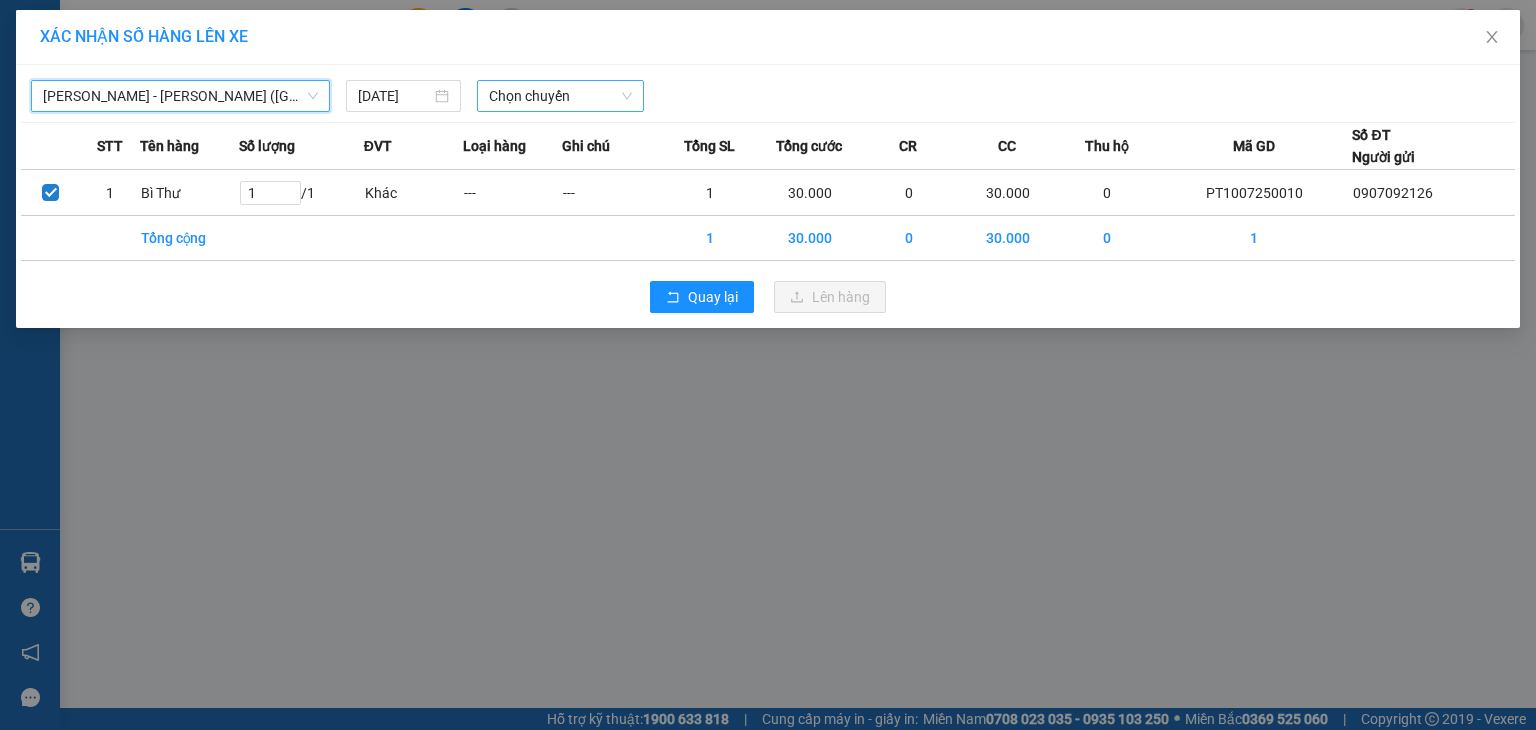 click on "Chọn chuyến" at bounding box center (561, 96) 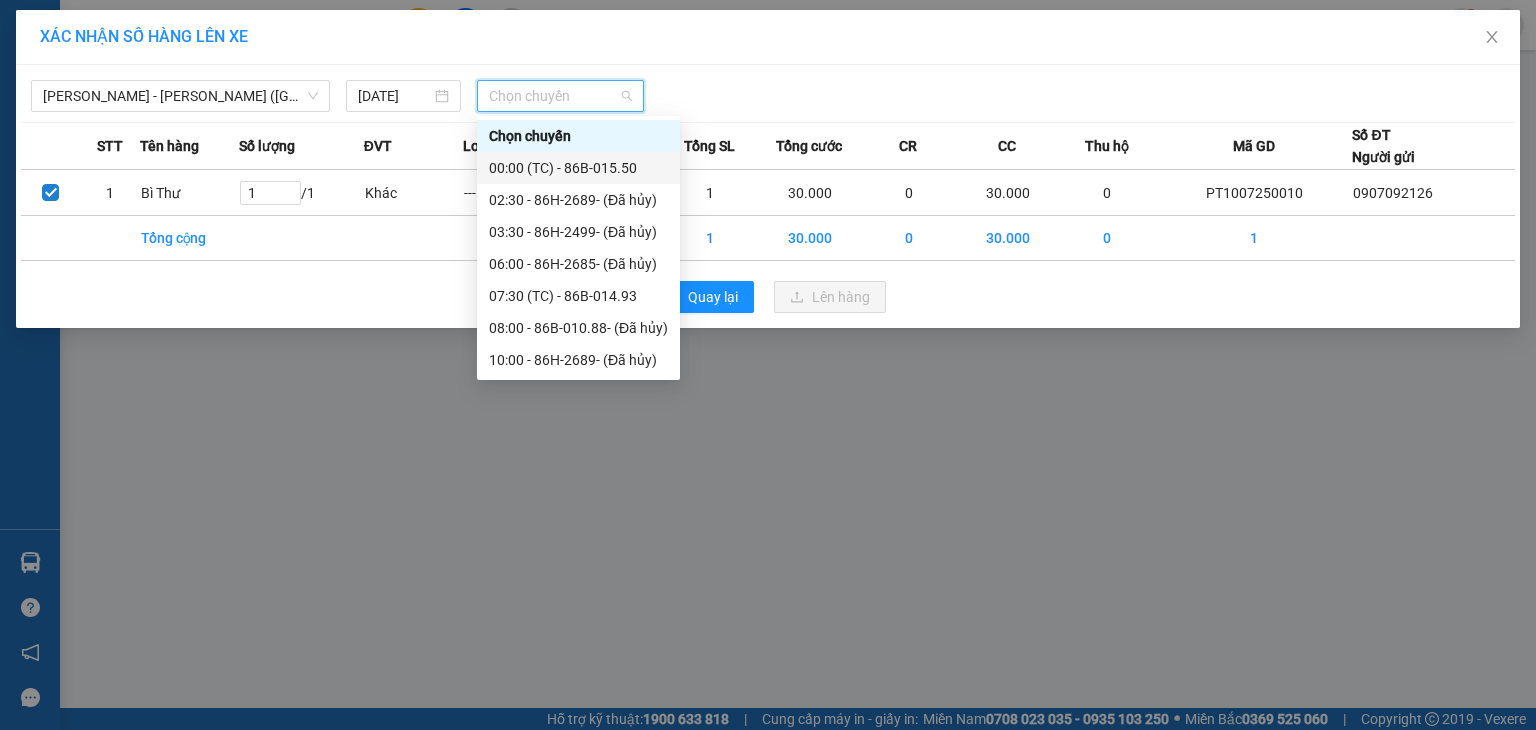 click on "00:00   (TC)   - 86B-015.50" at bounding box center (578, 168) 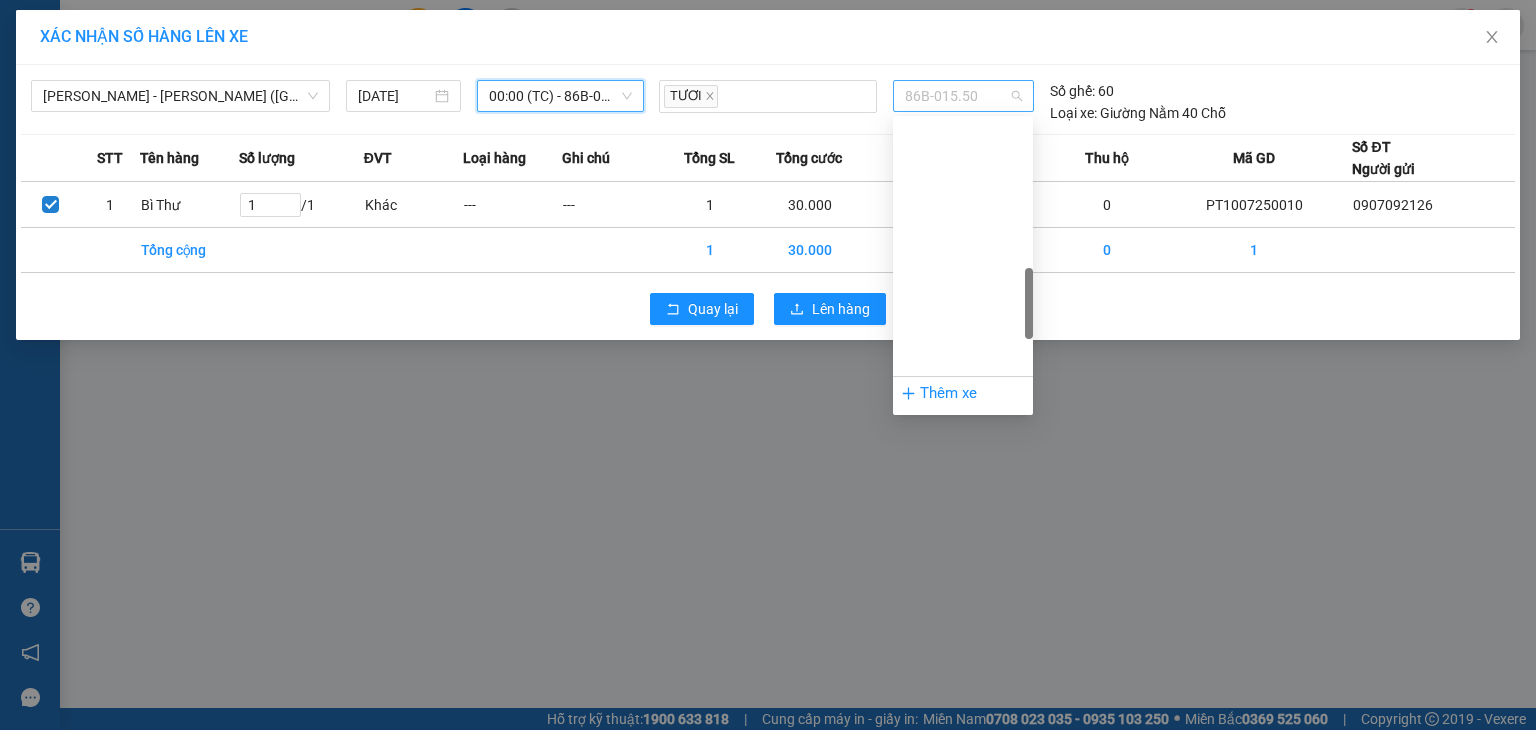 click on "86B-015.50" at bounding box center (963, 96) 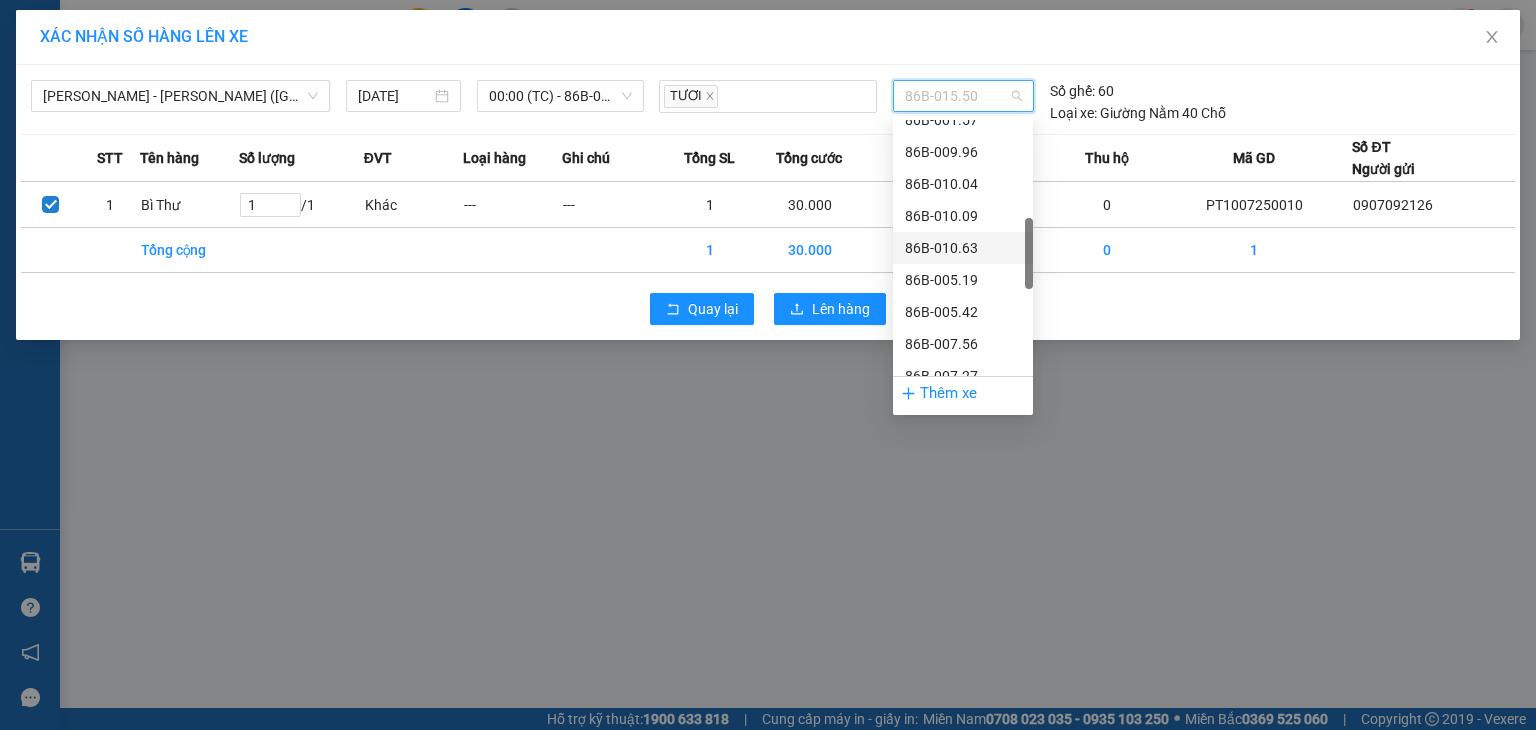 scroll, scrollTop: 748, scrollLeft: 0, axis: vertical 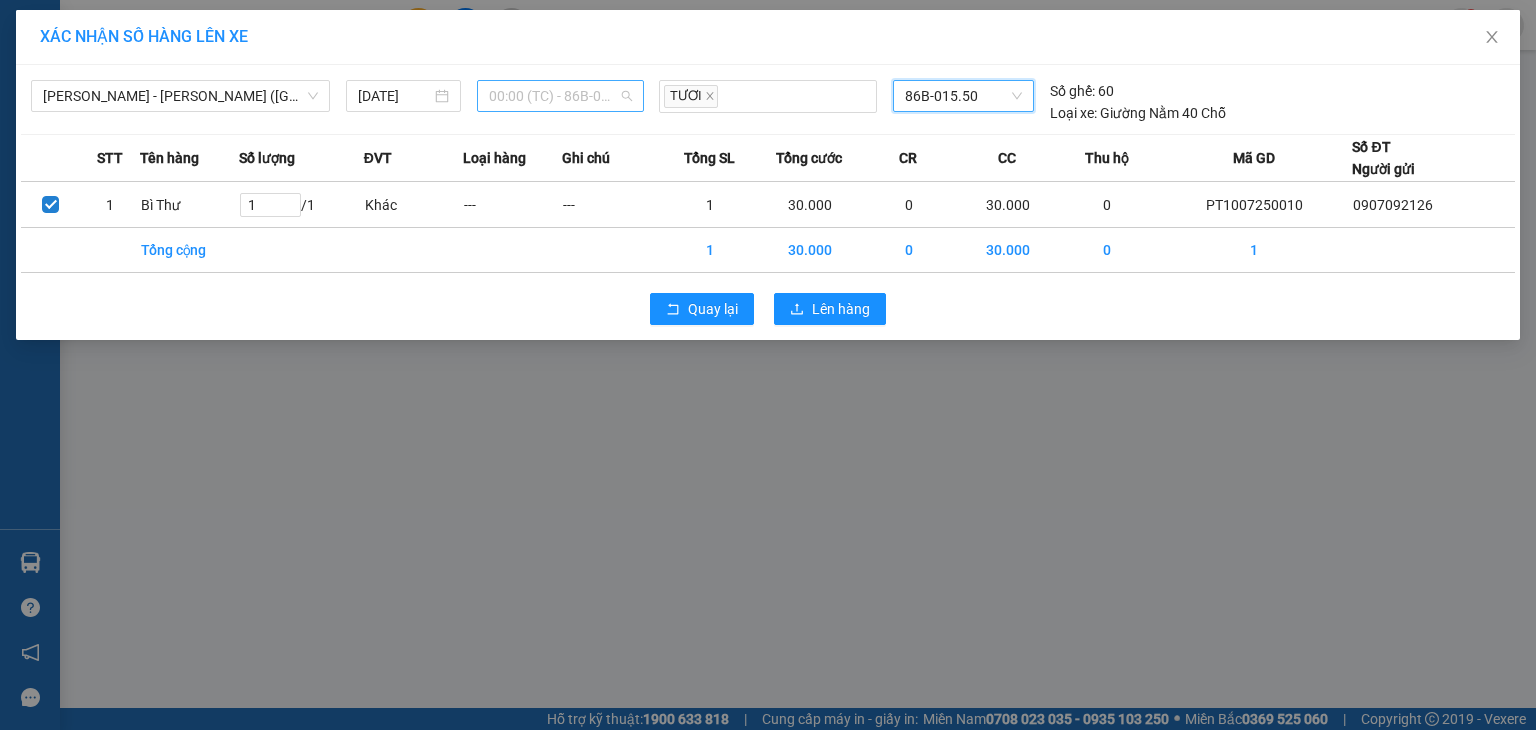 click on "00:00   (TC)   - 86B-015.50" at bounding box center (561, 96) 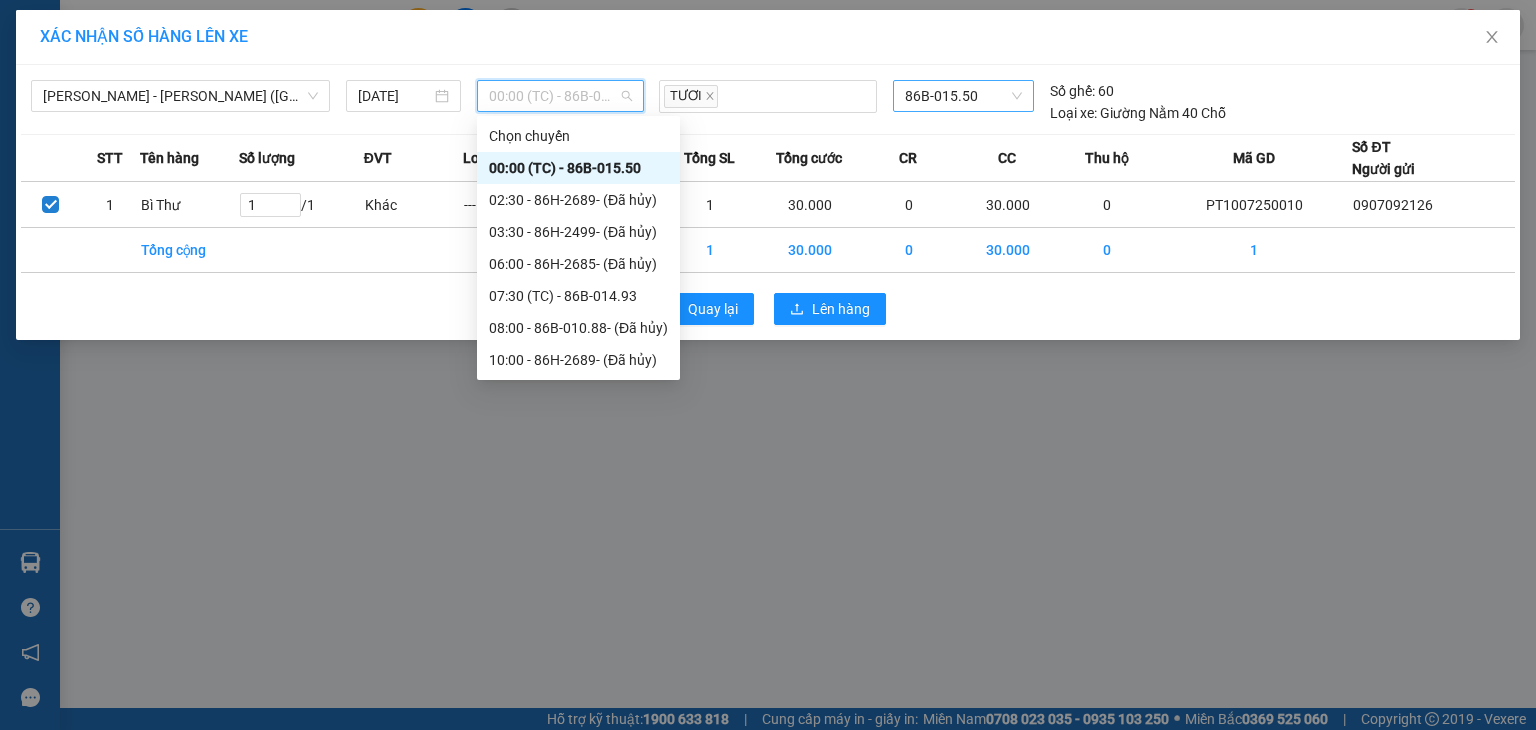 click on "86B-015.50" at bounding box center [963, 96] 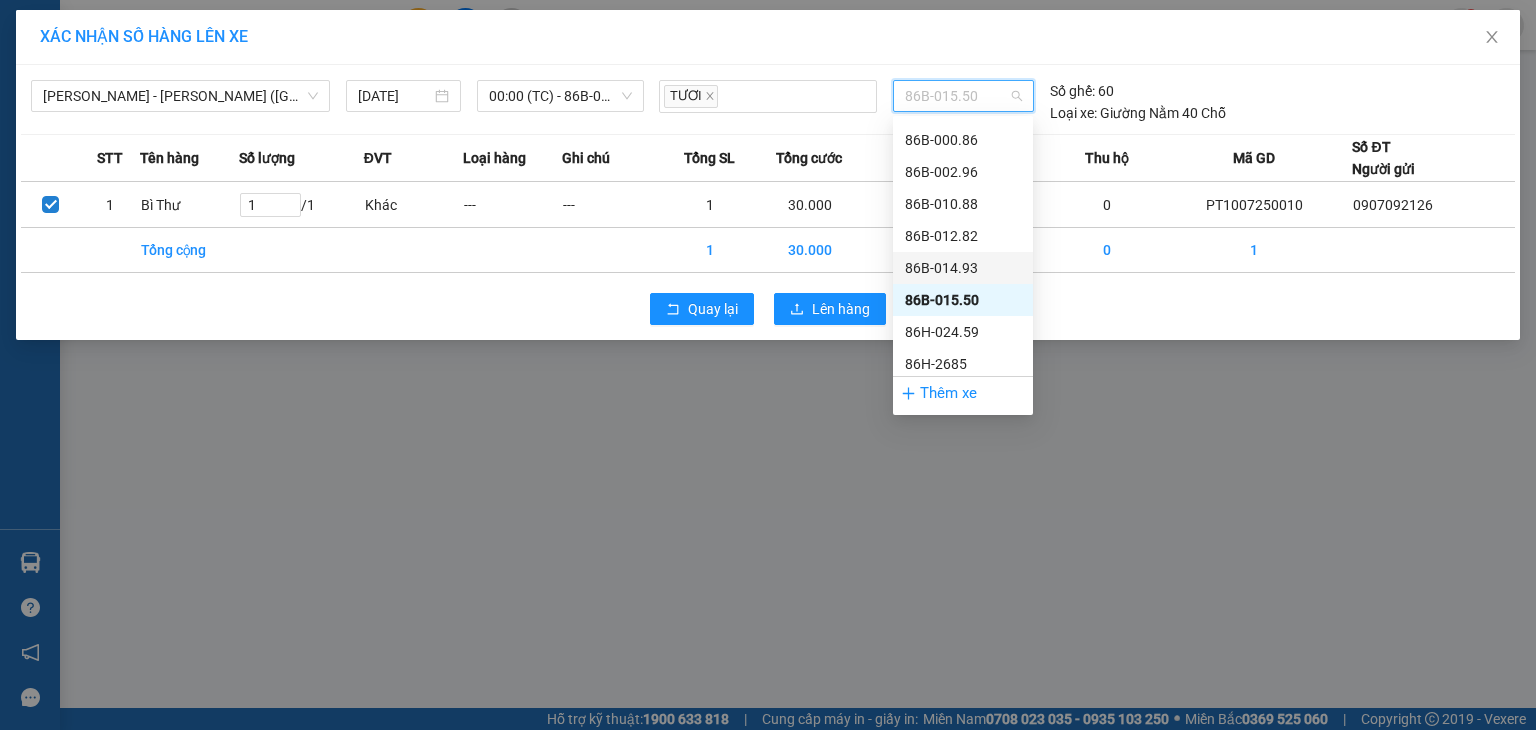 click on "86B-014.93" at bounding box center (963, 268) 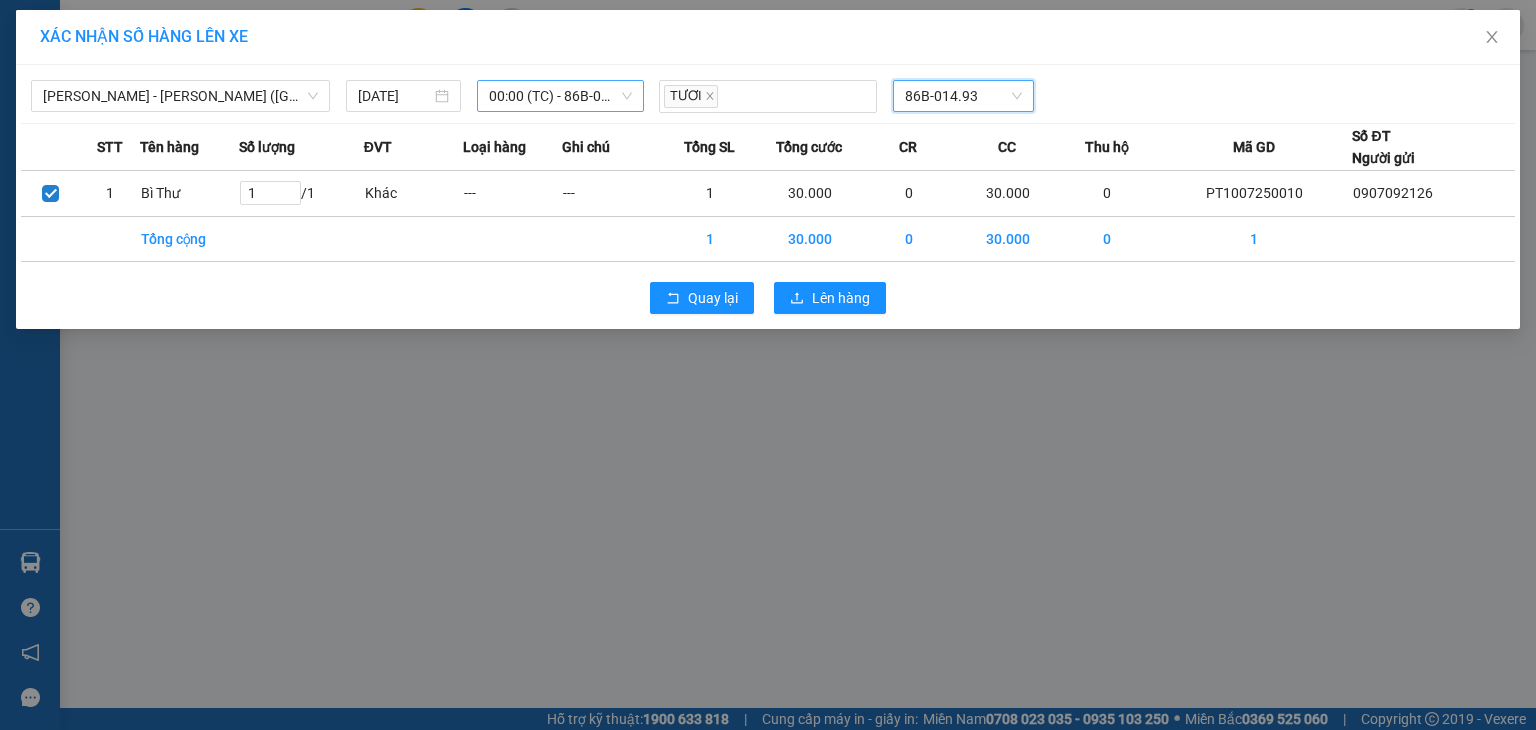 click on "00:00   (TC)   - 86B-015.50" at bounding box center [561, 96] 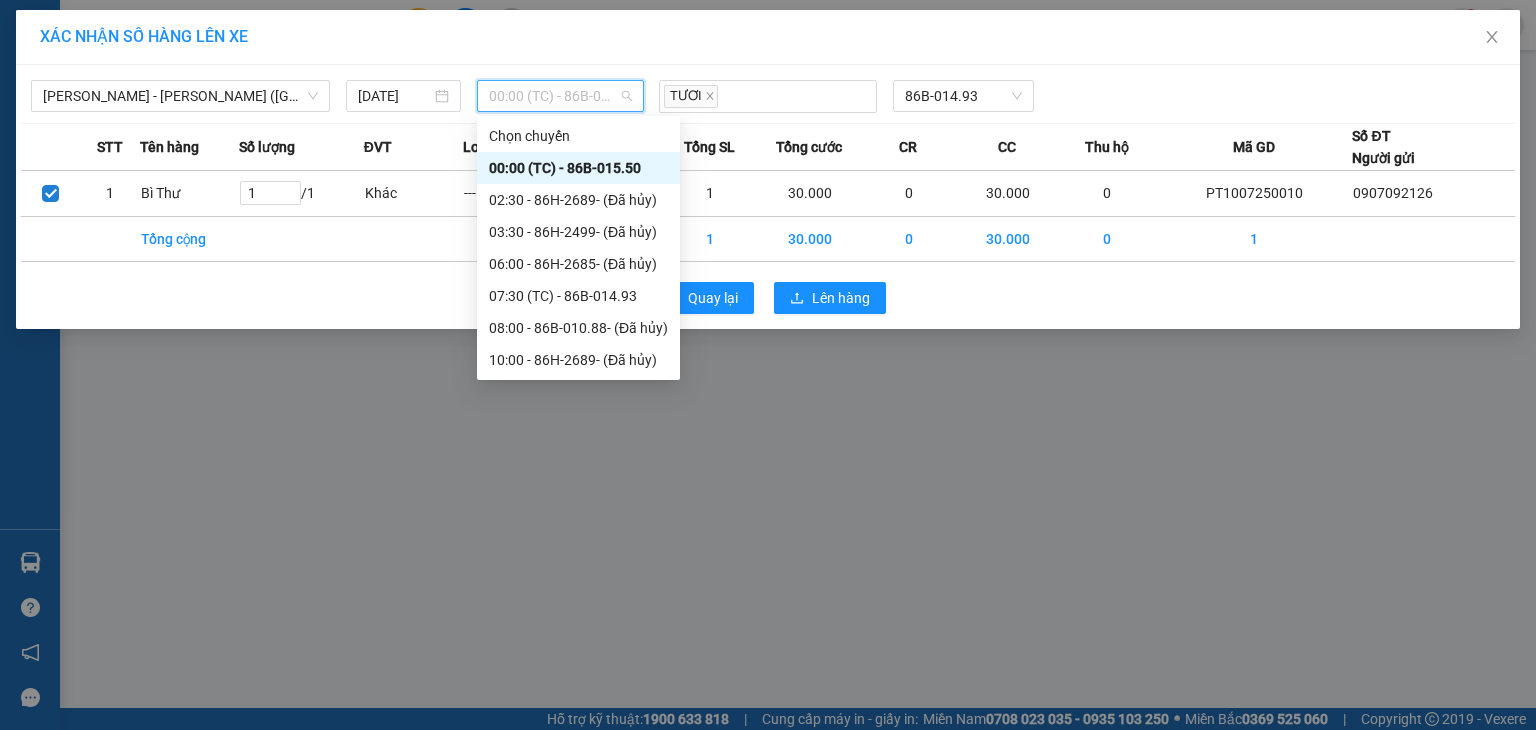 click on "00:00   (TC)   - 86B-015.50" at bounding box center [578, 168] 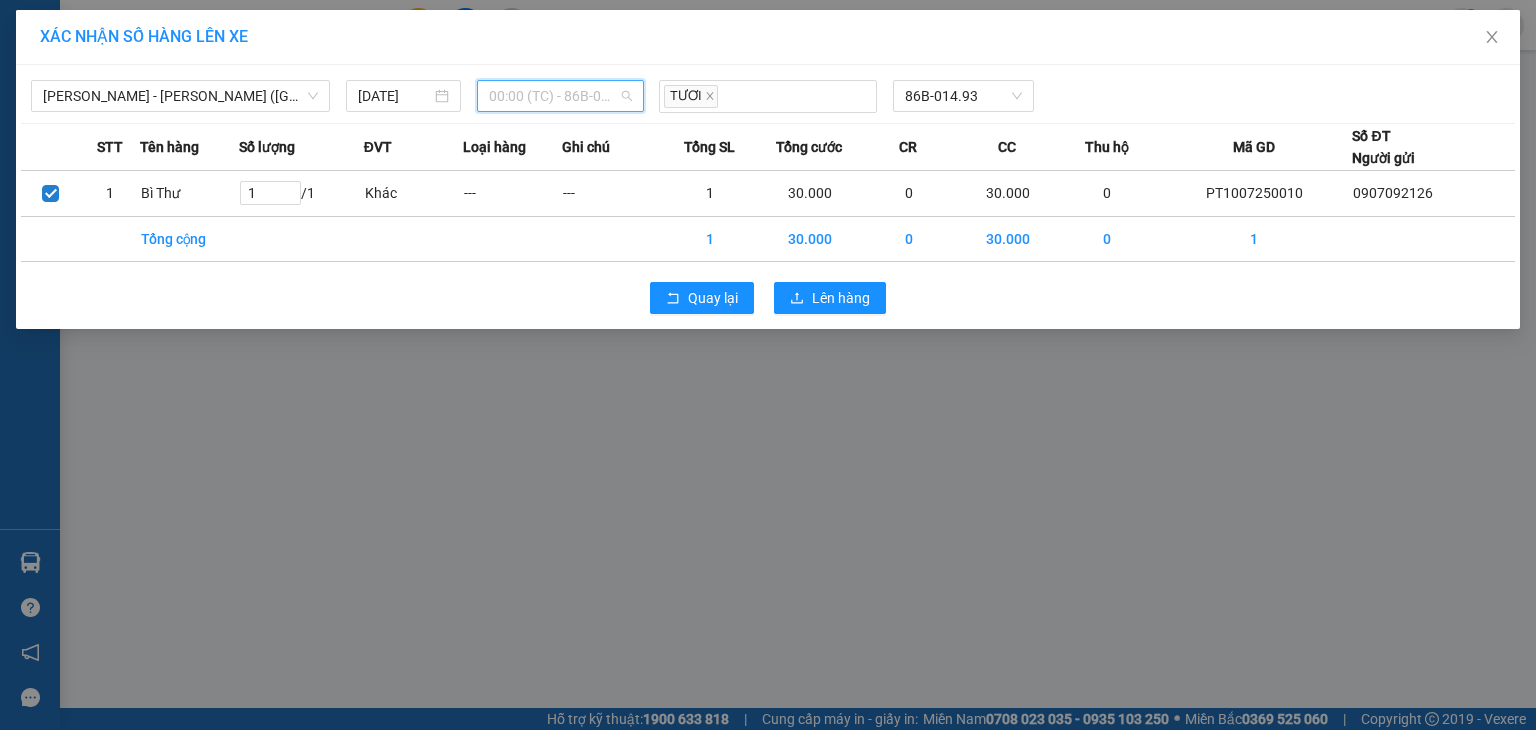 click on "00:00   (TC)   - 86B-015.50" at bounding box center [561, 96] 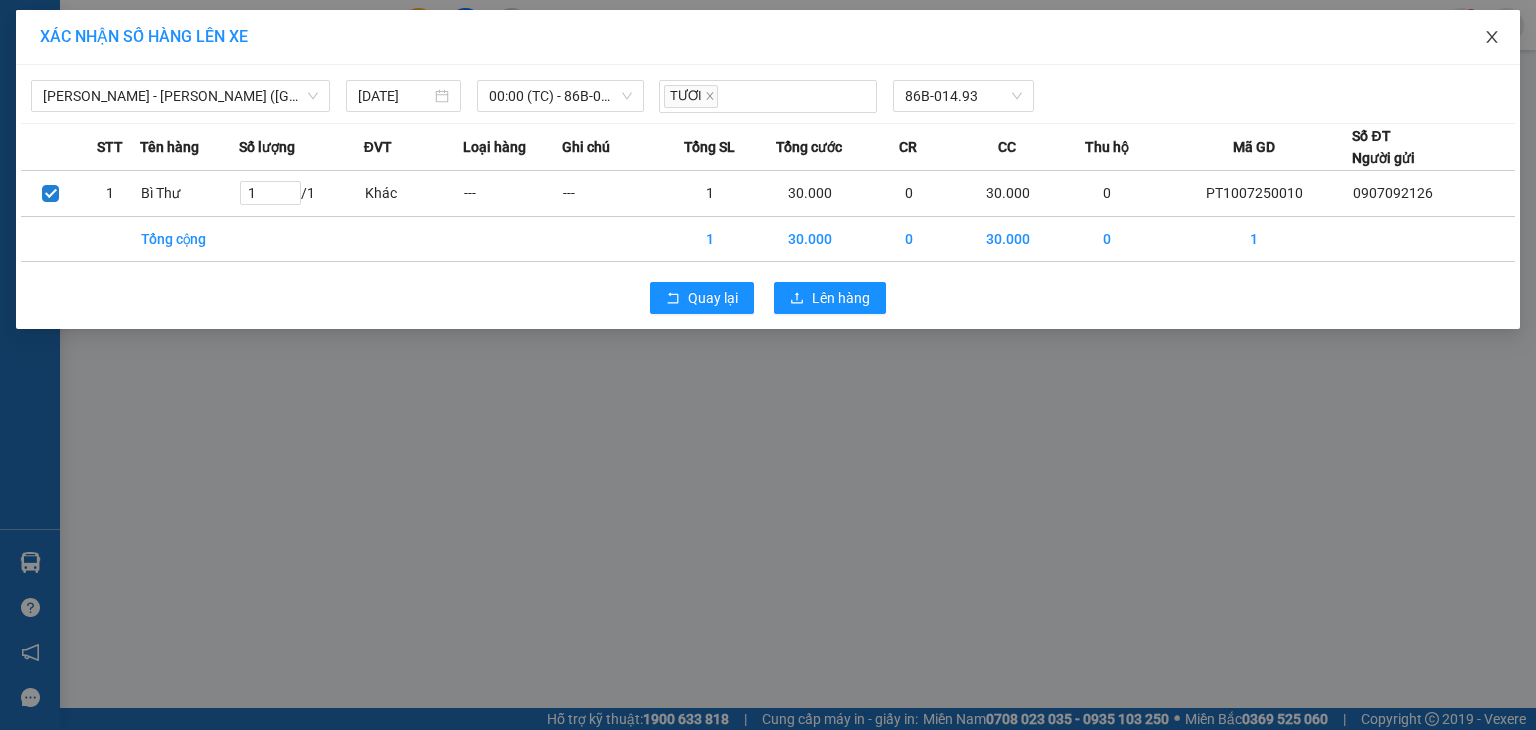click 